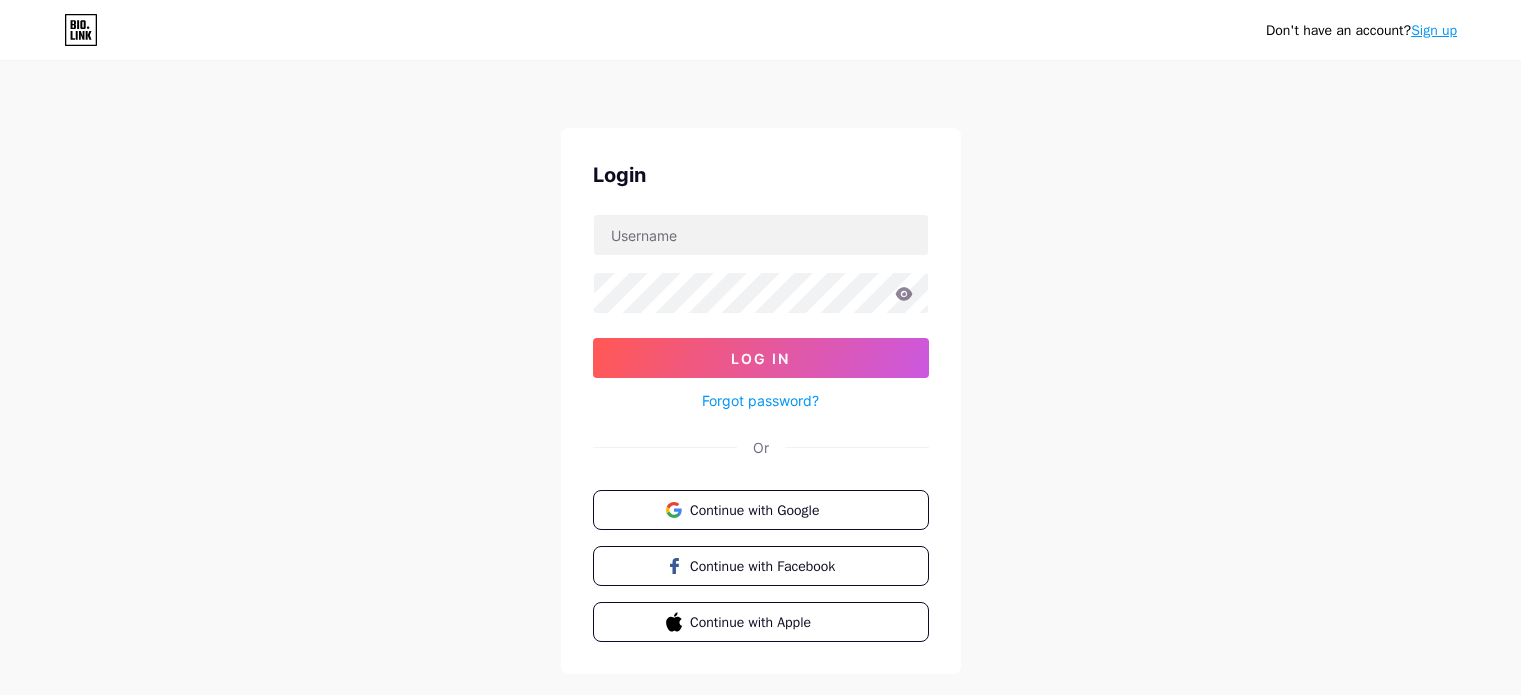 scroll, scrollTop: 0, scrollLeft: 0, axis: both 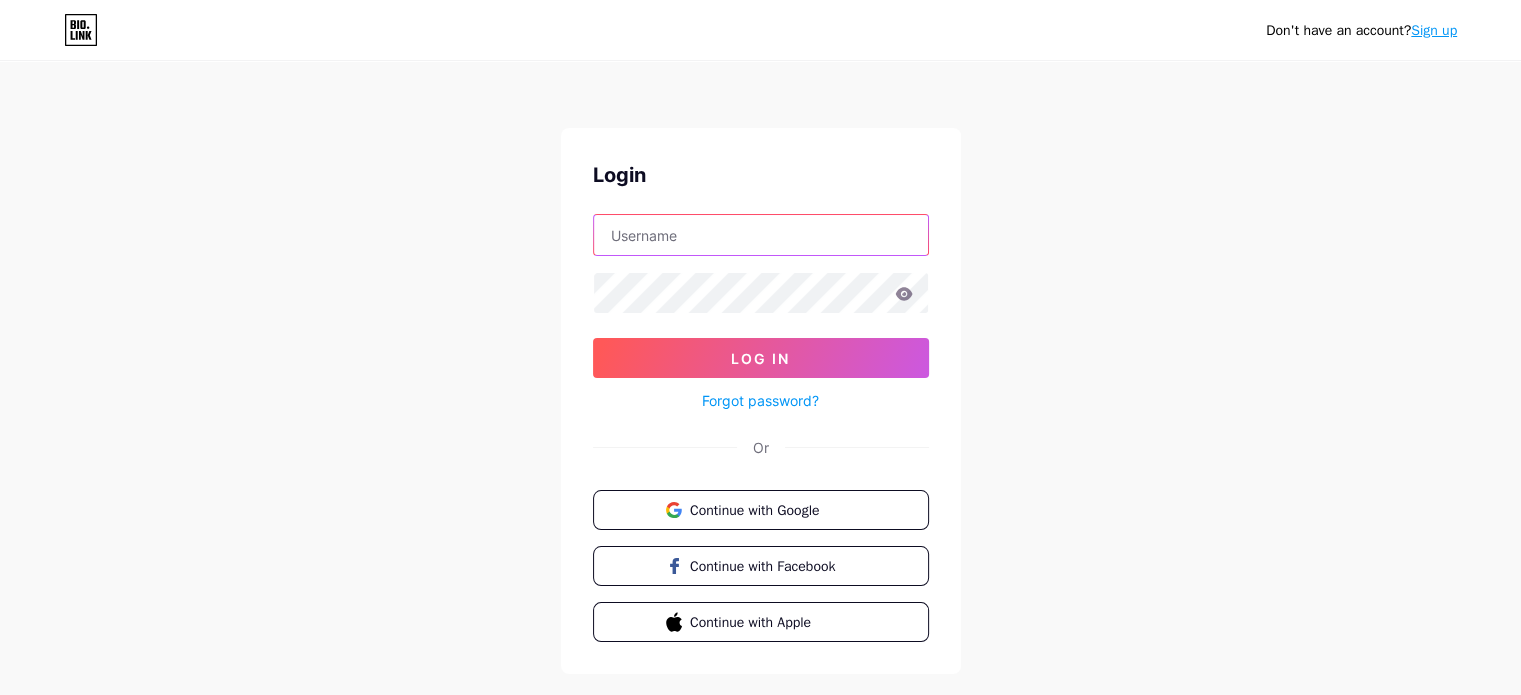 type on "sateliat@example.com" 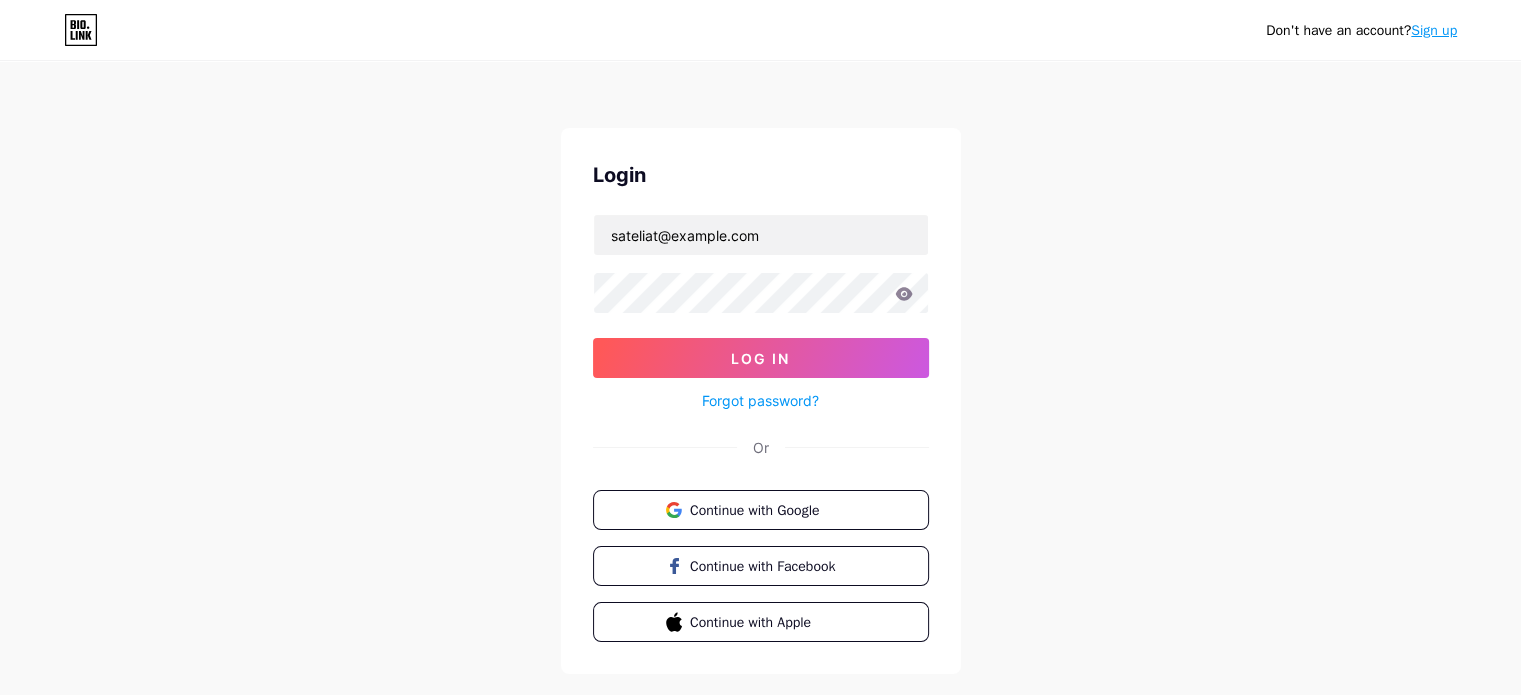 click 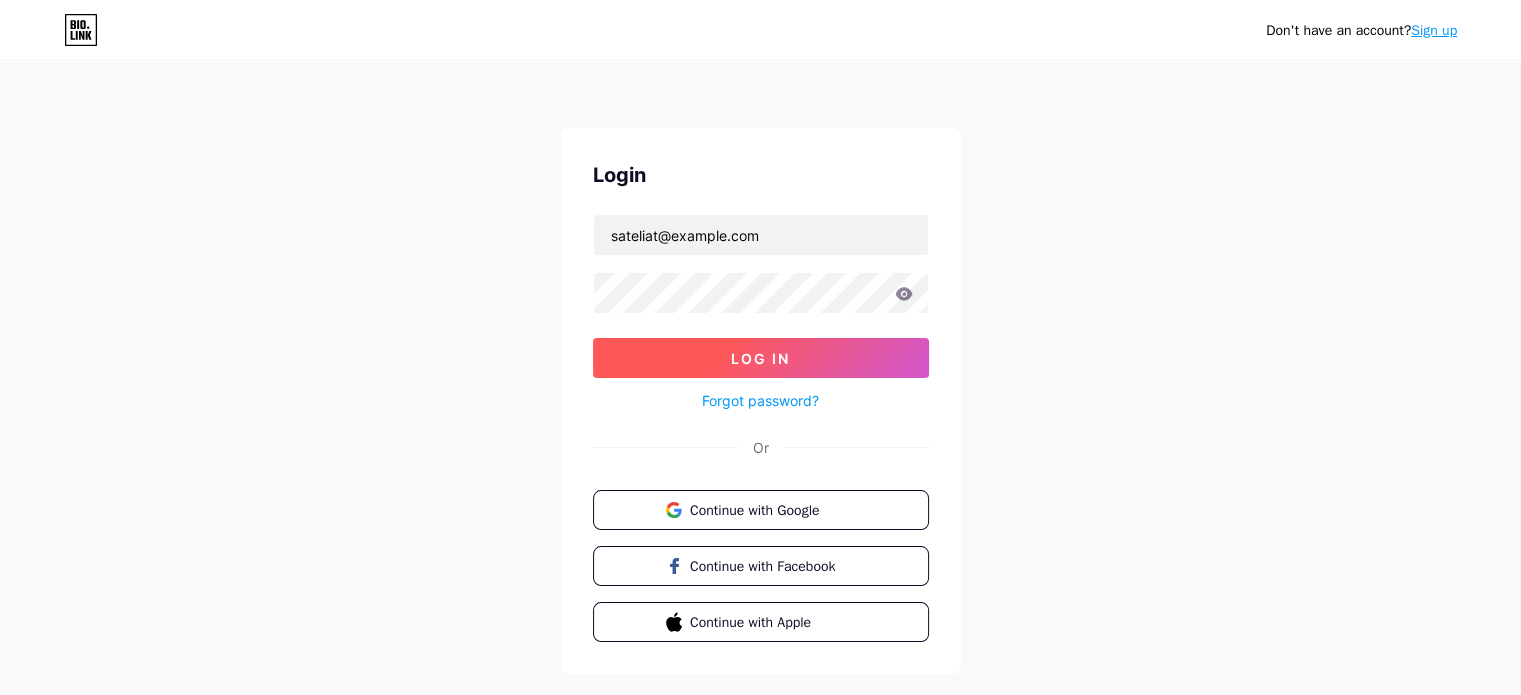 click on "Log In" at bounding box center (760, 358) 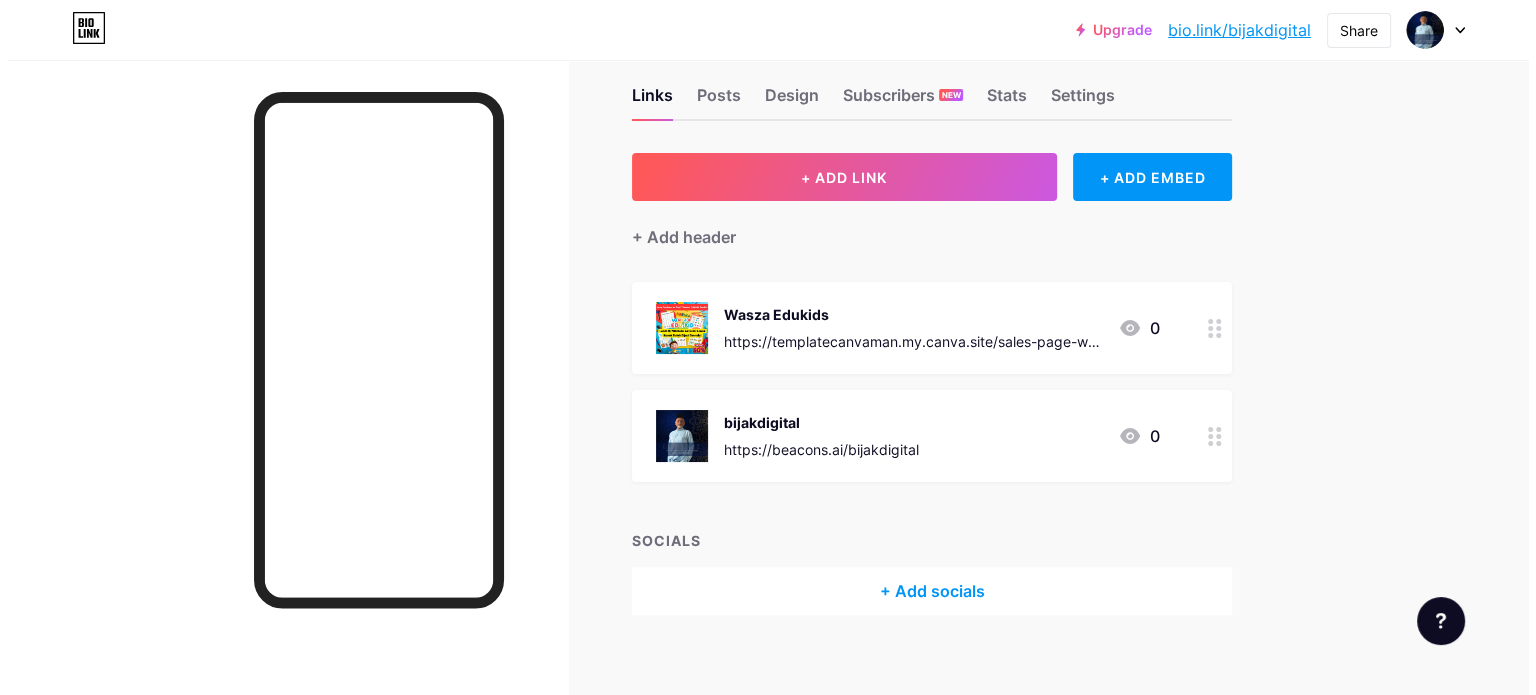 scroll, scrollTop: 51, scrollLeft: 0, axis: vertical 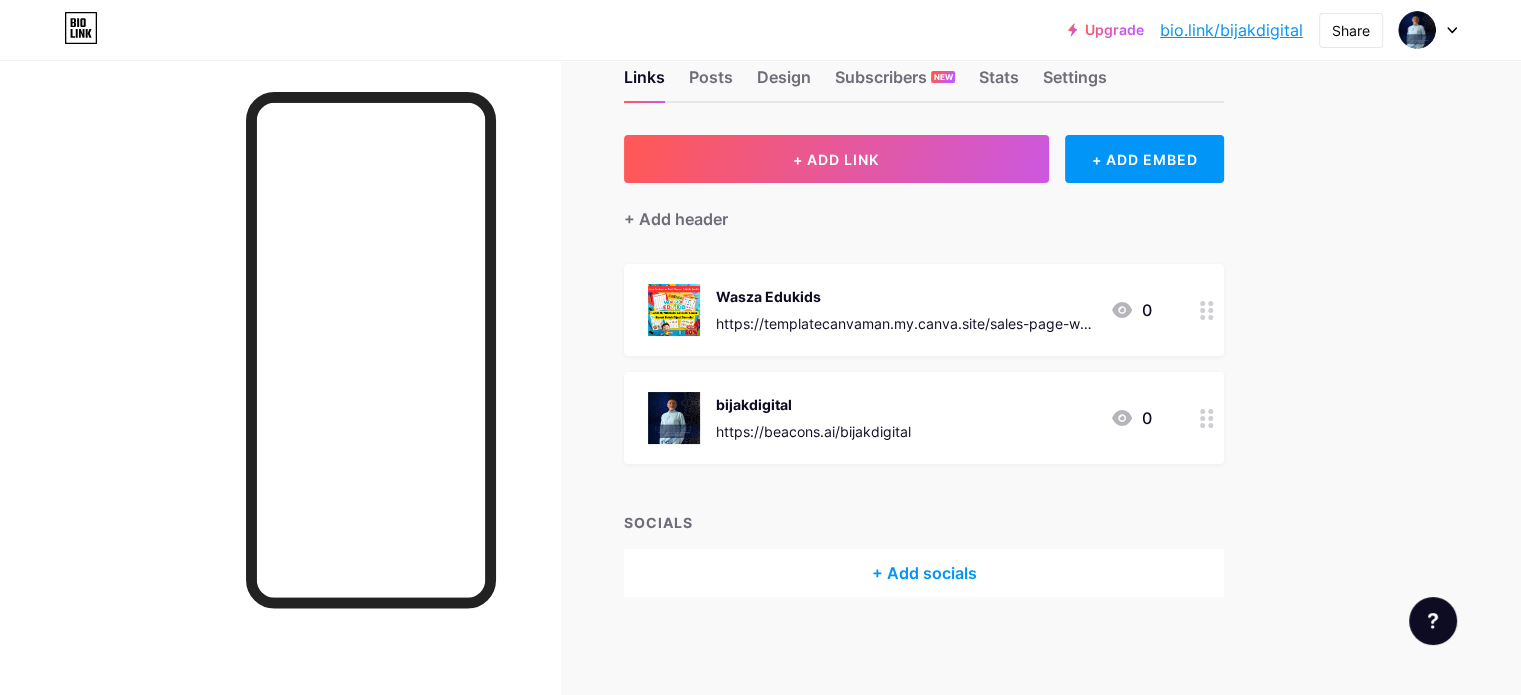 click 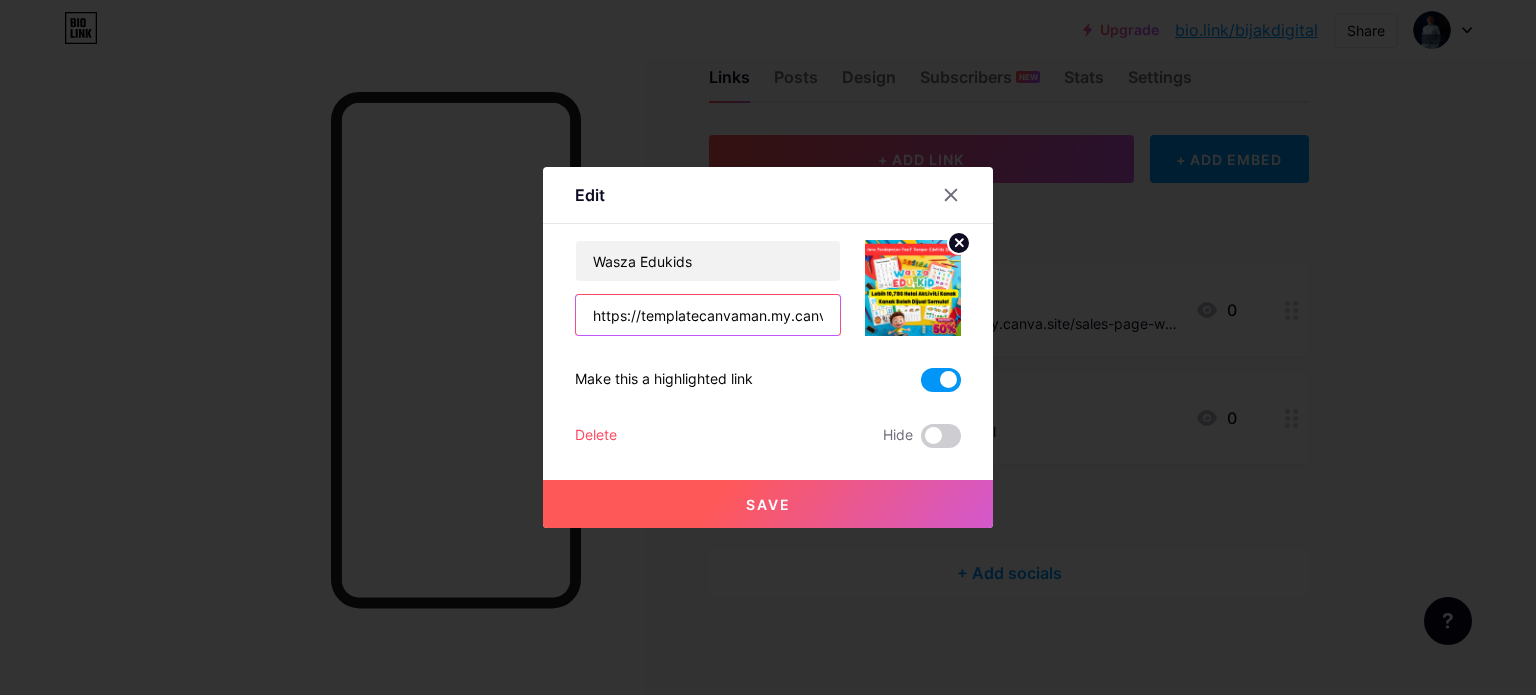 click on "https://templatecanvaman.my.canva.site/sales-page-waszaedukids" at bounding box center [708, 315] 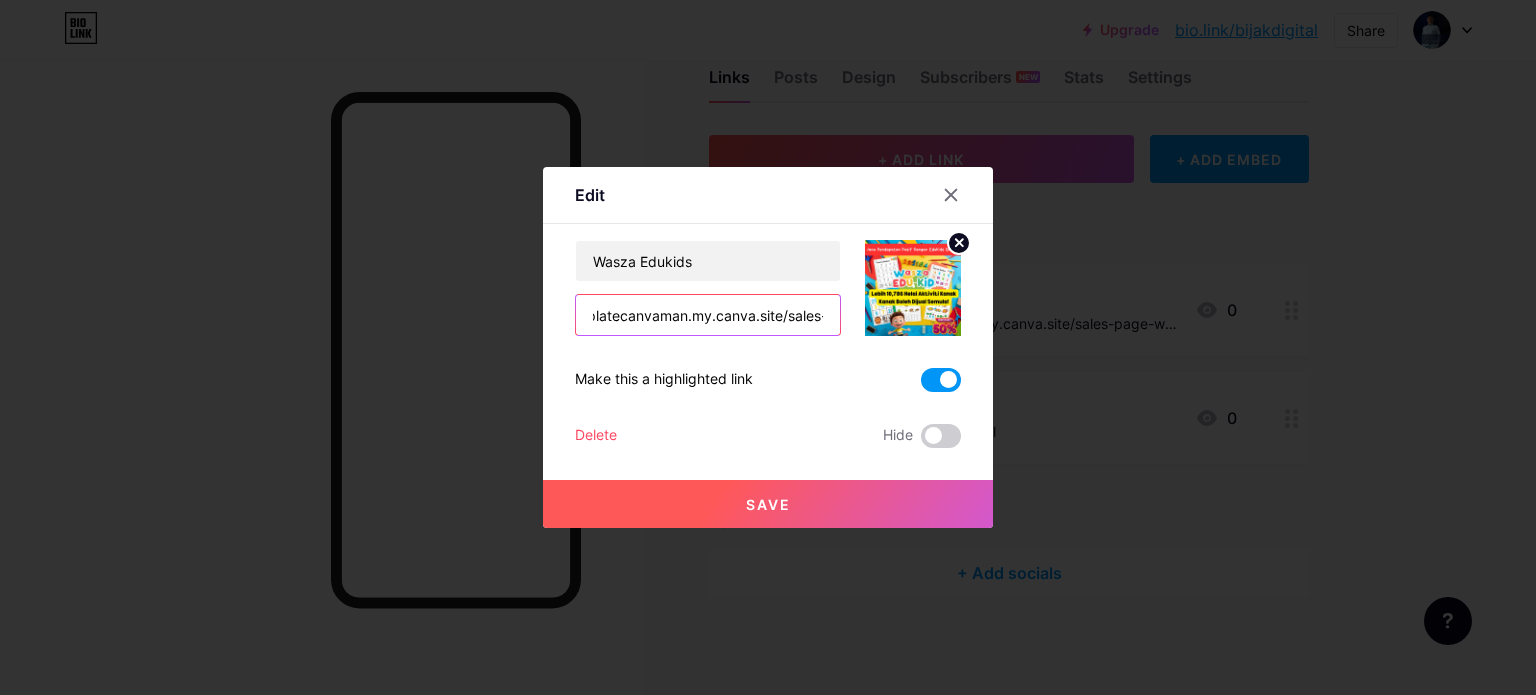 scroll, scrollTop: 0, scrollLeft: 215, axis: horizontal 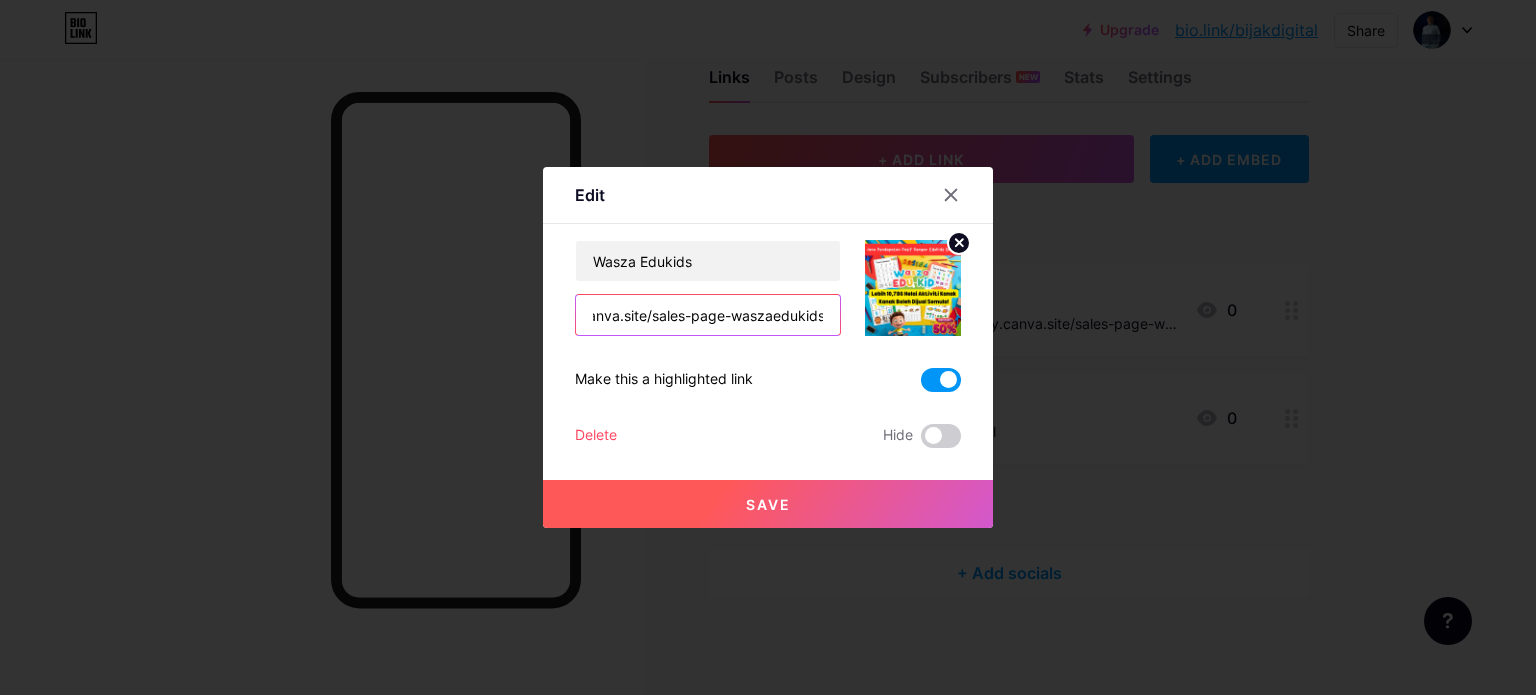 drag, startPoint x: 576, startPoint y: 316, endPoint x: 804, endPoint y: 309, distance: 228.10744 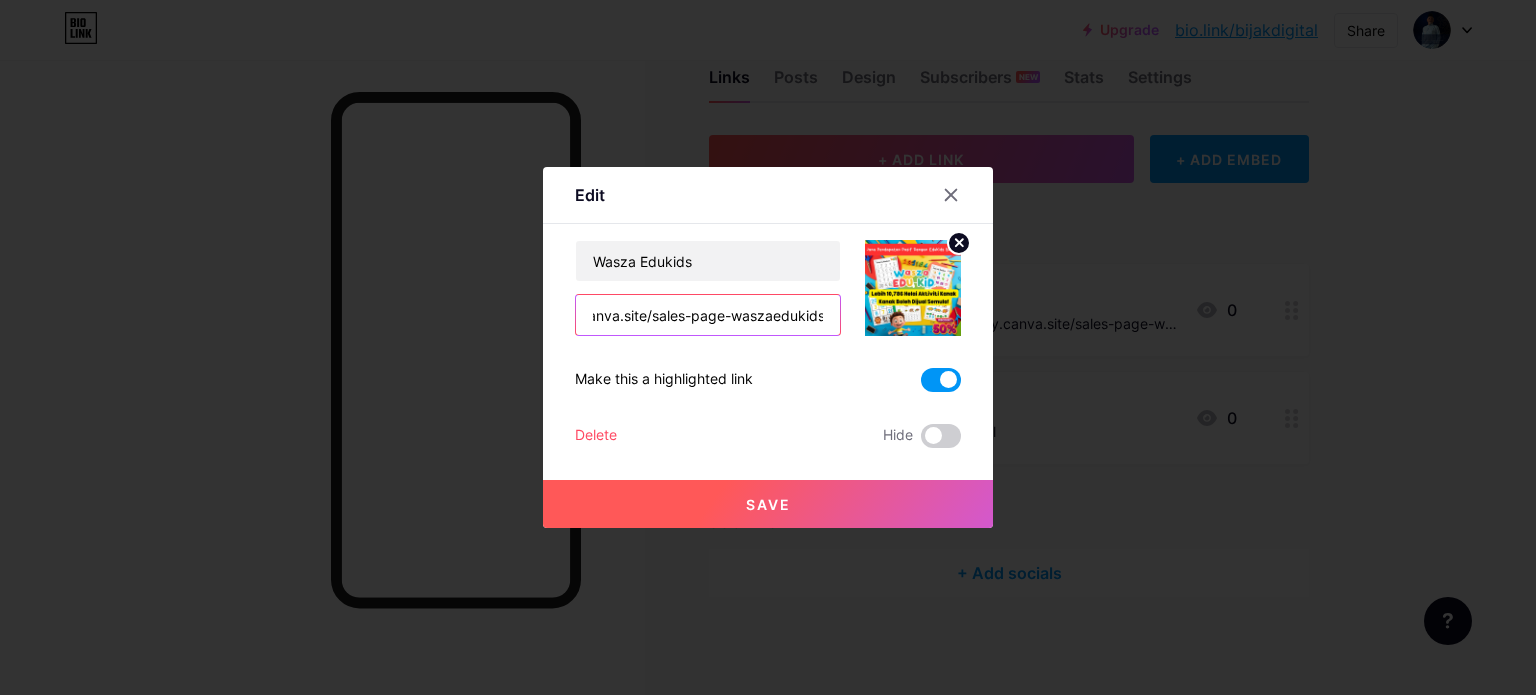 paste on "hinkquran.com" 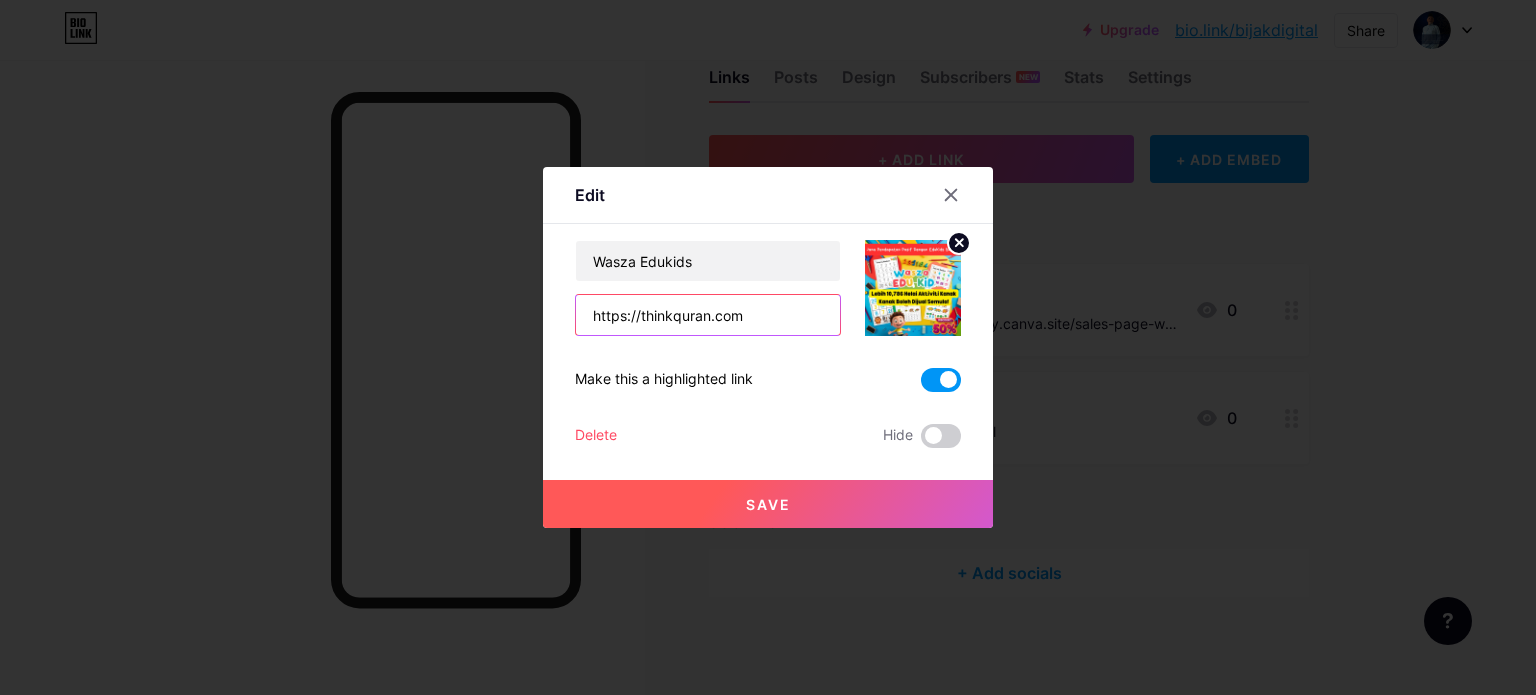 scroll, scrollTop: 0, scrollLeft: 0, axis: both 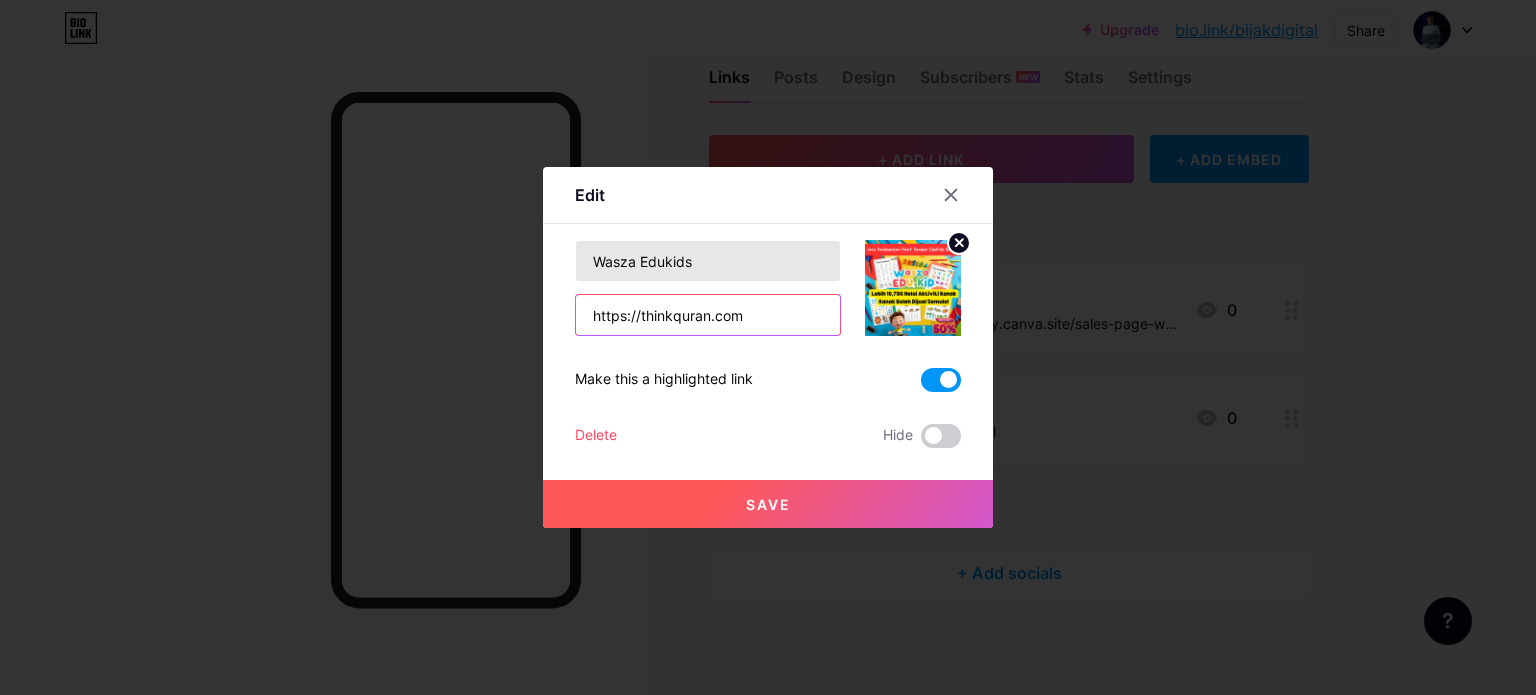 type on "https://thinkquran.com" 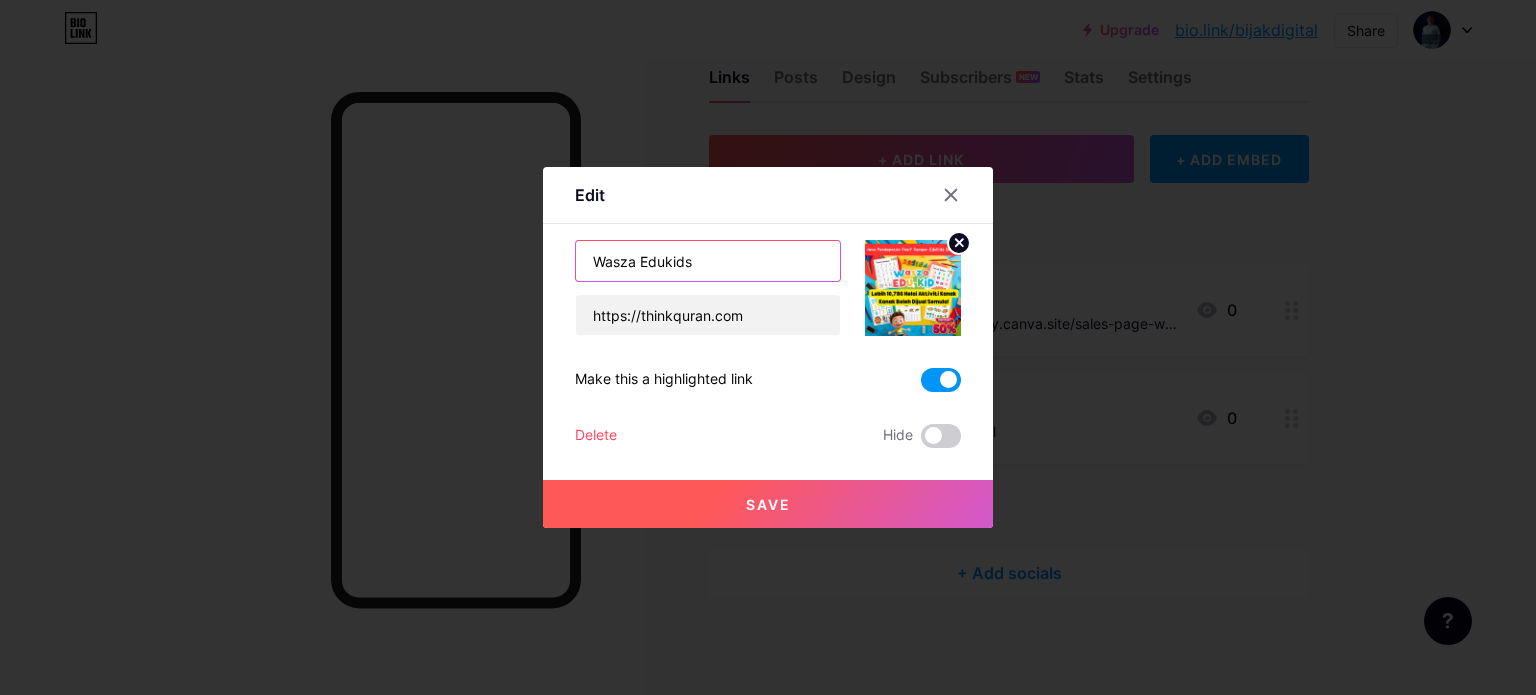 drag, startPoint x: 698, startPoint y: 263, endPoint x: 563, endPoint y: 260, distance: 135.03333 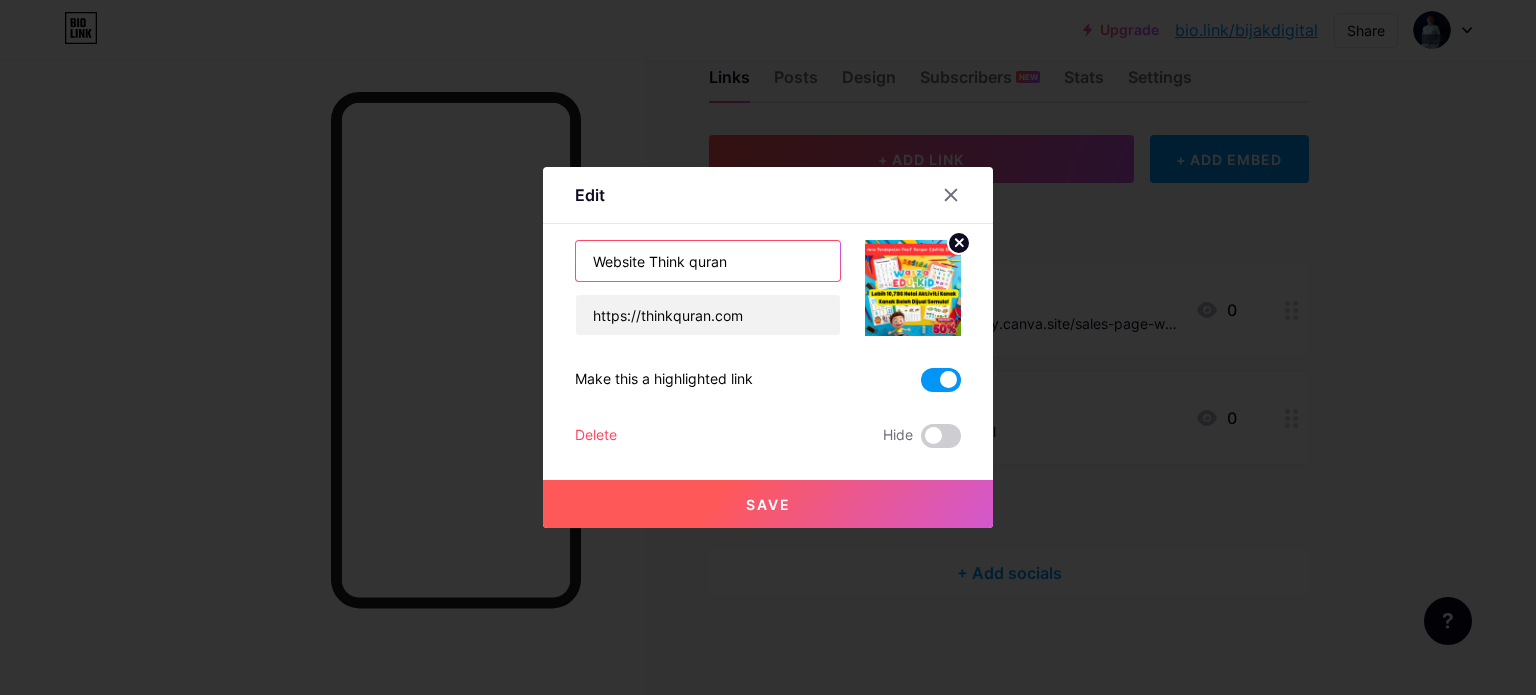 type on "Website Think quran" 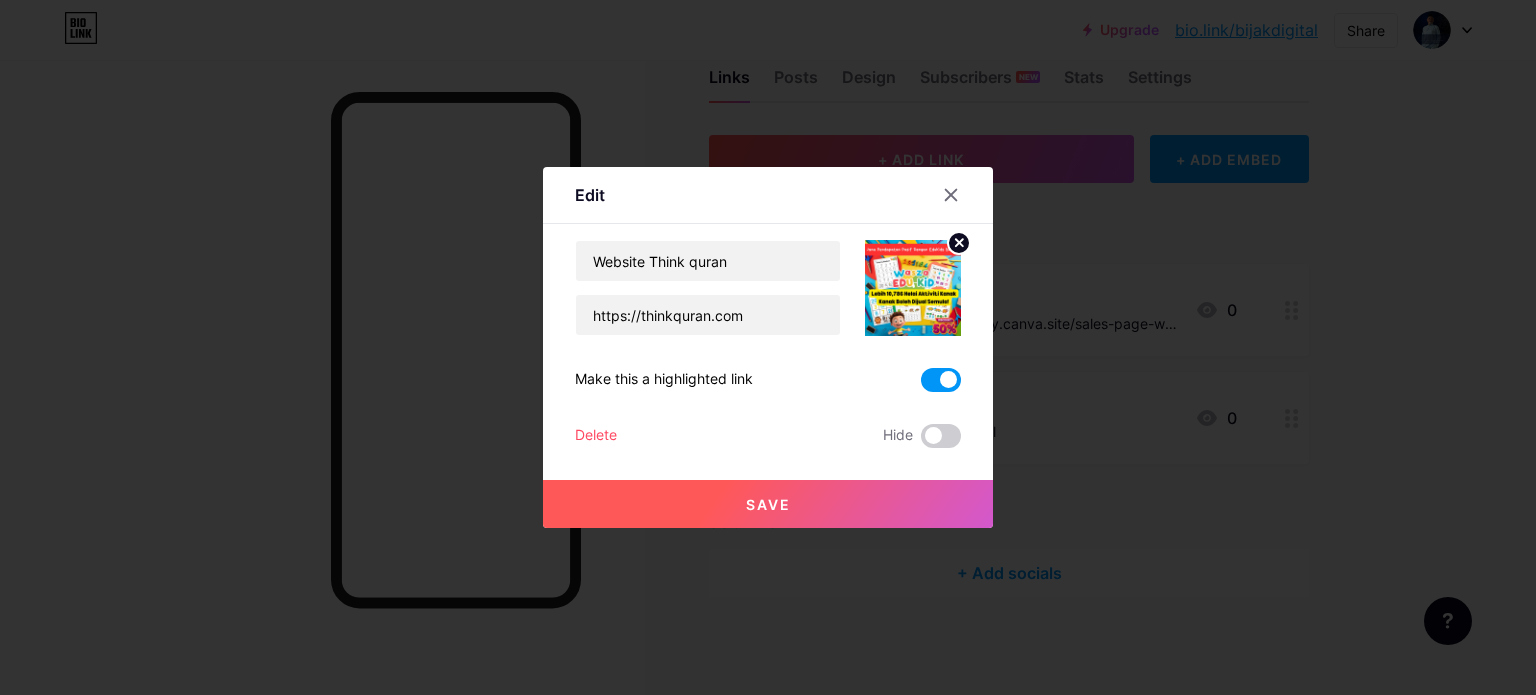click 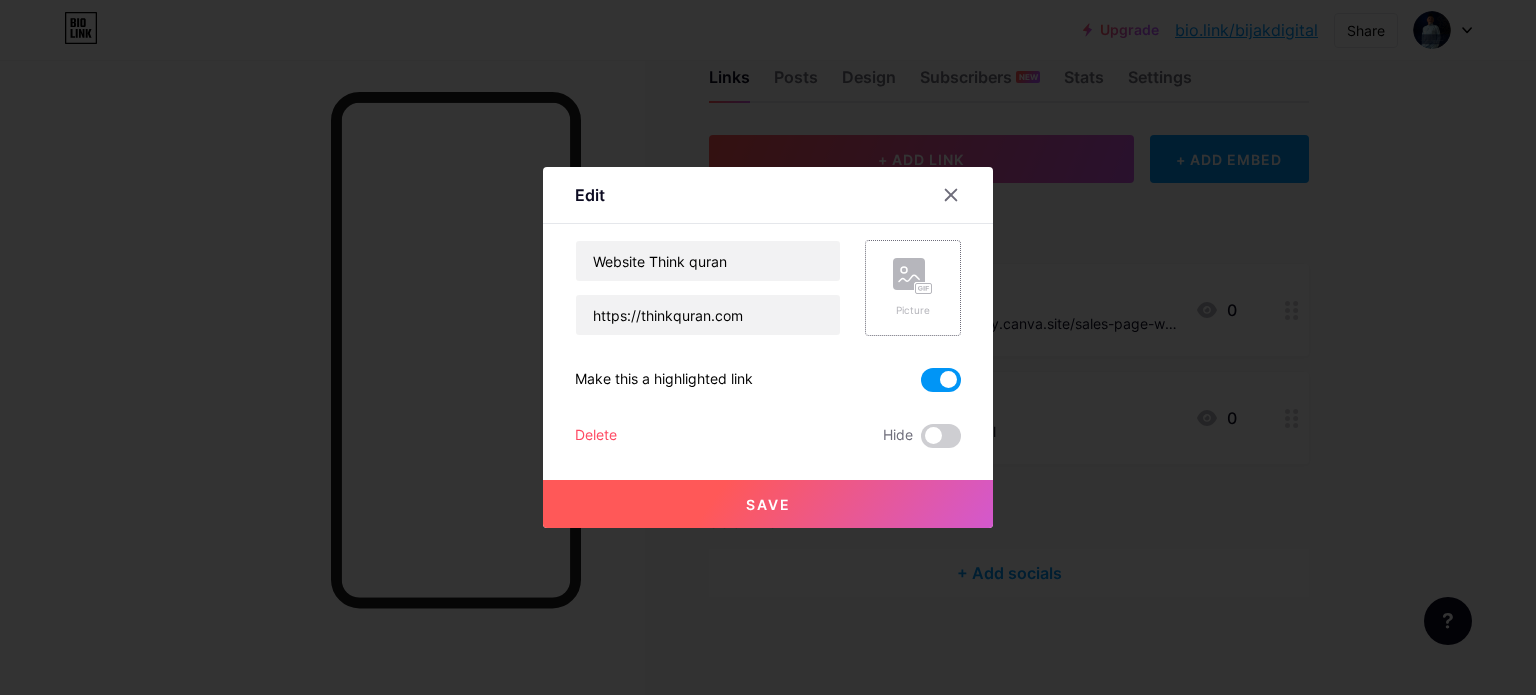click 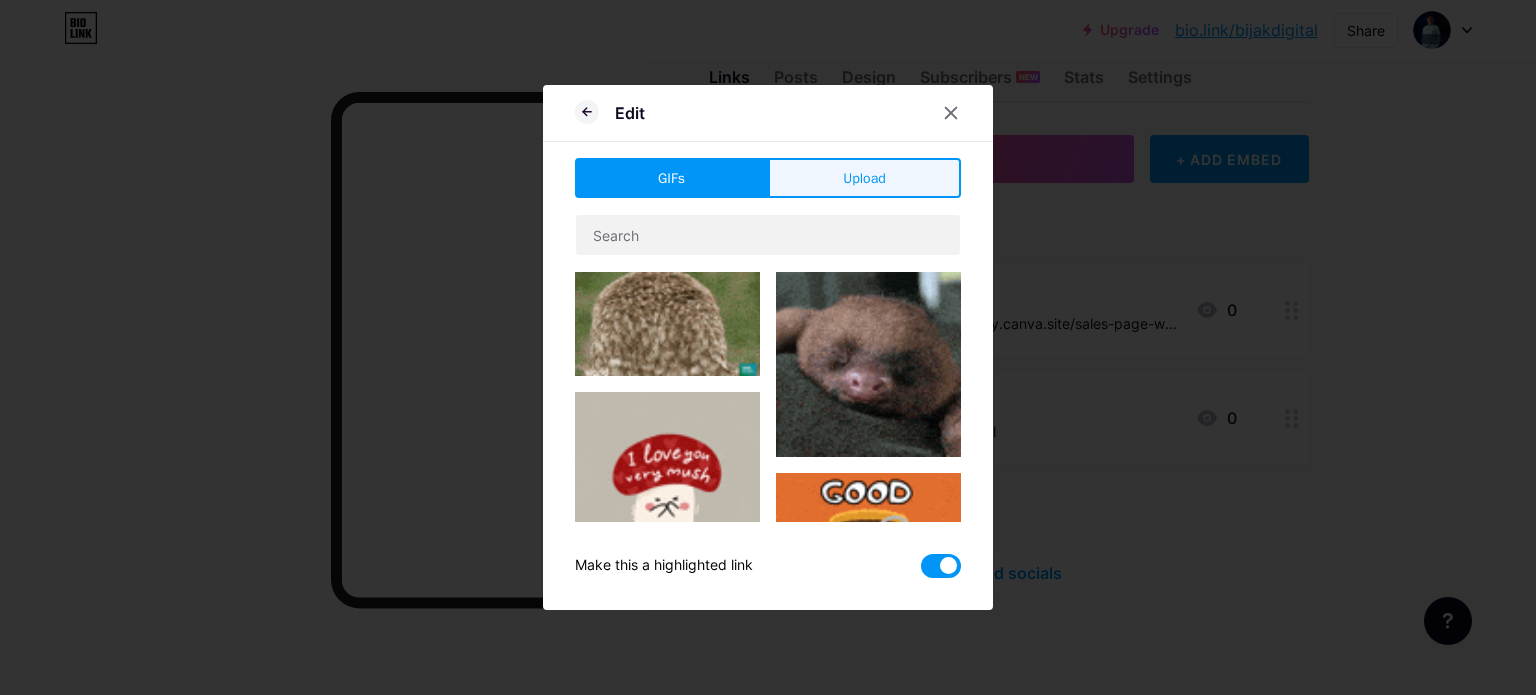 click on "Upload" at bounding box center (864, 178) 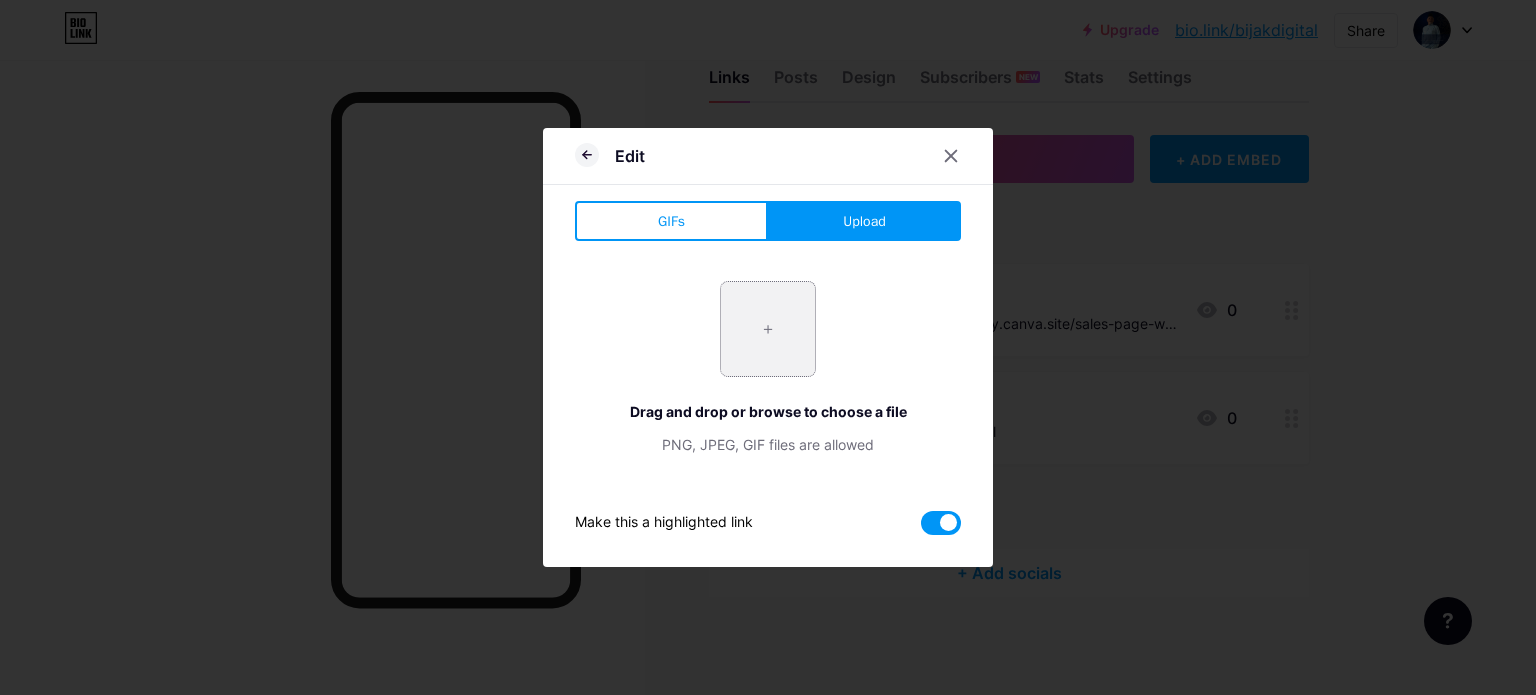 click at bounding box center [768, 329] 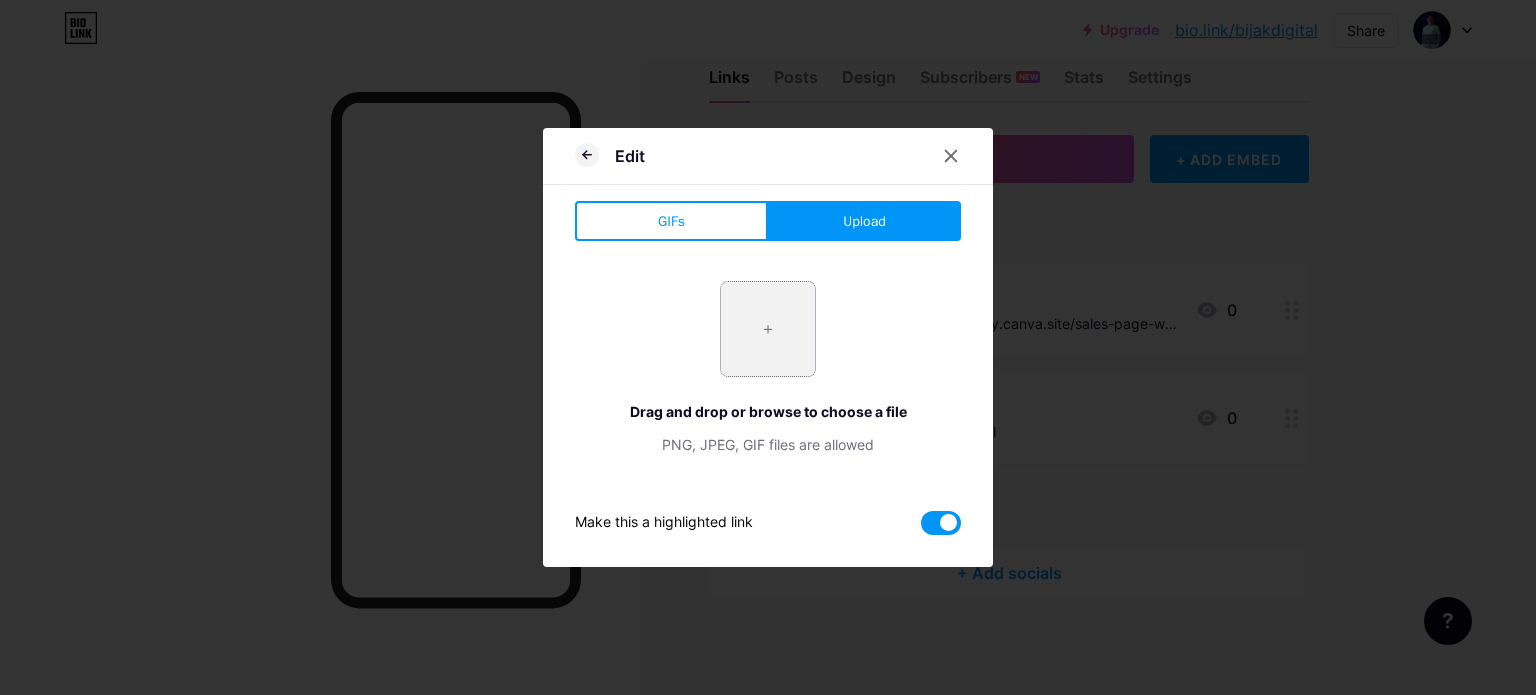 type on "C:\fakepath\Screenshot 2024-11-20 2257079.png" 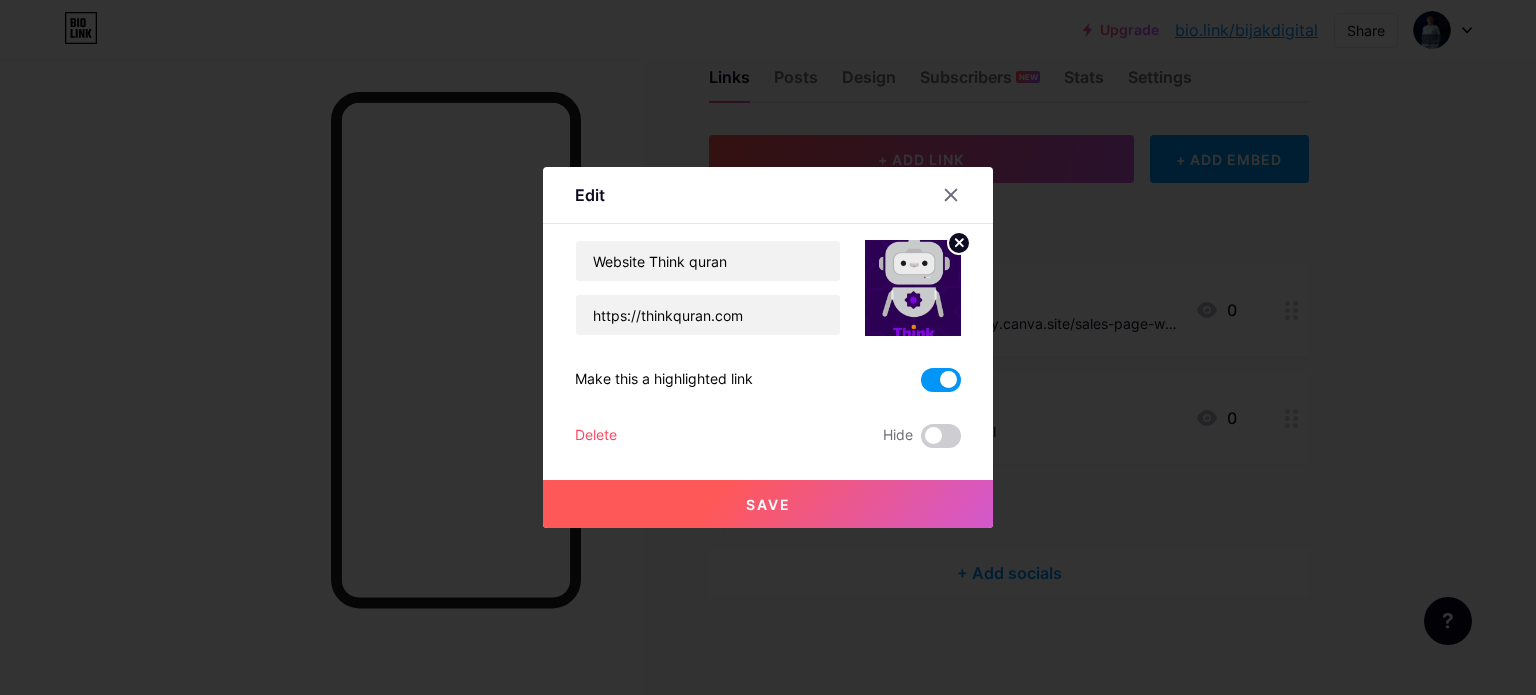 click on "Save" at bounding box center (768, 504) 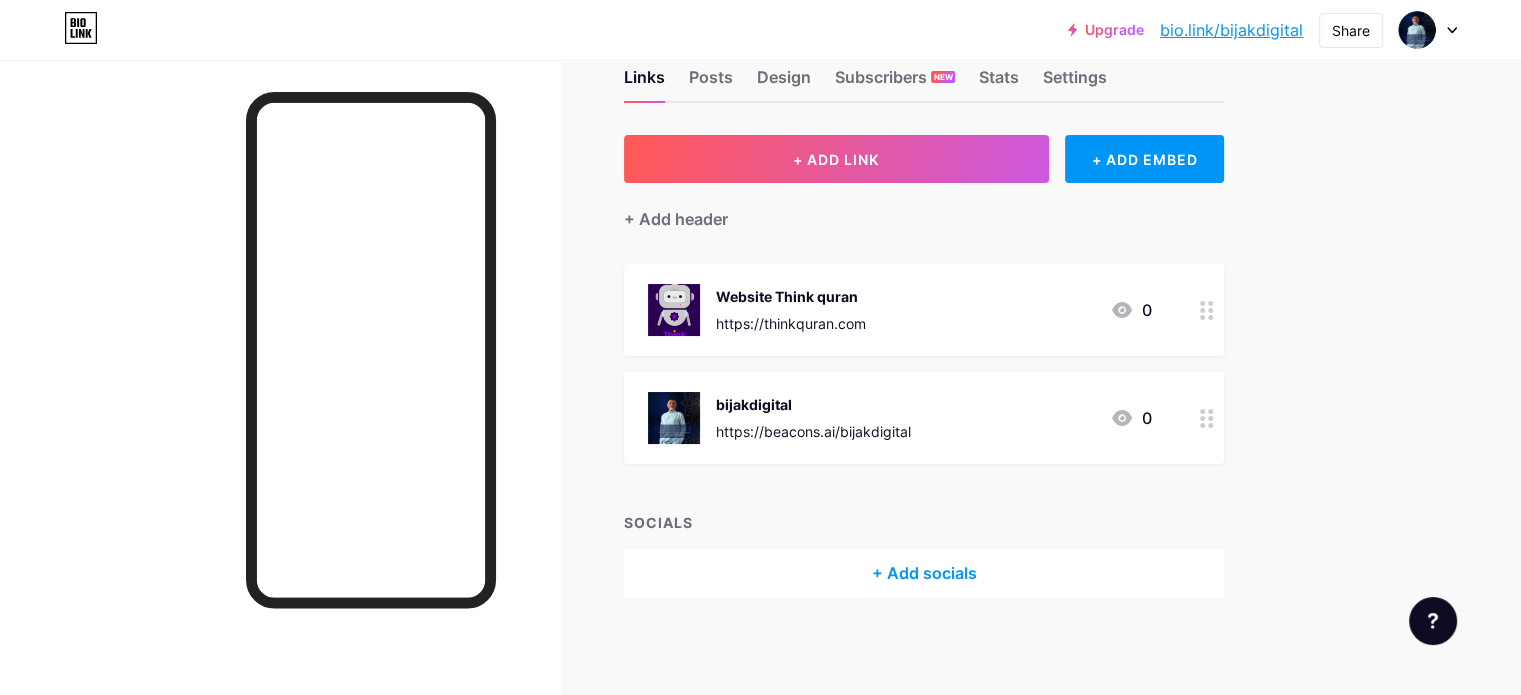 click 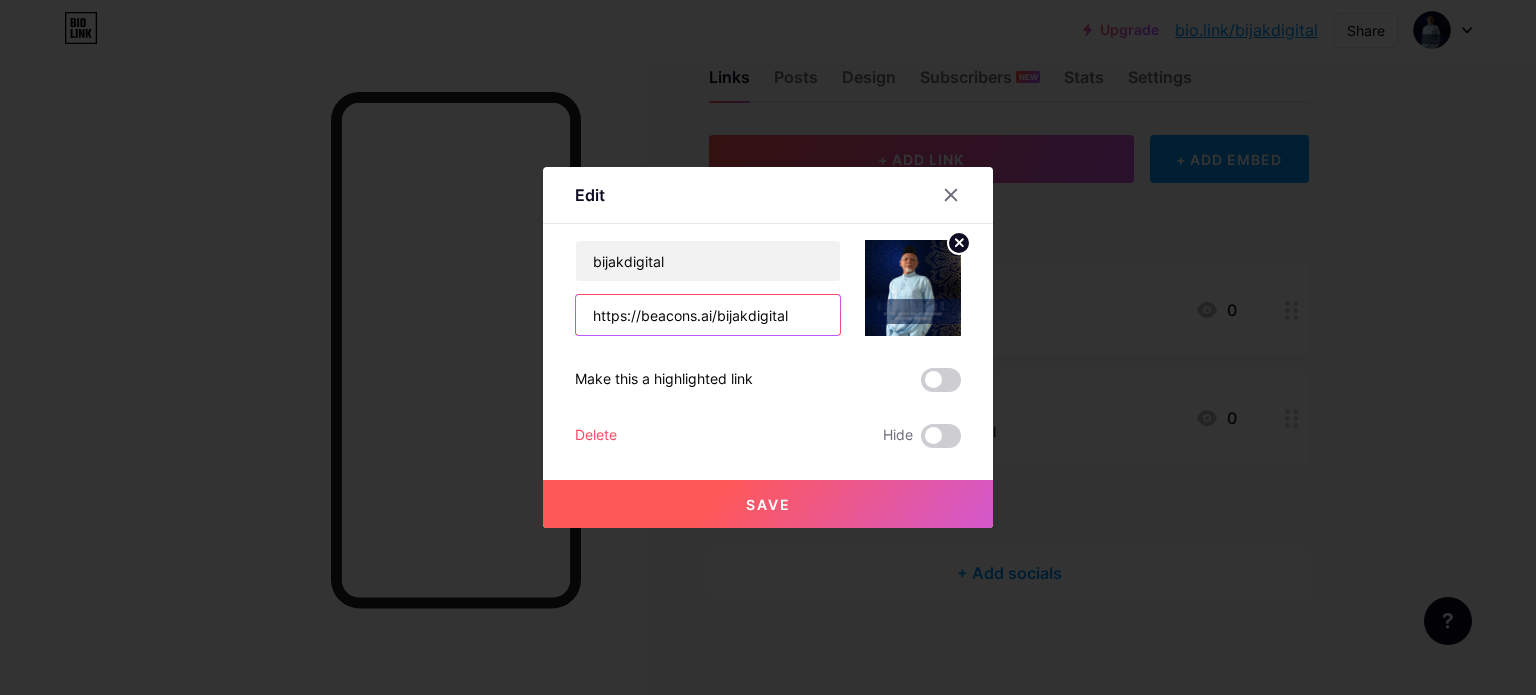 click on "https://beacons.ai/bijakdigital" at bounding box center [708, 315] 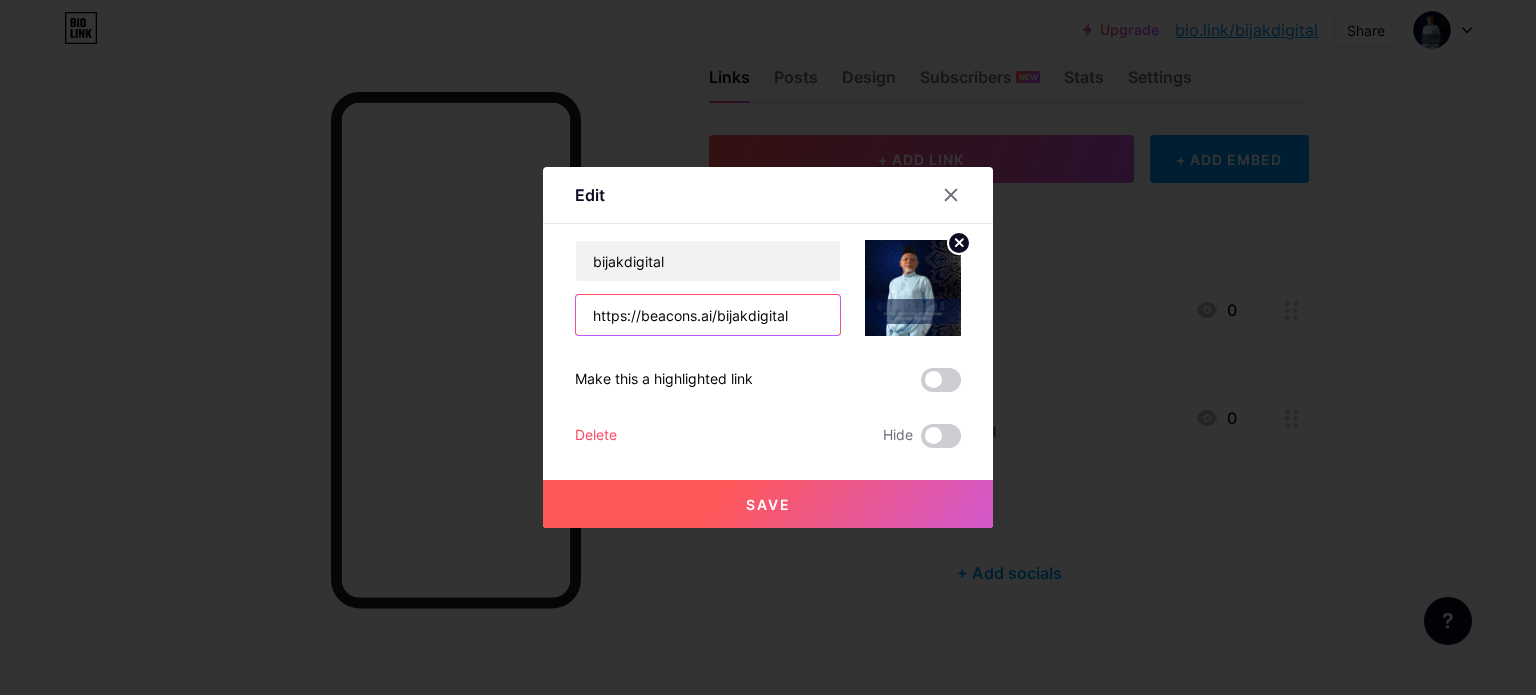 paste on "app.thinkquran.com/?r=FD5BEVZP" 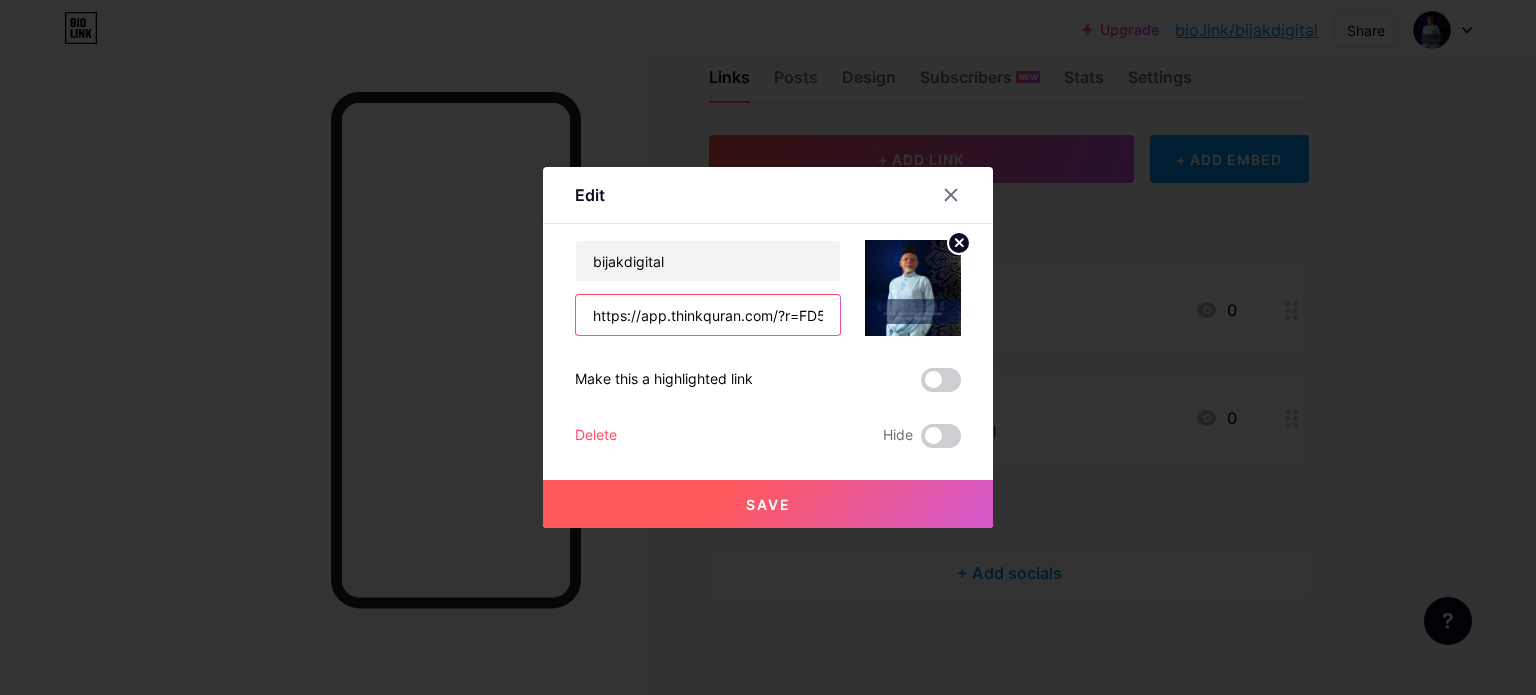 scroll, scrollTop: 0, scrollLeft: 46, axis: horizontal 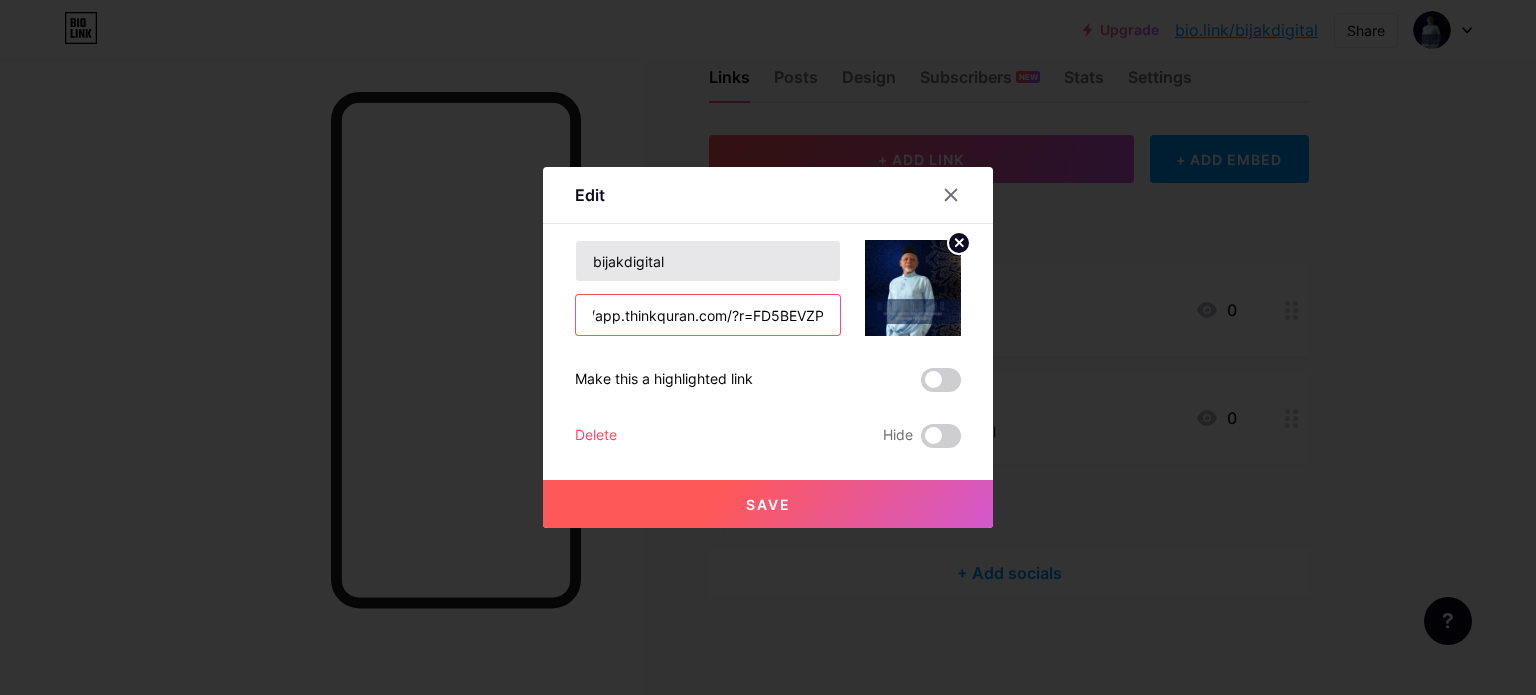 type on "https://app.thinkquran.com/?r=FD5BEVZP" 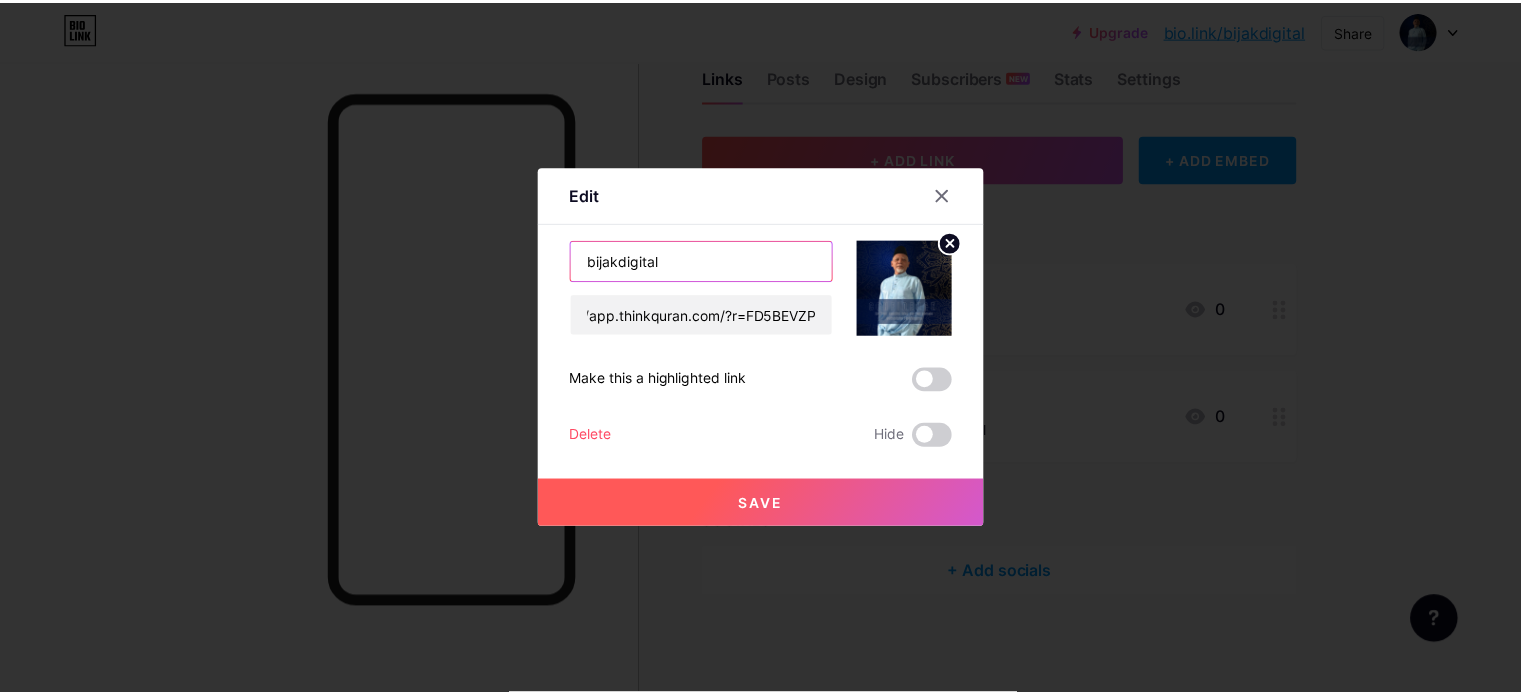 scroll, scrollTop: 0, scrollLeft: 0, axis: both 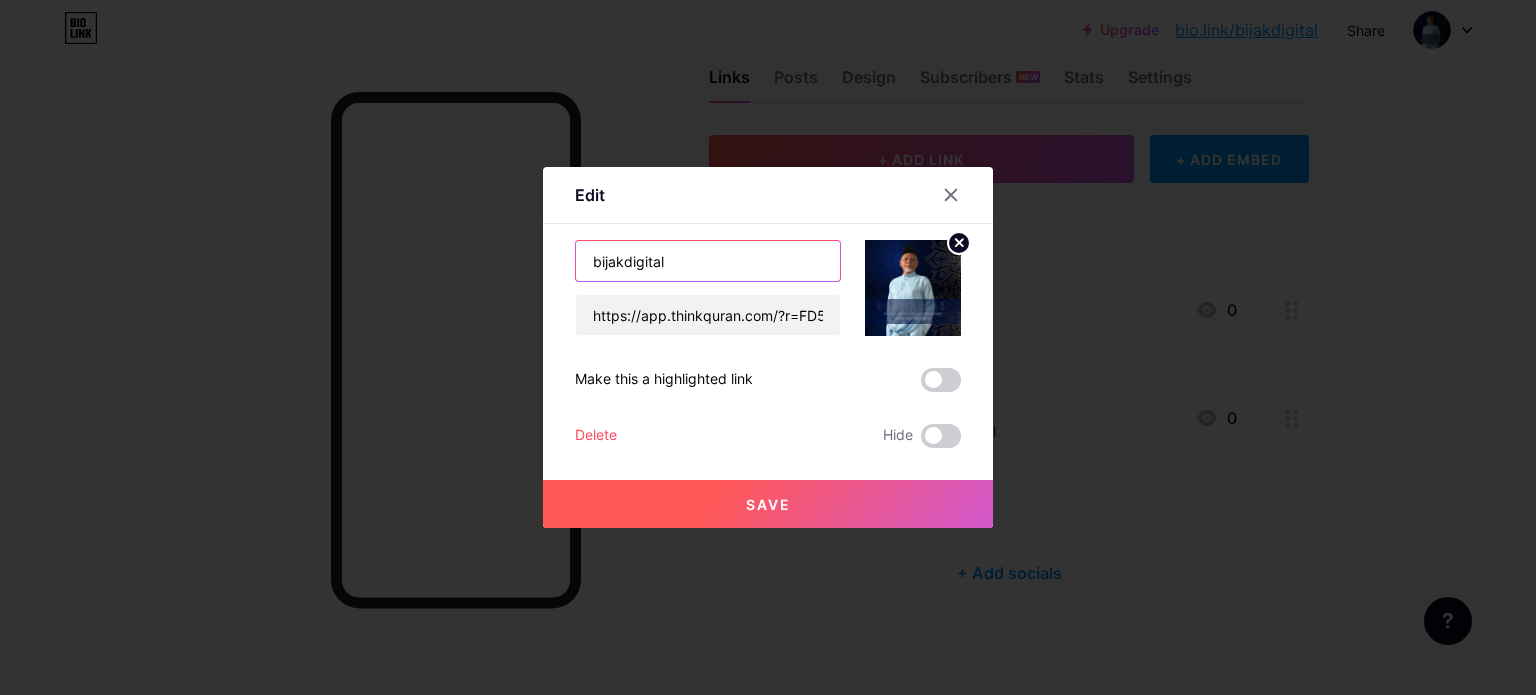 click on "bijakdigital" at bounding box center [708, 261] 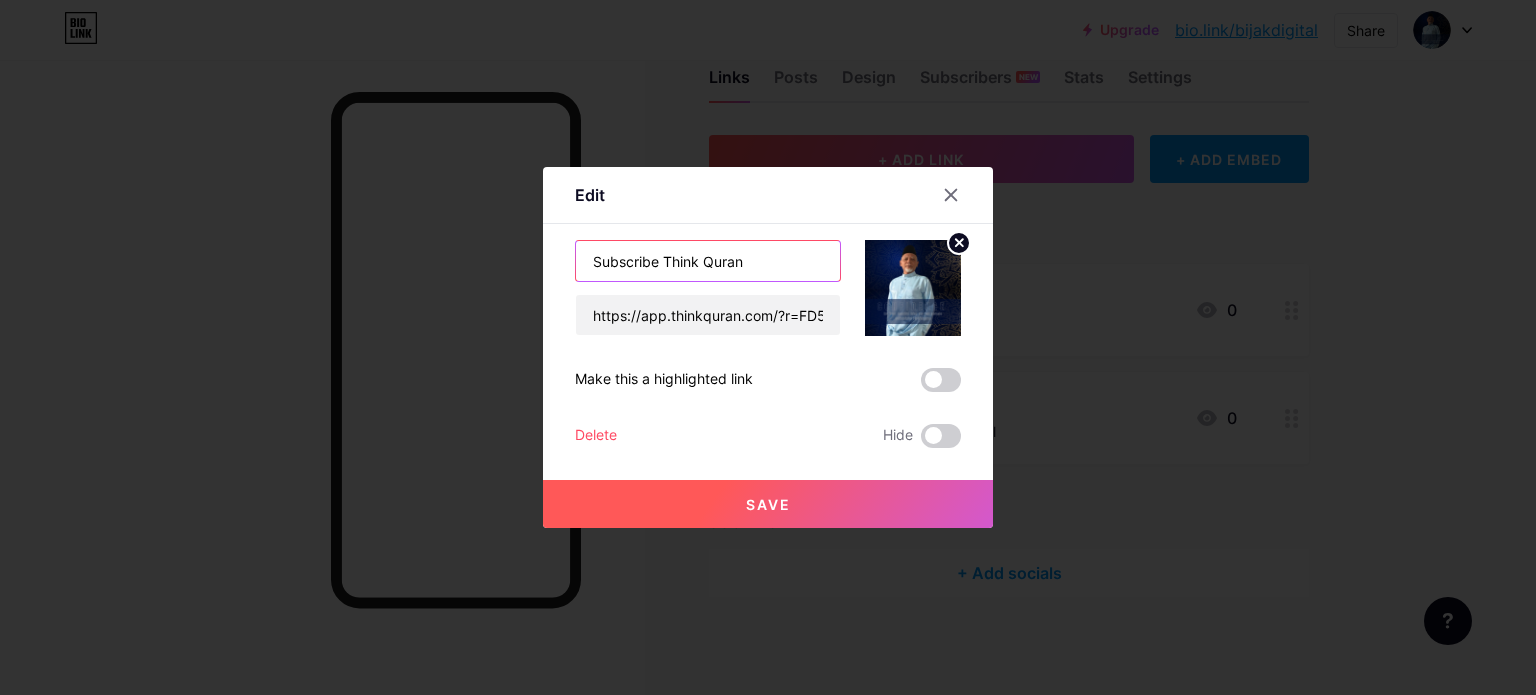 type on "Subscribe Think Quran" 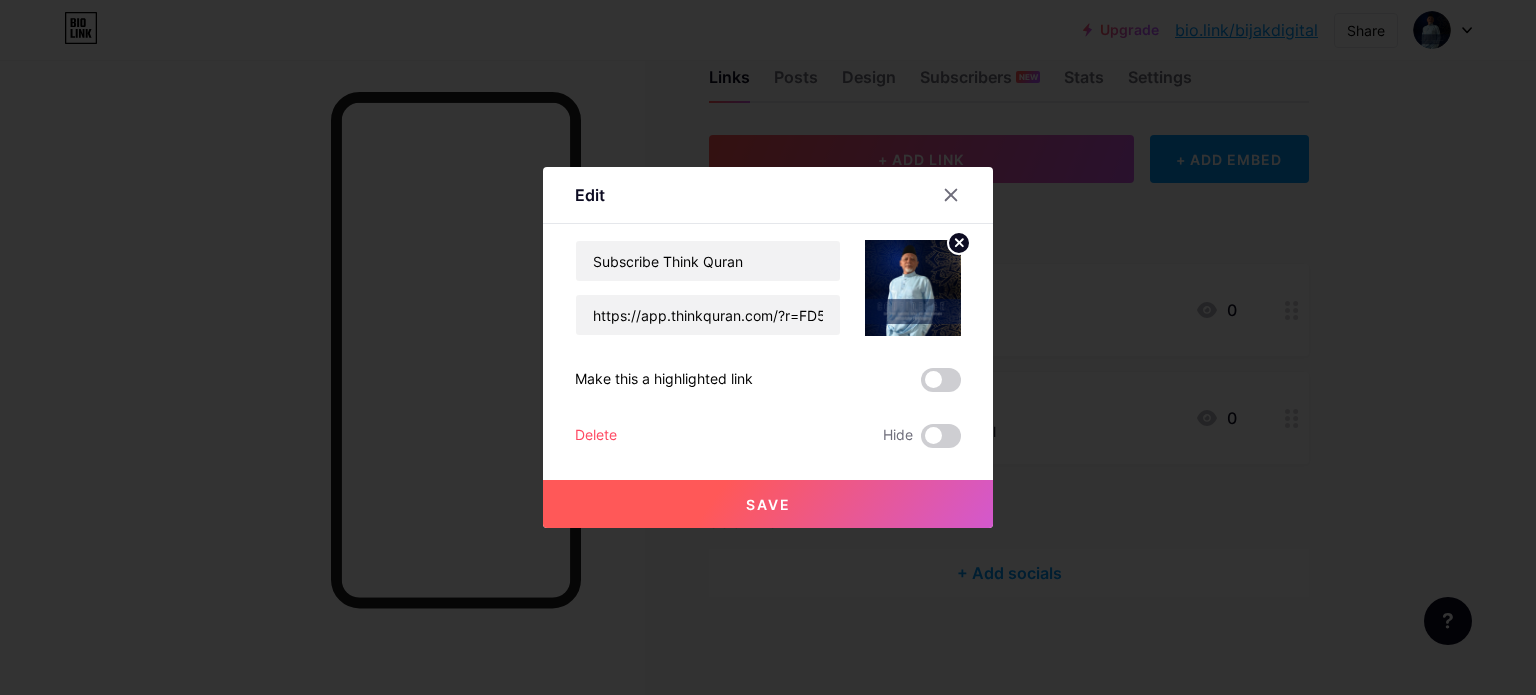 click 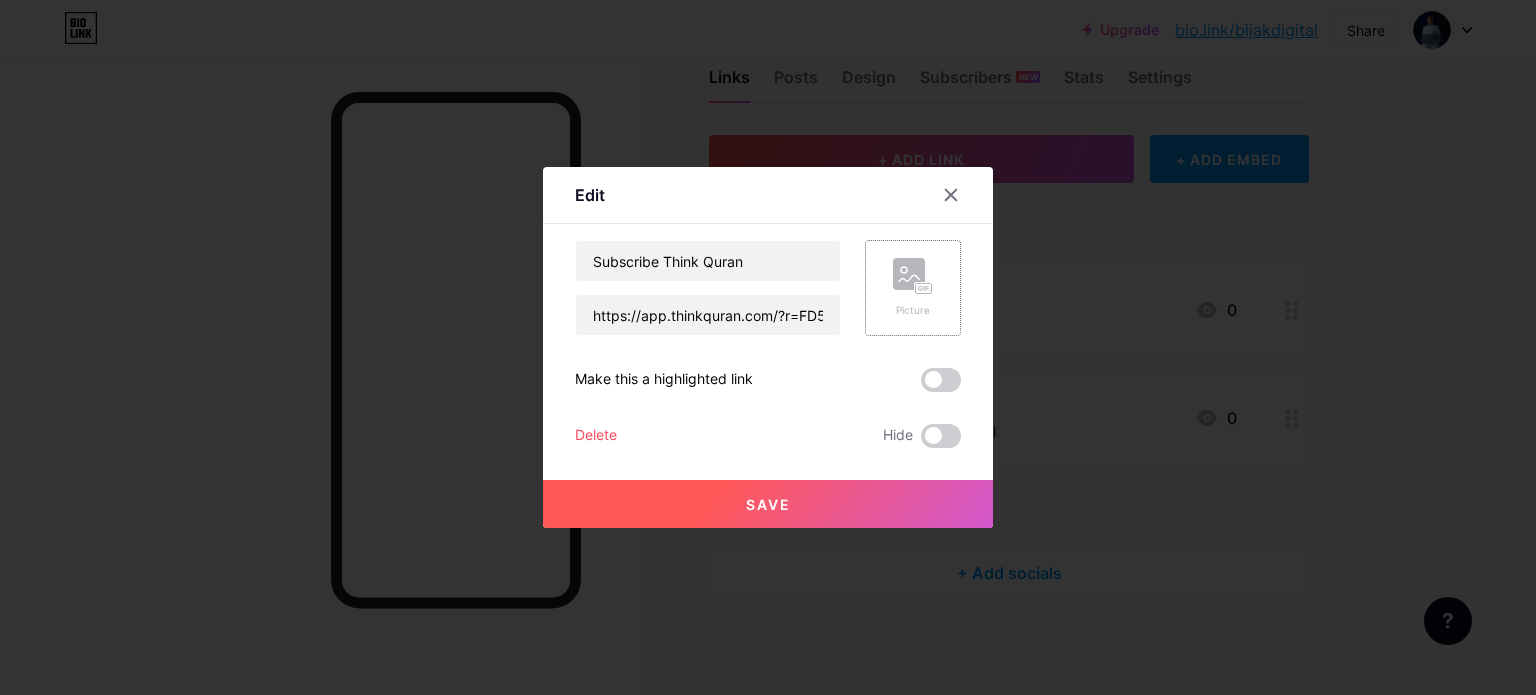 click 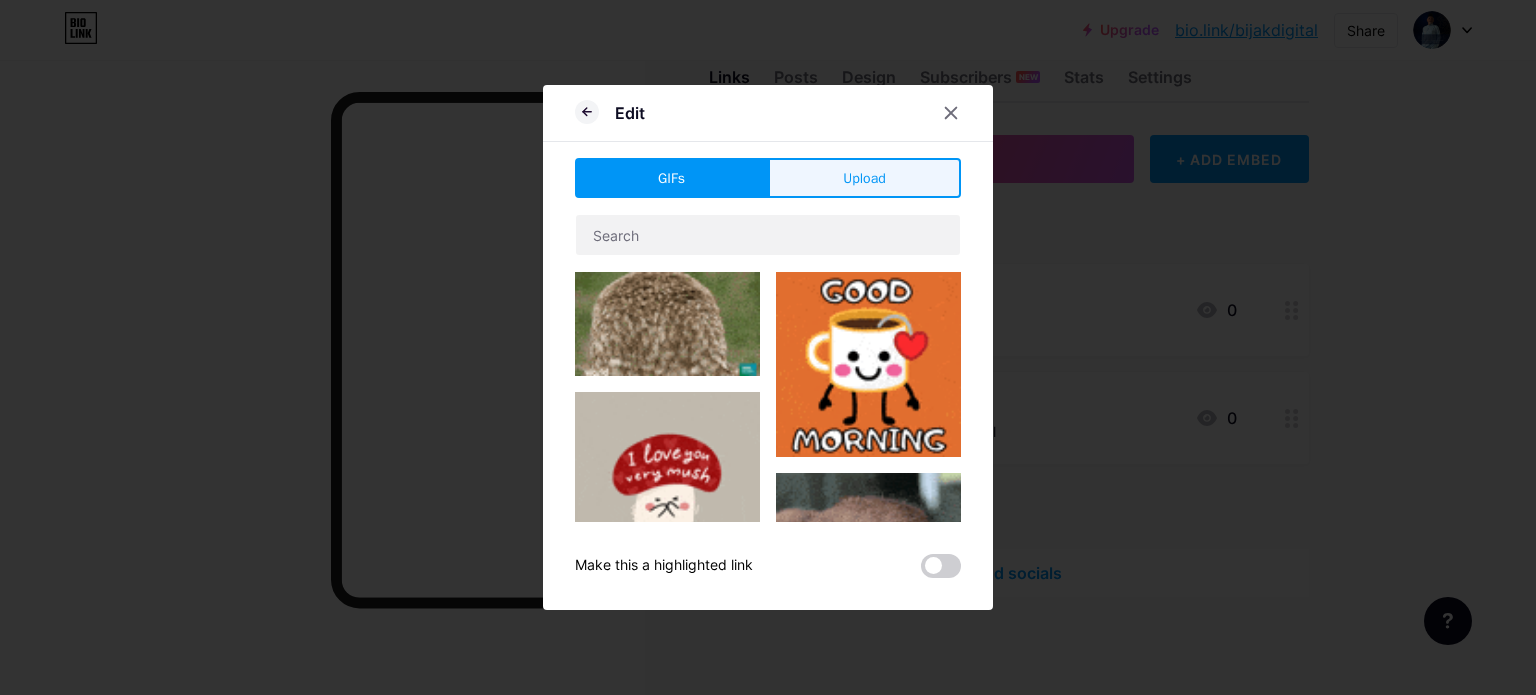 click on "Upload" at bounding box center (864, 178) 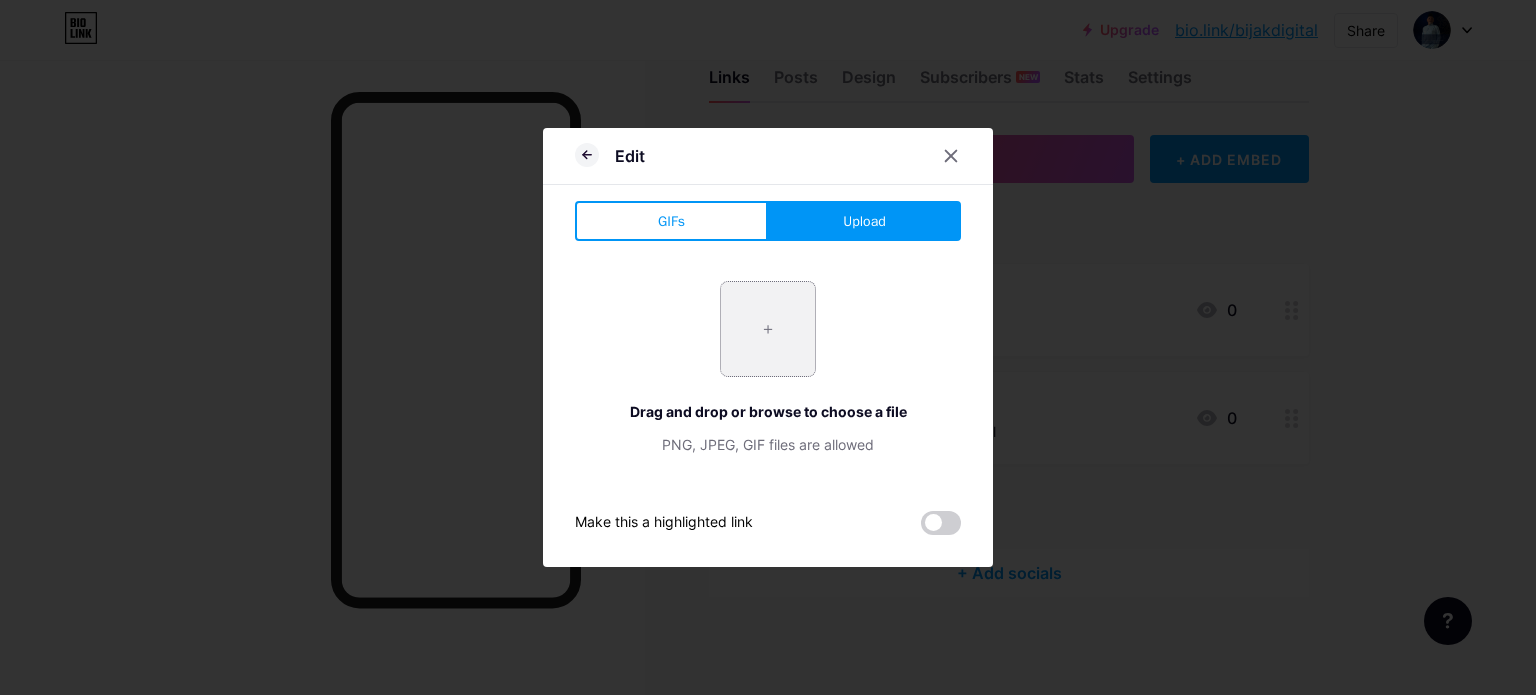 click at bounding box center (768, 329) 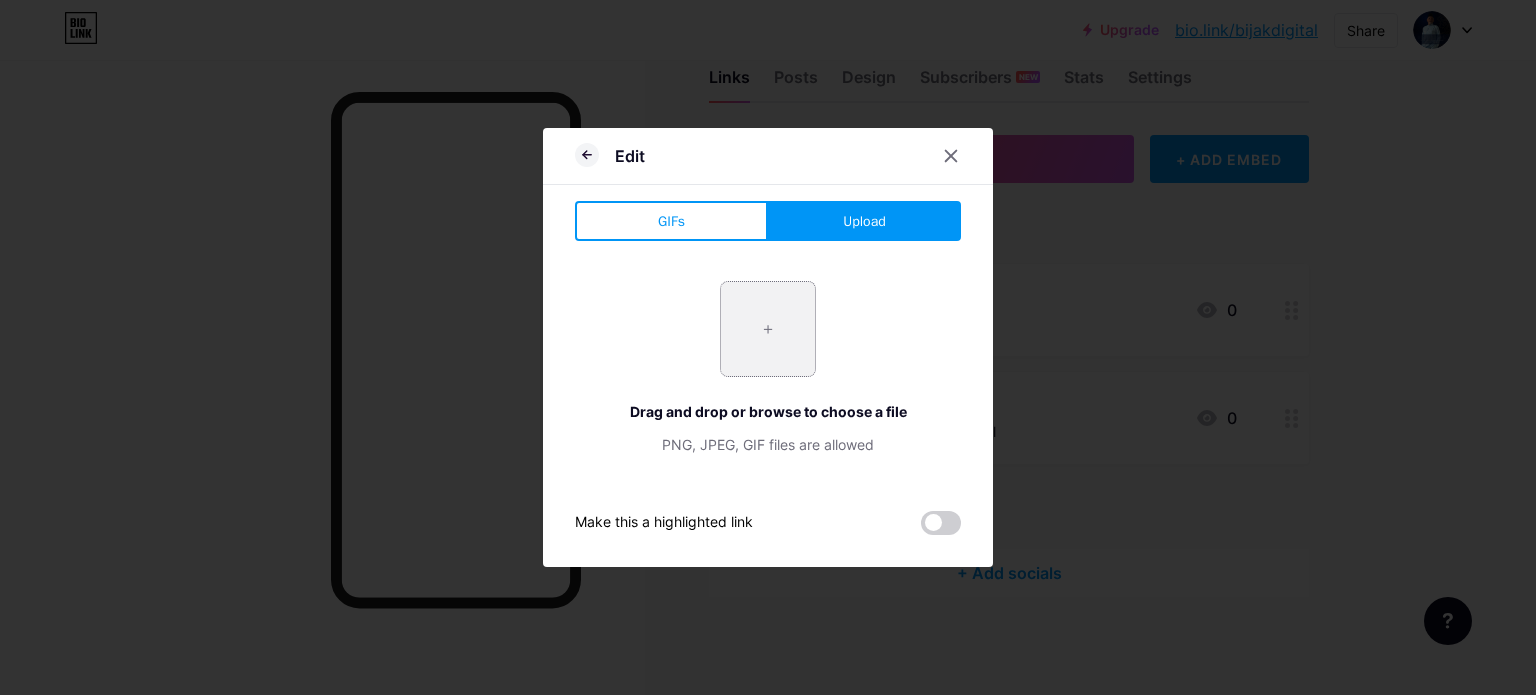type on "C:\fakepath\1.png" 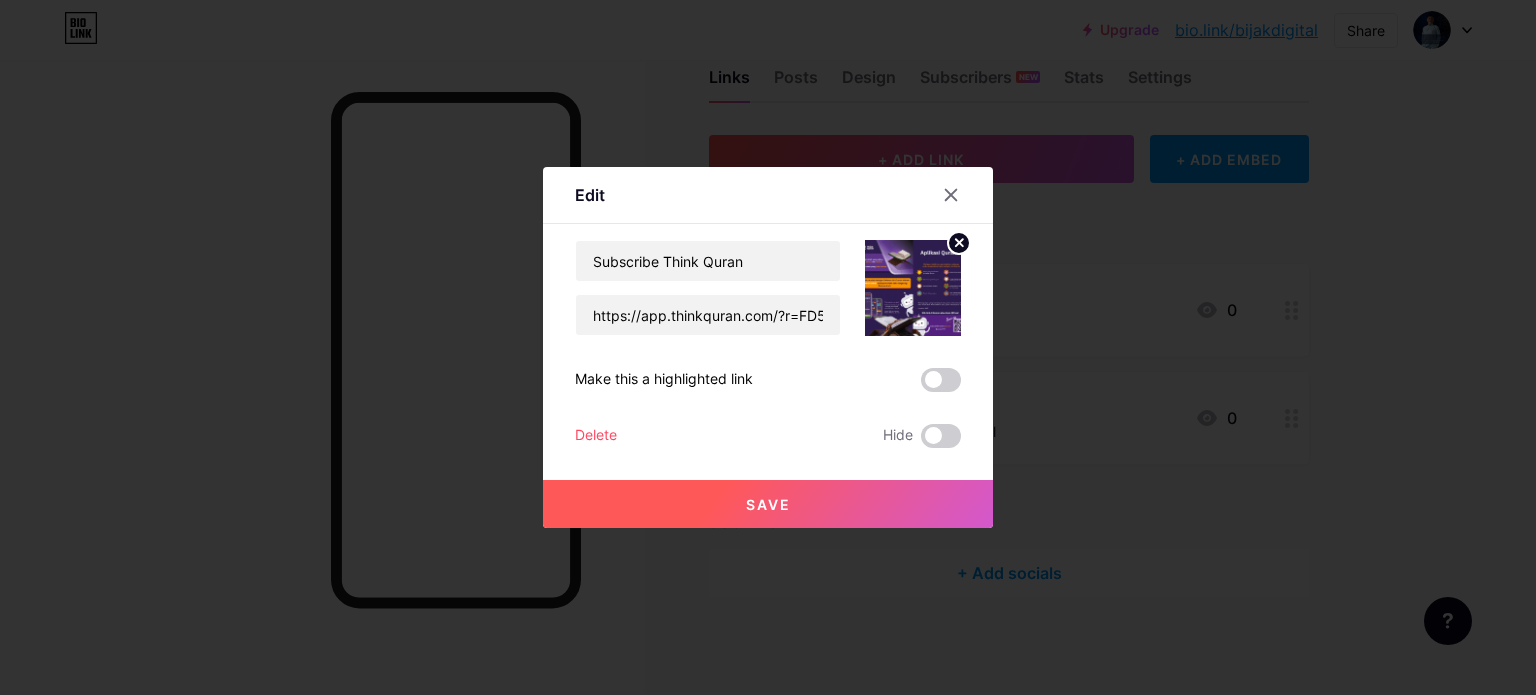 click on "Save" at bounding box center [768, 504] 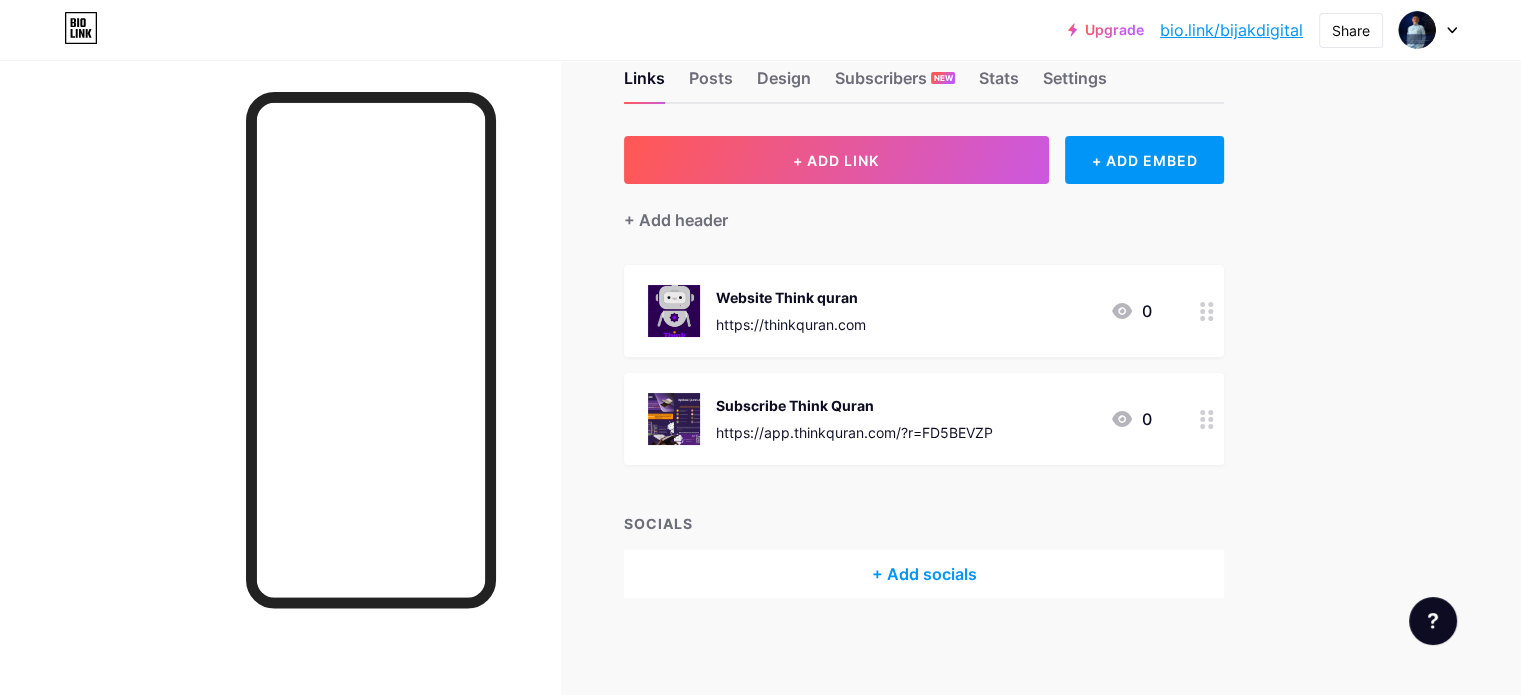 scroll, scrollTop: 51, scrollLeft: 0, axis: vertical 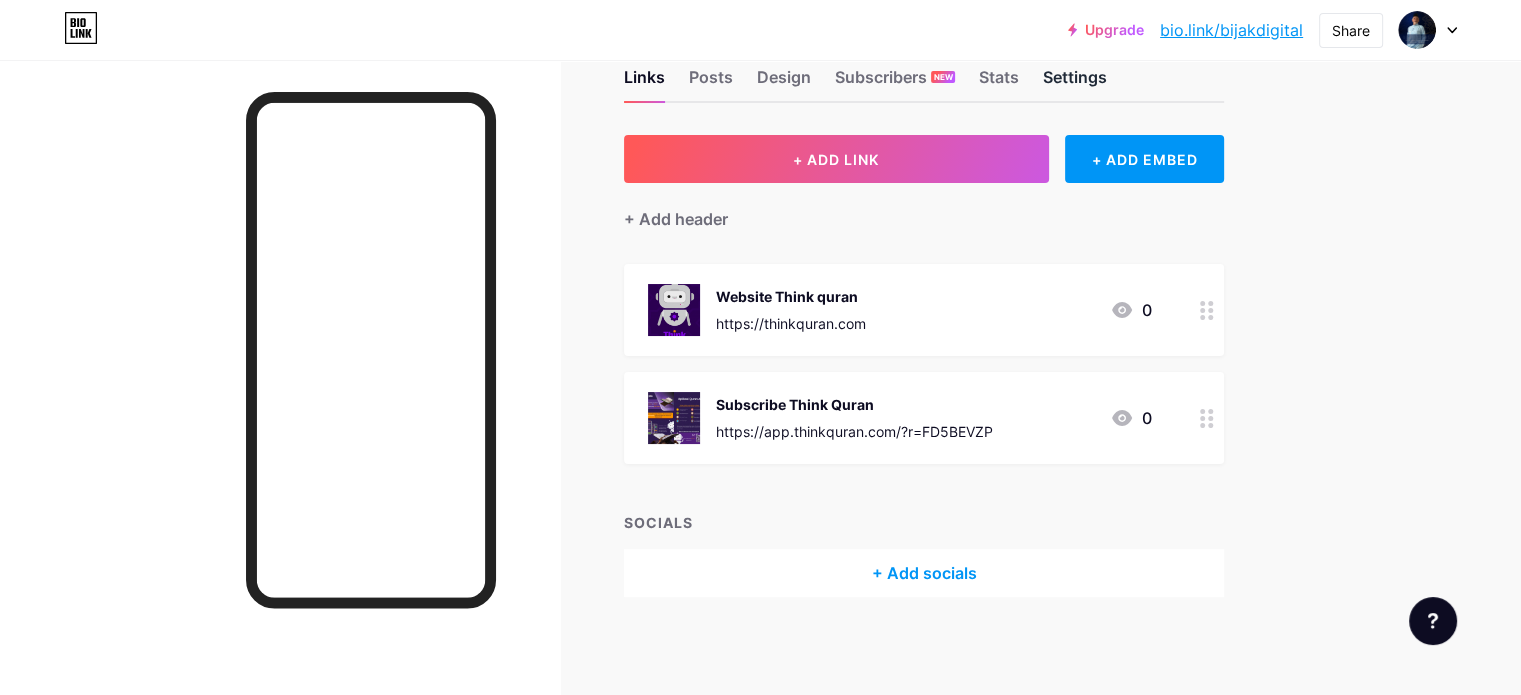 click on "Settings" at bounding box center (1075, 83) 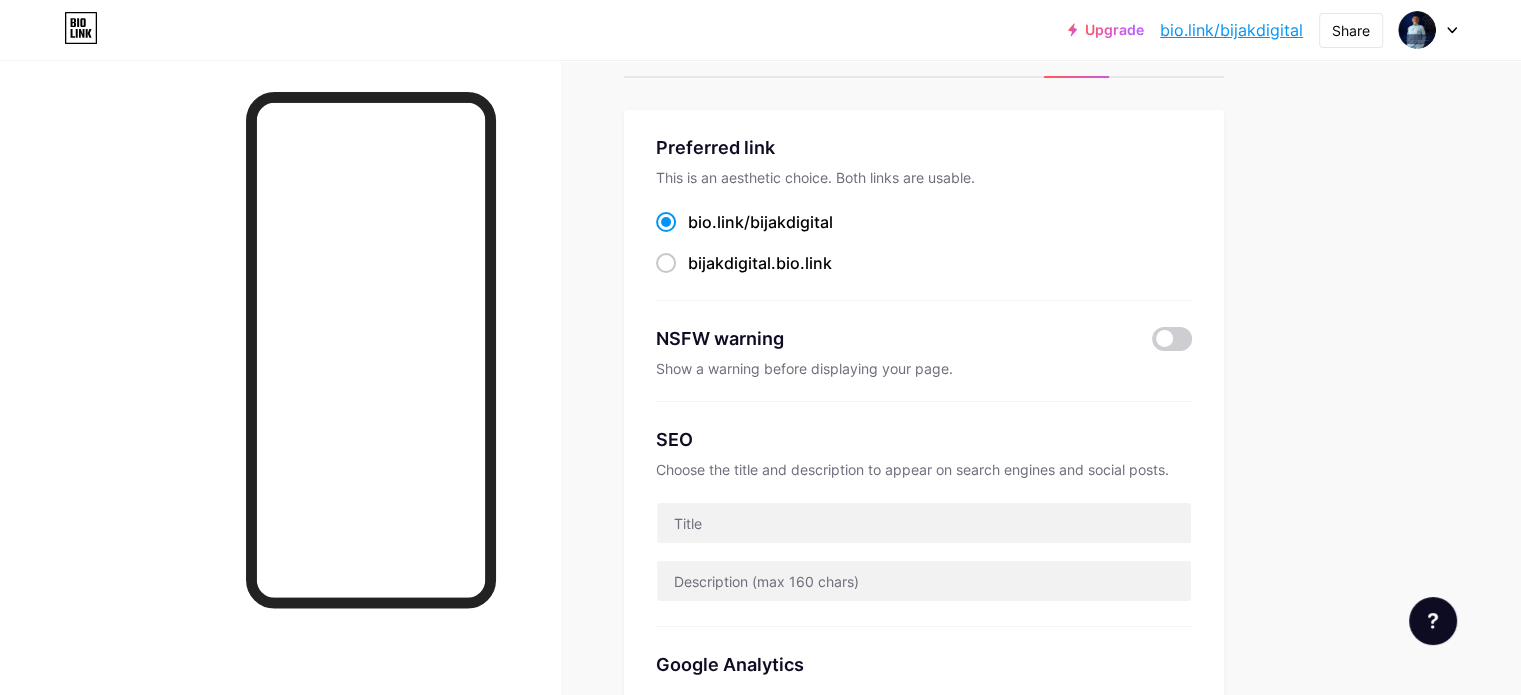 scroll, scrollTop: 0, scrollLeft: 0, axis: both 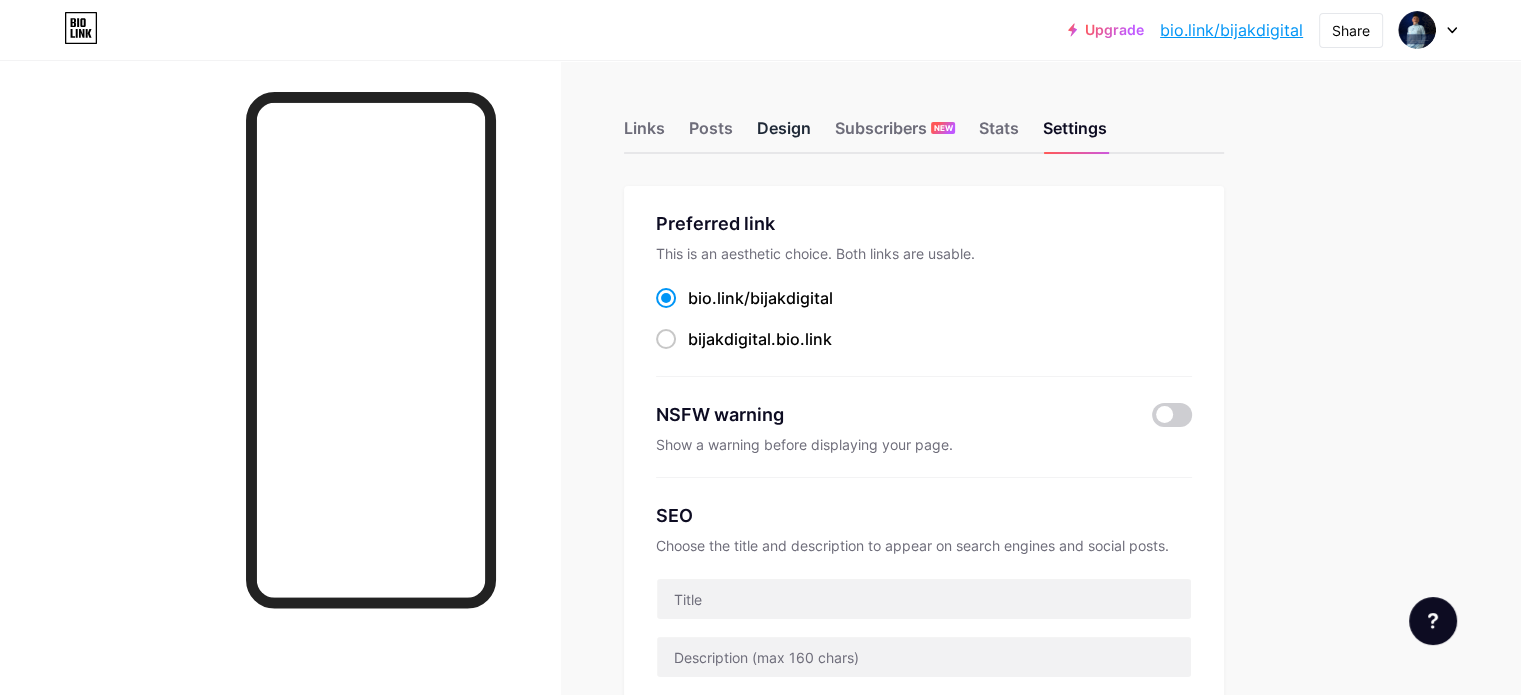click on "Design" at bounding box center [784, 134] 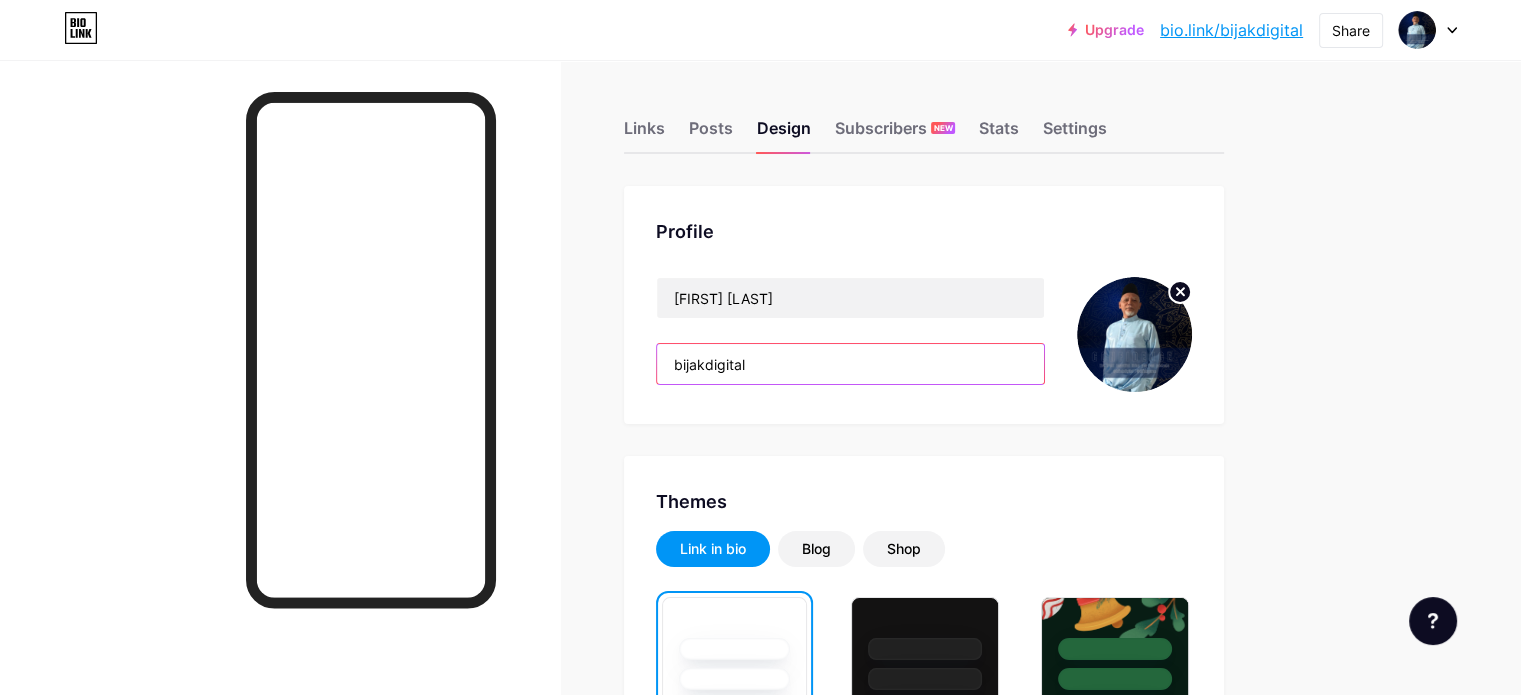 drag, startPoint x: 859, startPoint y: 370, endPoint x: 707, endPoint y: 347, distance: 153.73029 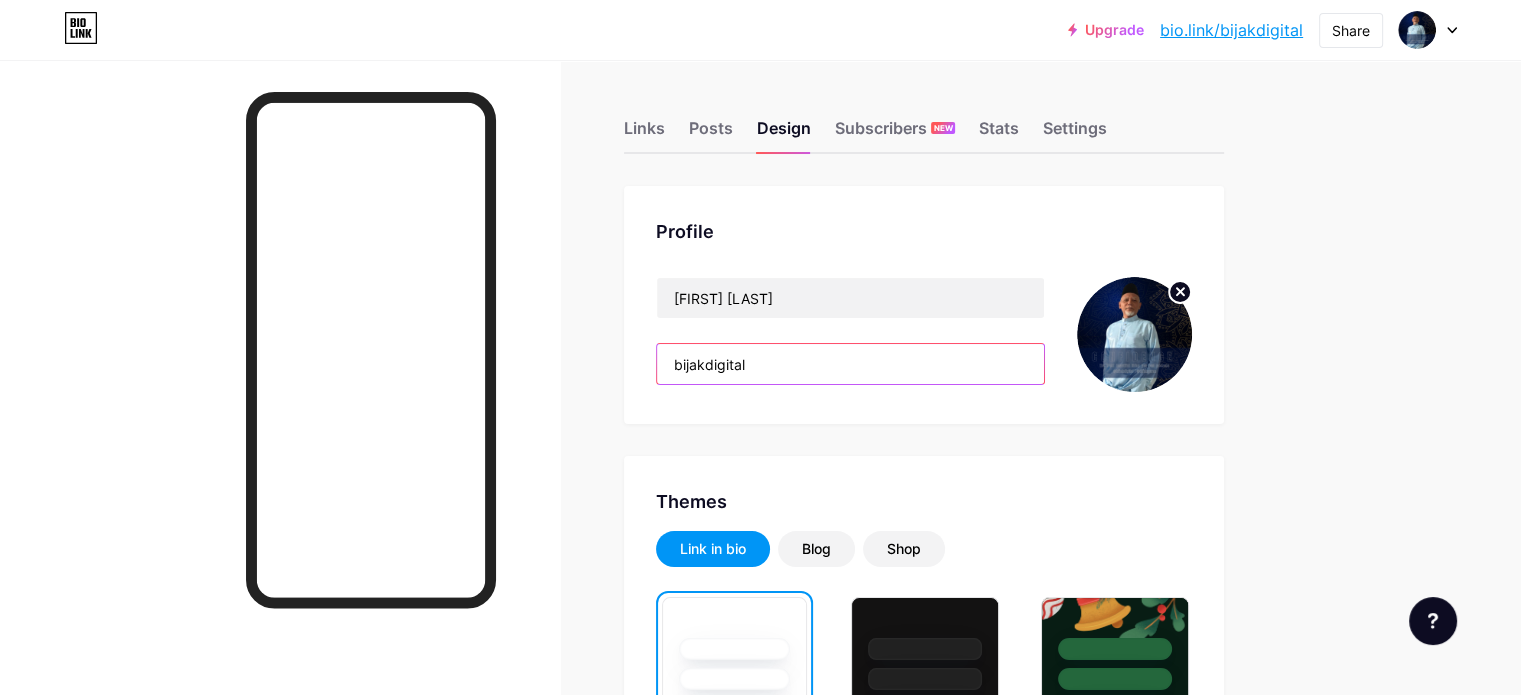 click on "Links Posts Design Subscribers NEW Stats Settings Profile [FIRST] [LAST] bijakdigital Themes Link in bio Blog Shop Basics Carbon Xmas 23 Pride Glitch Winter · Live Glassy · Live Chameleon · Live Rainy Night · Live Neon · Live Summer Retro Strawberry · Live Desert Sunny Autumn Leaf Clear Sky Blush Unicorn Minimal Cloudy Shadow Create your own Changes saved Position to display socials Top Bottom Disable Bio Link branding Will hide the Bio Link branding from homepage Display Share button Enables social sharing options on your page including a QR code. Changes saved Feature requests Help center Contact support" at bounding box center (654, 1728) 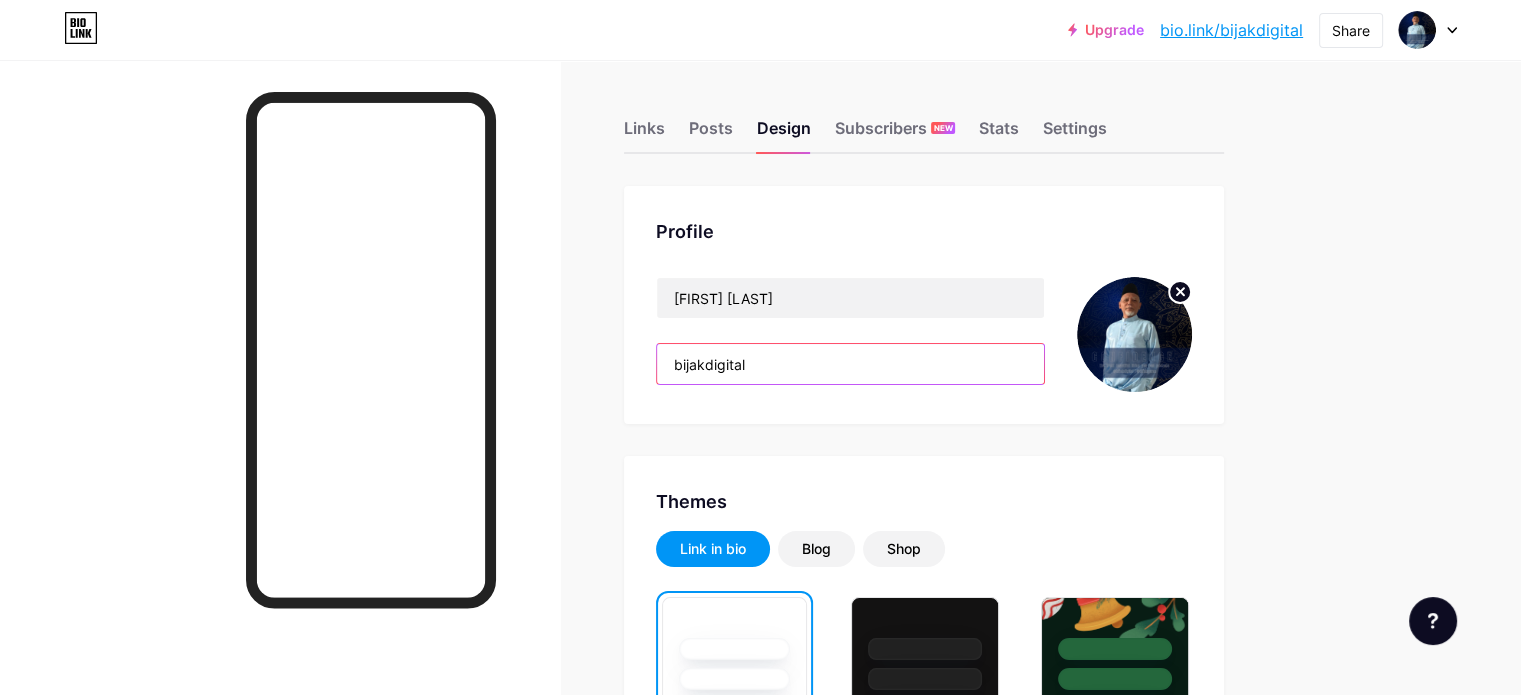 click on "bijakdigital" at bounding box center [850, 364] 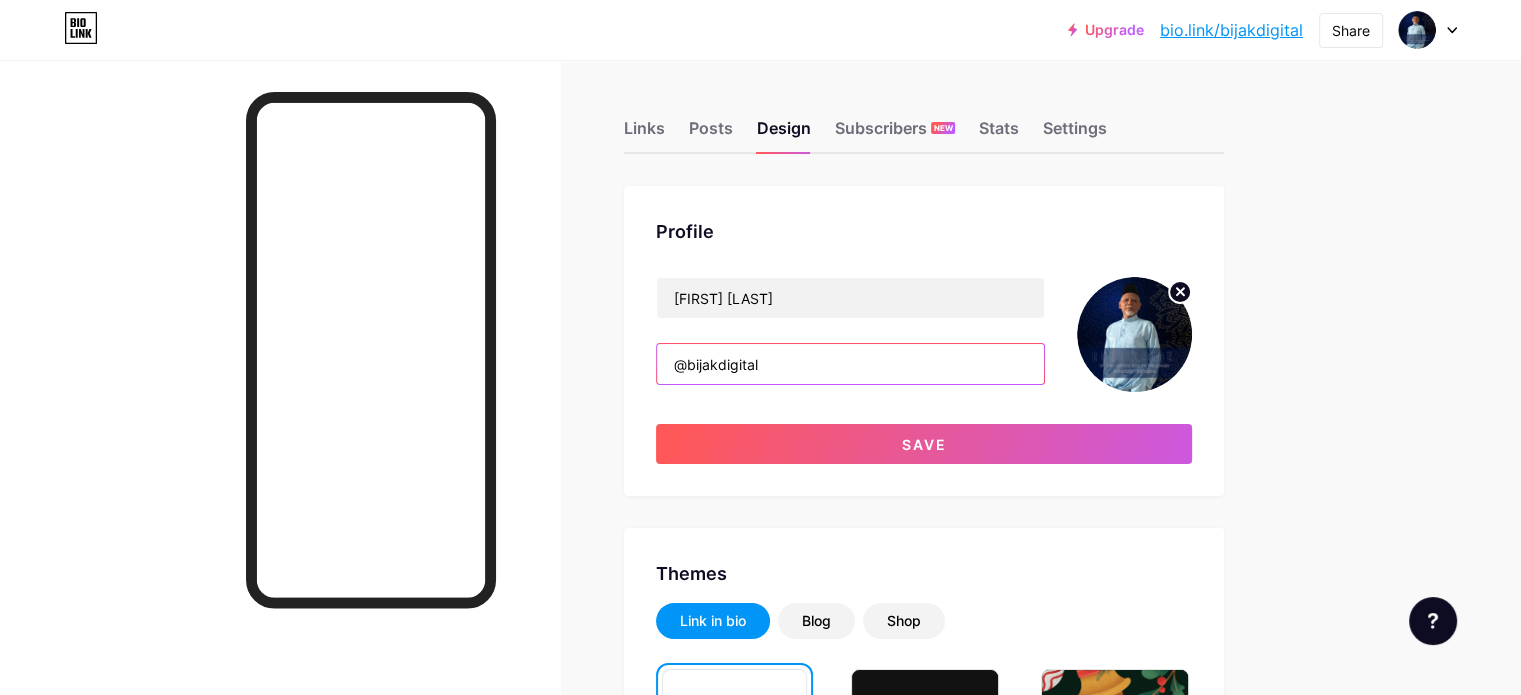 click on "@bijakdigital" at bounding box center (850, 364) 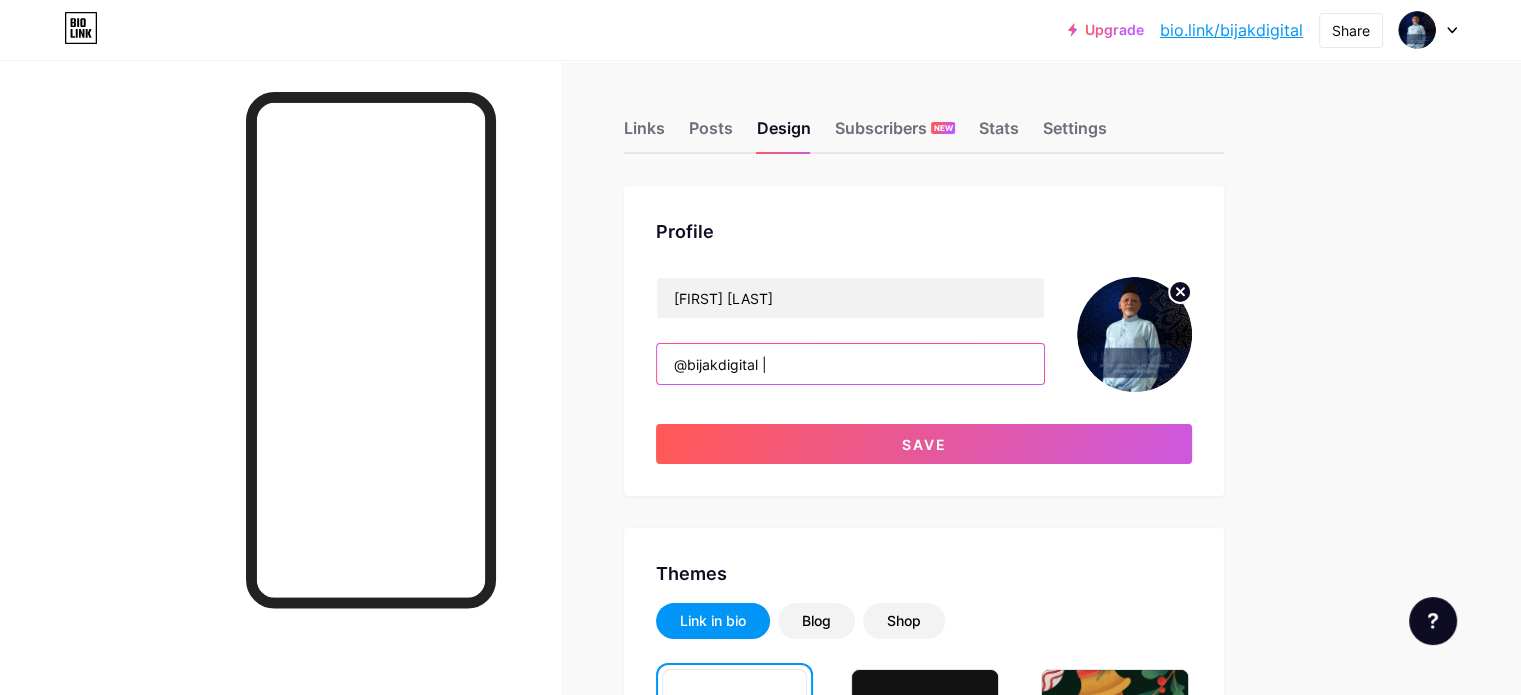 paste on "Fall in love with al-Quran" 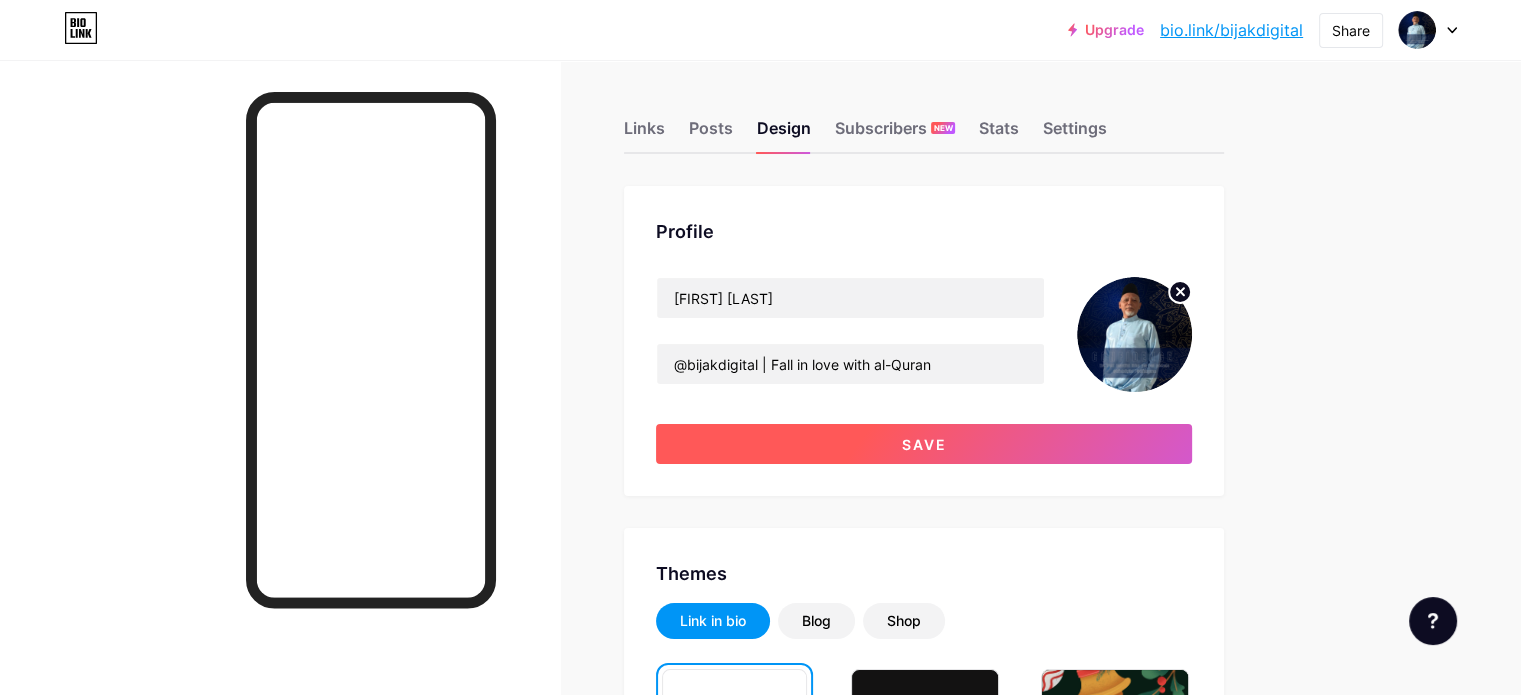 click on "Save" at bounding box center [924, 444] 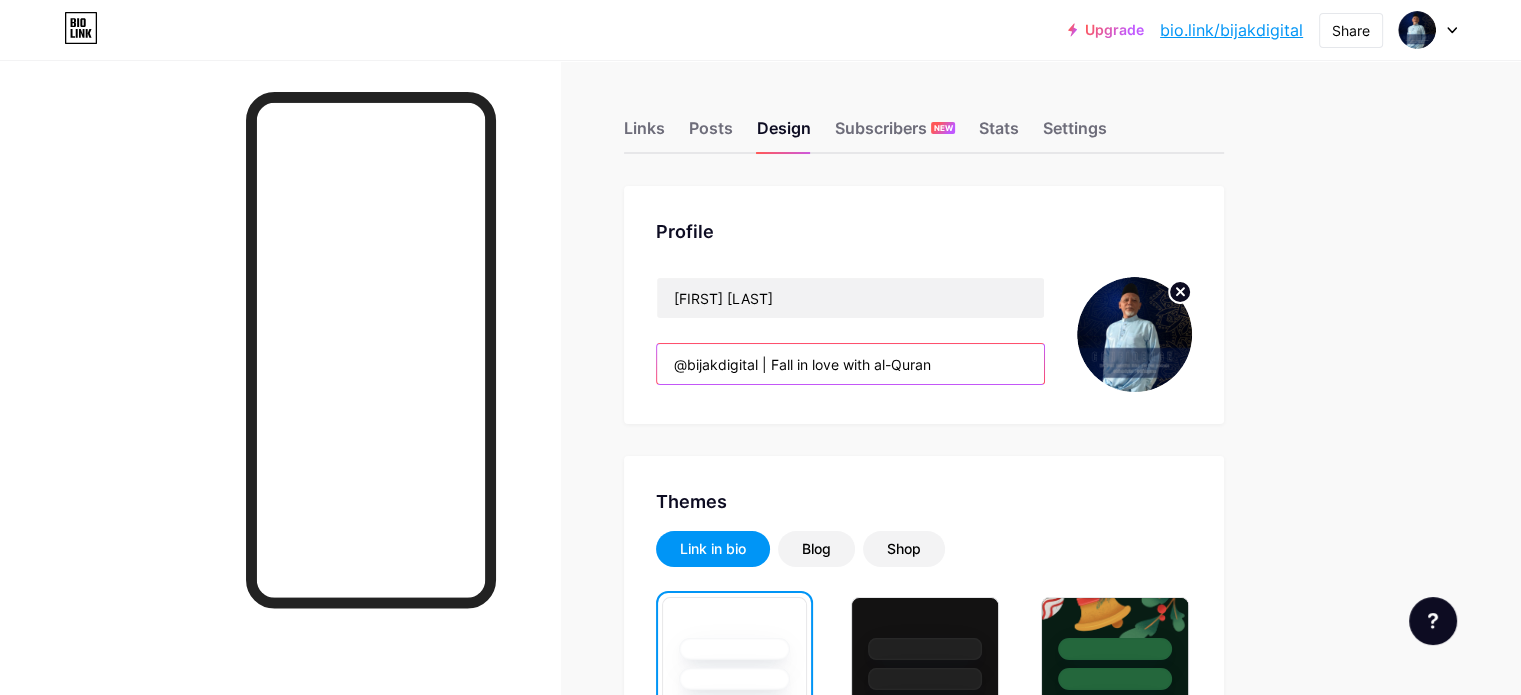 click on "@bijakdigital | Fall in love with al-Quran" at bounding box center (850, 364) 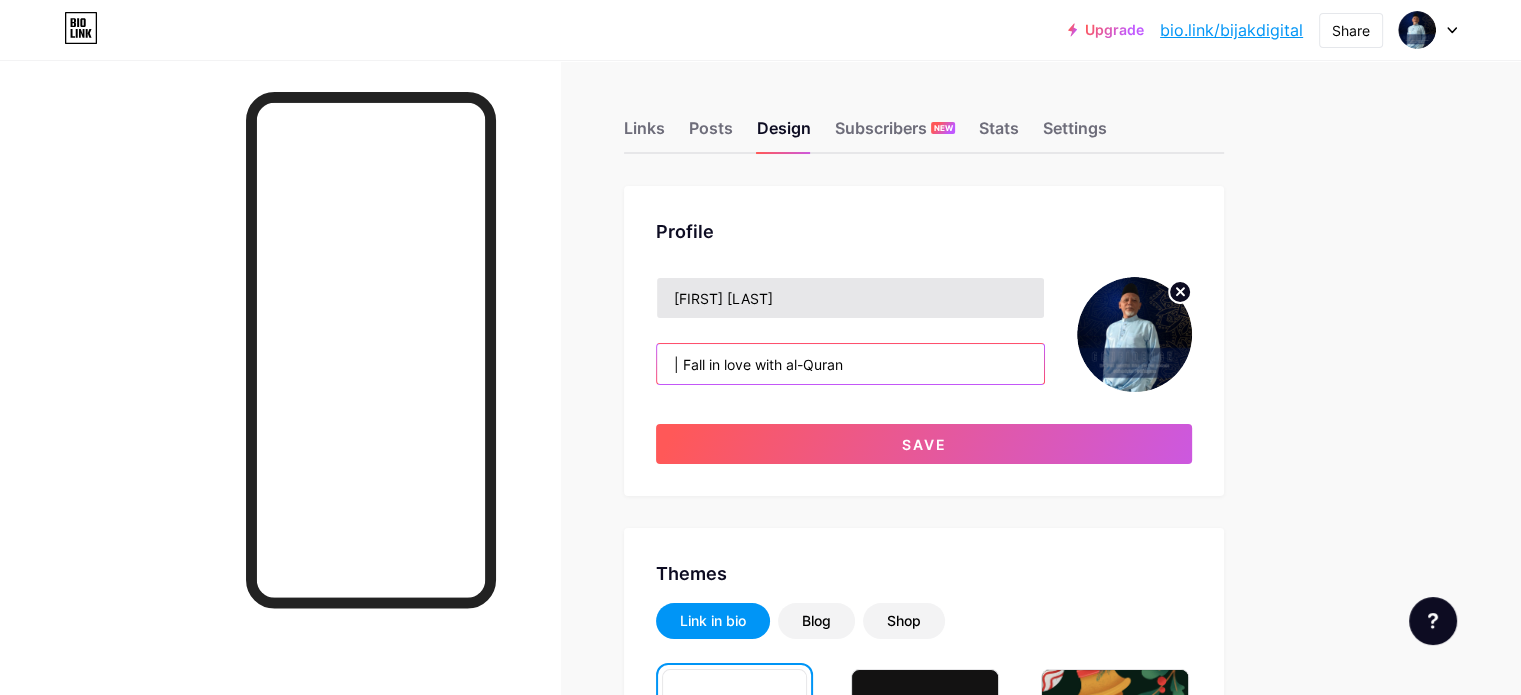 type on "| Fall in love with al-Quran" 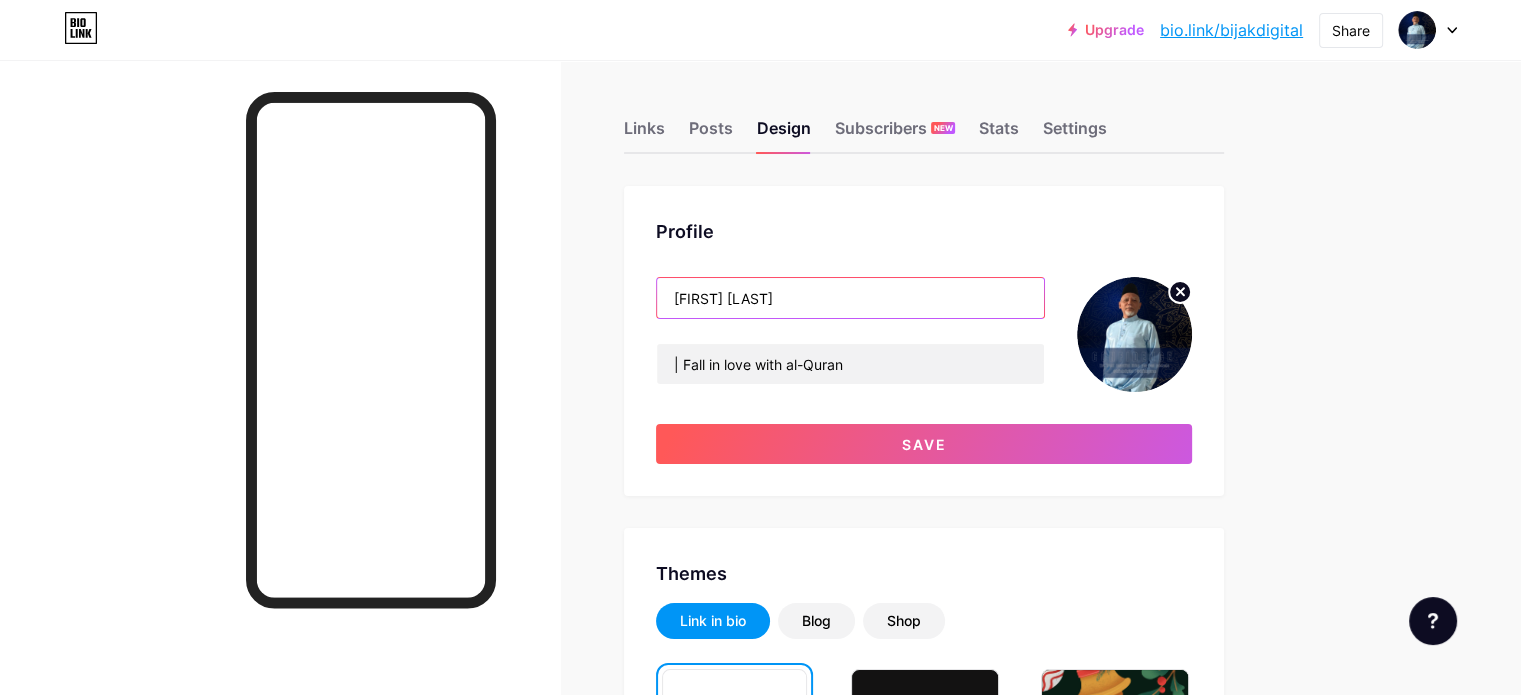 click on "[FIRST] [LAST]" at bounding box center [850, 298] 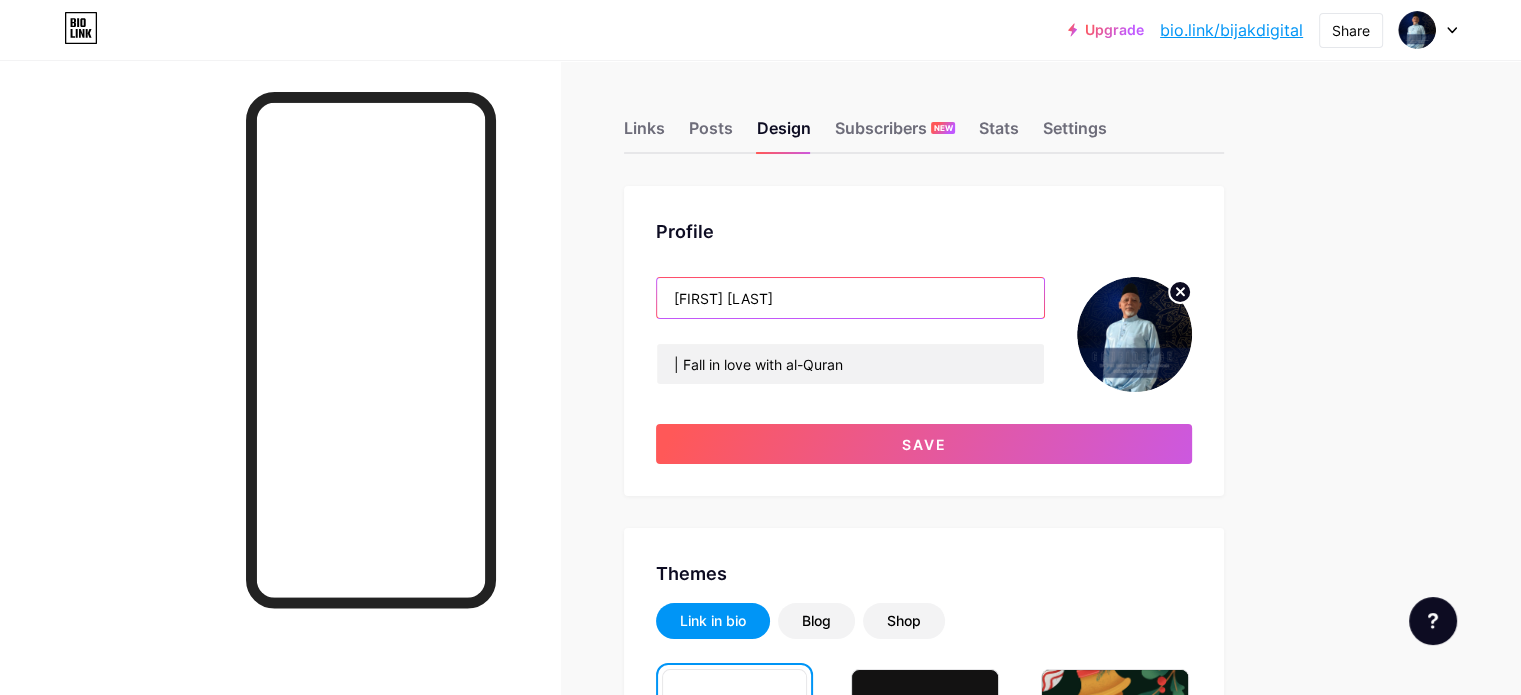 paste on "@bijakdigital" 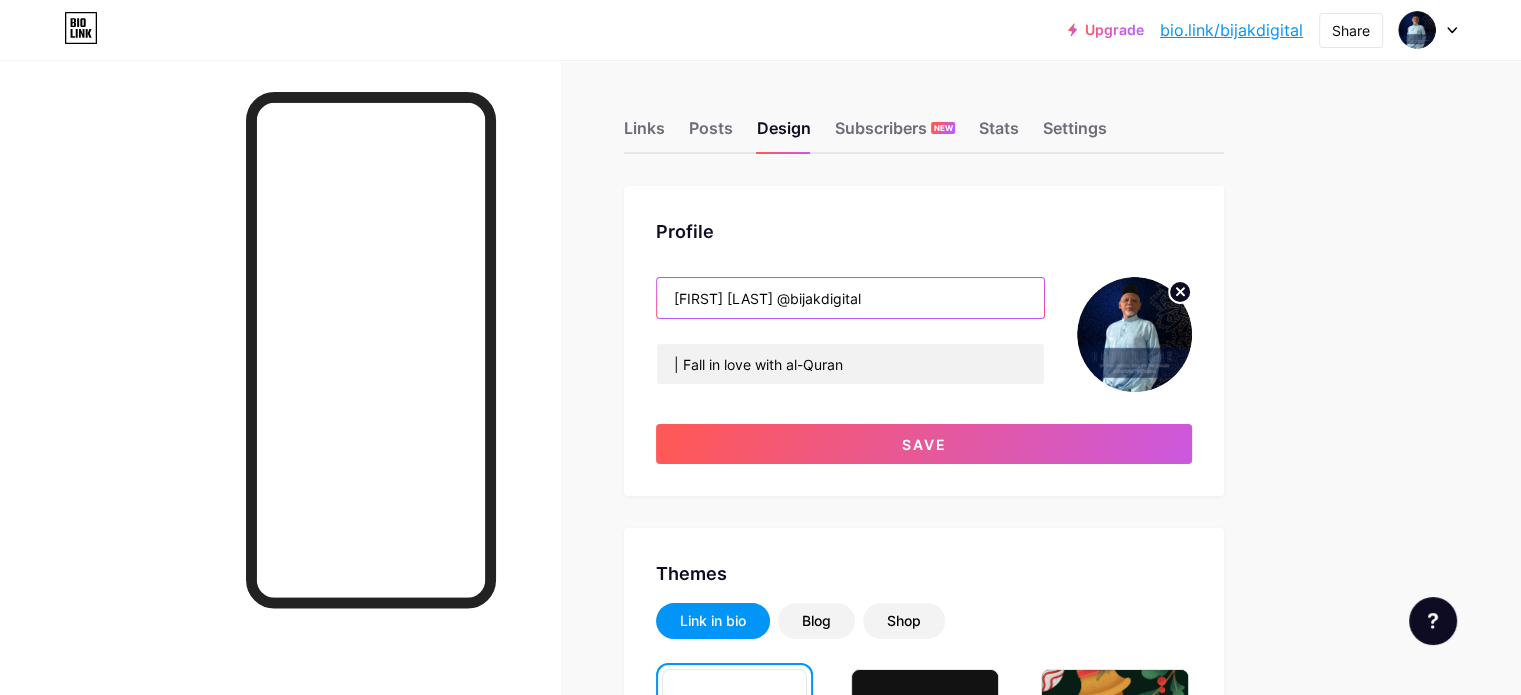 click on "[FIRST] [LAST] @bijakdigital" at bounding box center (850, 298) 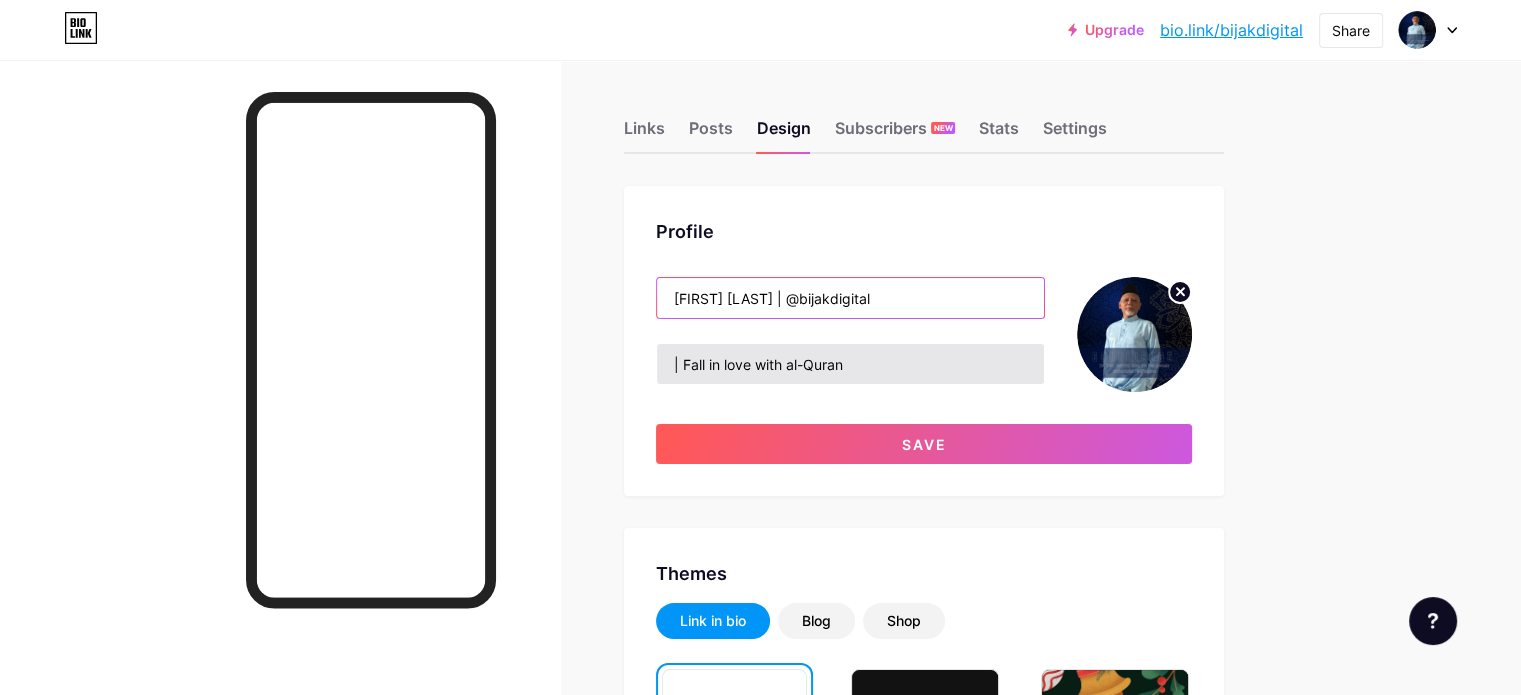 type on "[FIRST] [LAST] | @bijakdigital" 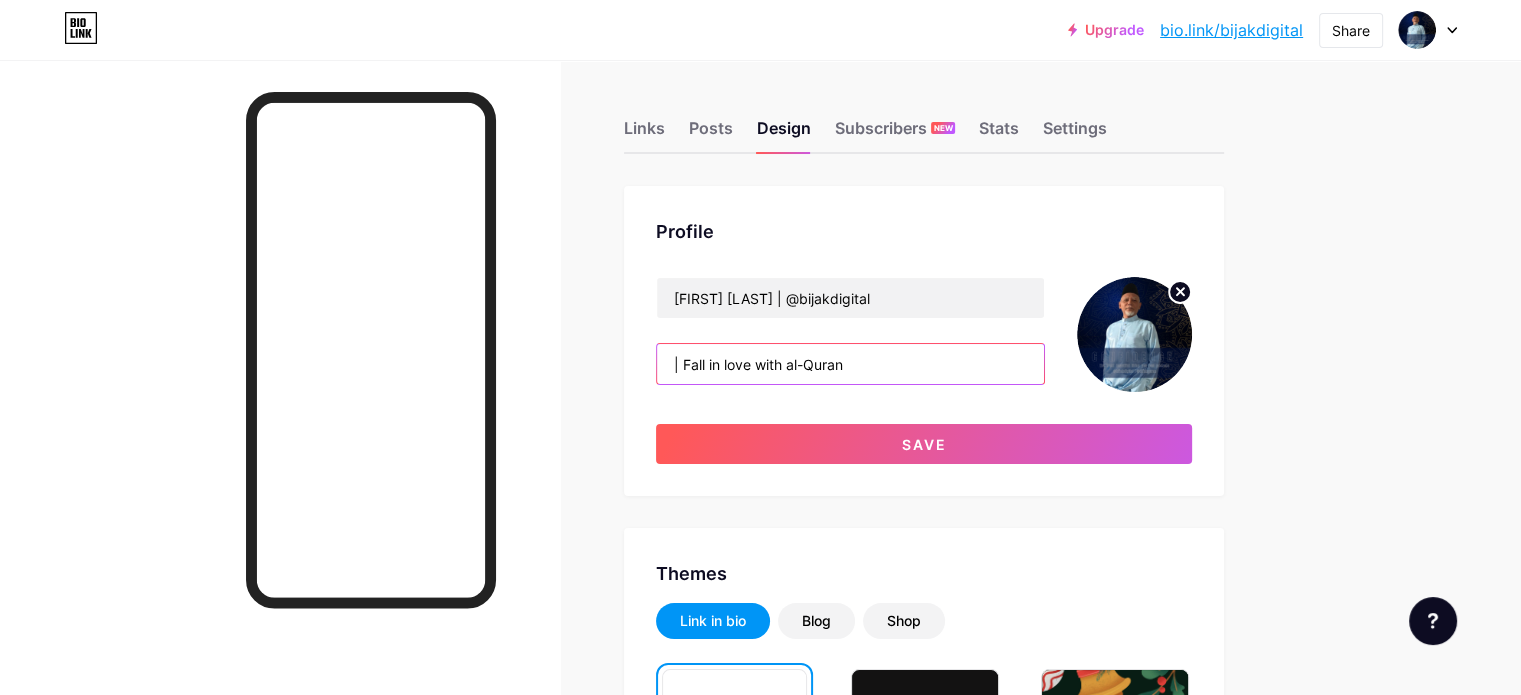 click on "| Fall in love with al-Quran" at bounding box center [850, 364] 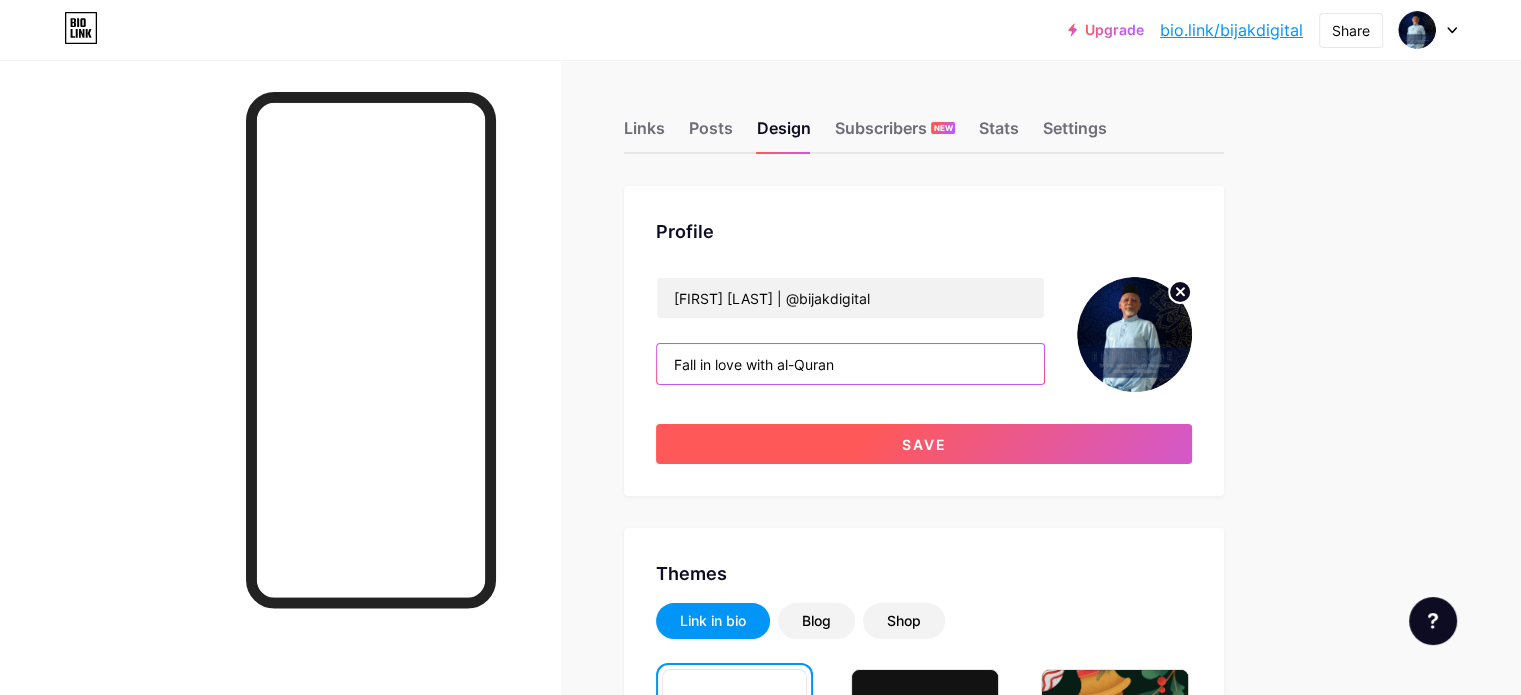 type on "Fall in love with al-Quran" 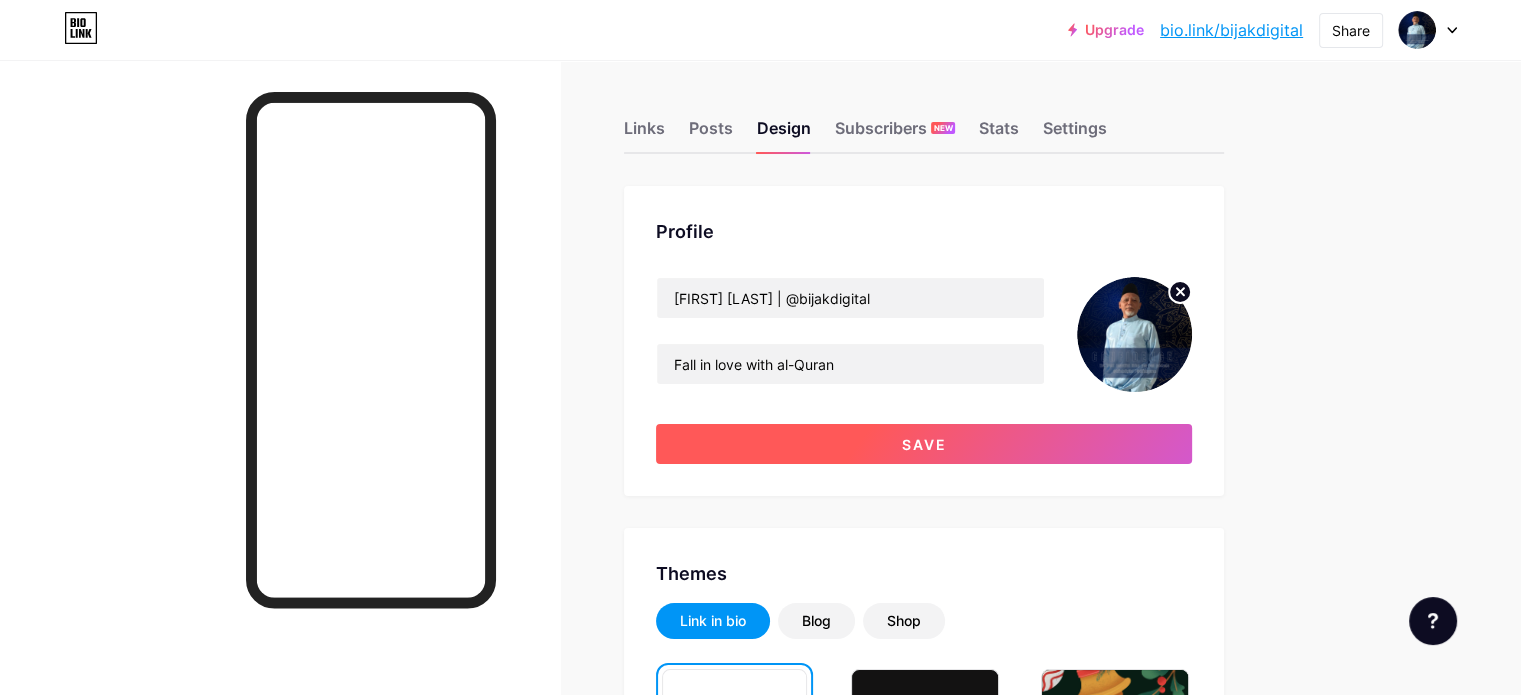 click on "Save" at bounding box center [924, 444] 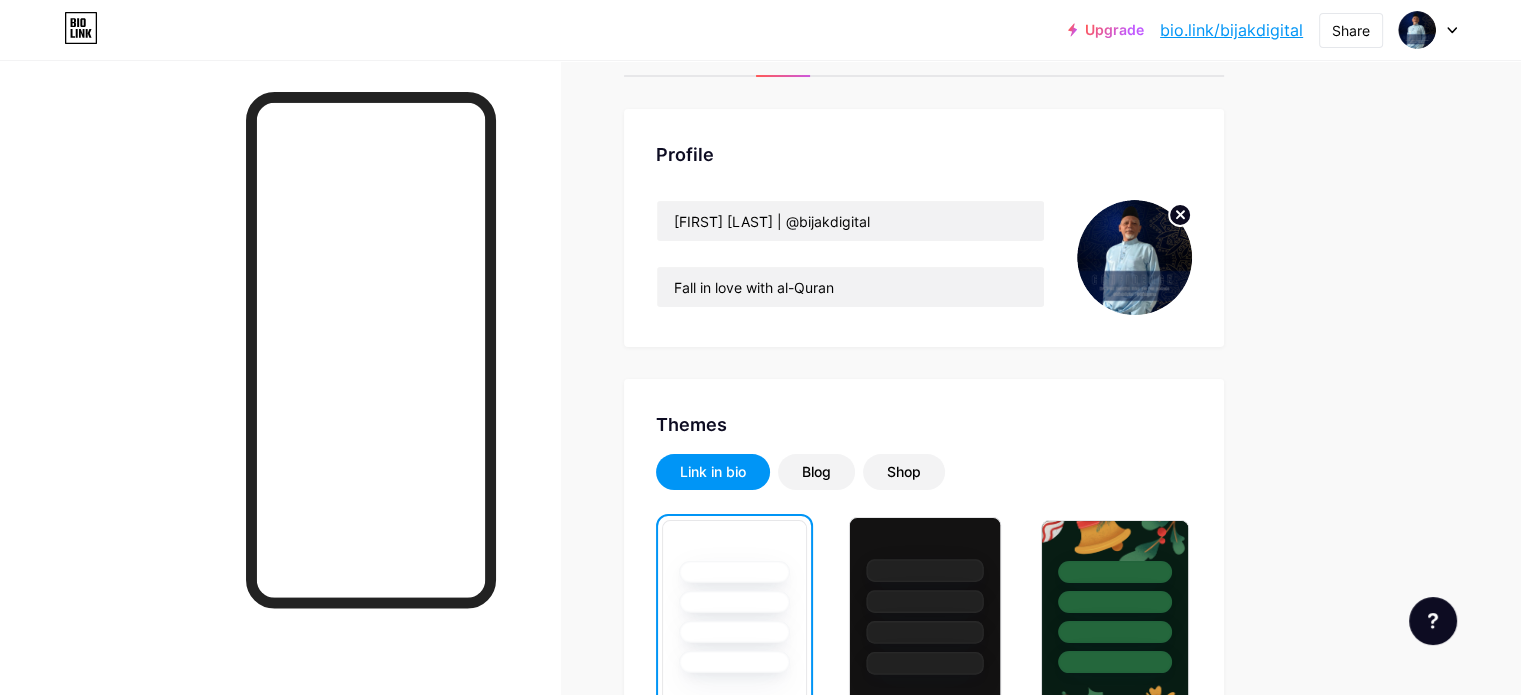 scroll, scrollTop: 200, scrollLeft: 0, axis: vertical 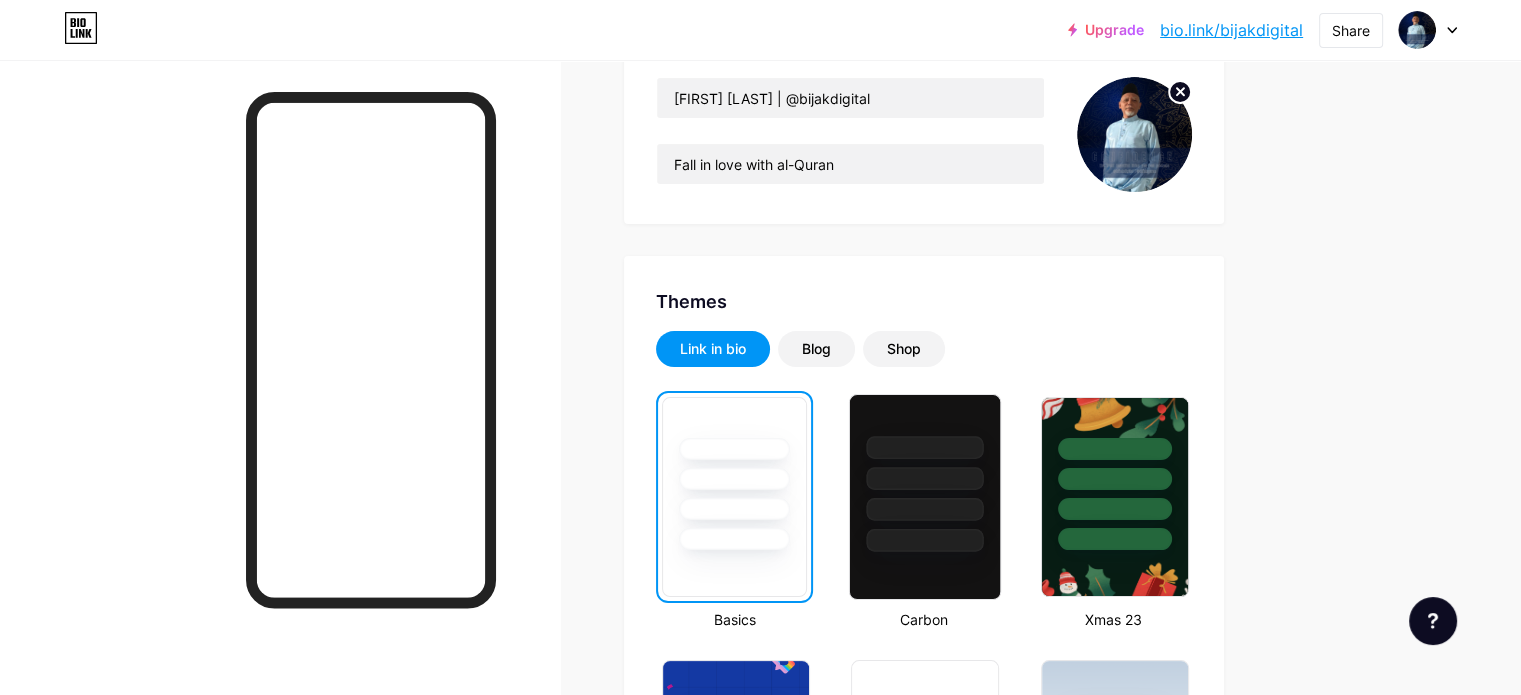 click at bounding box center [925, 473] 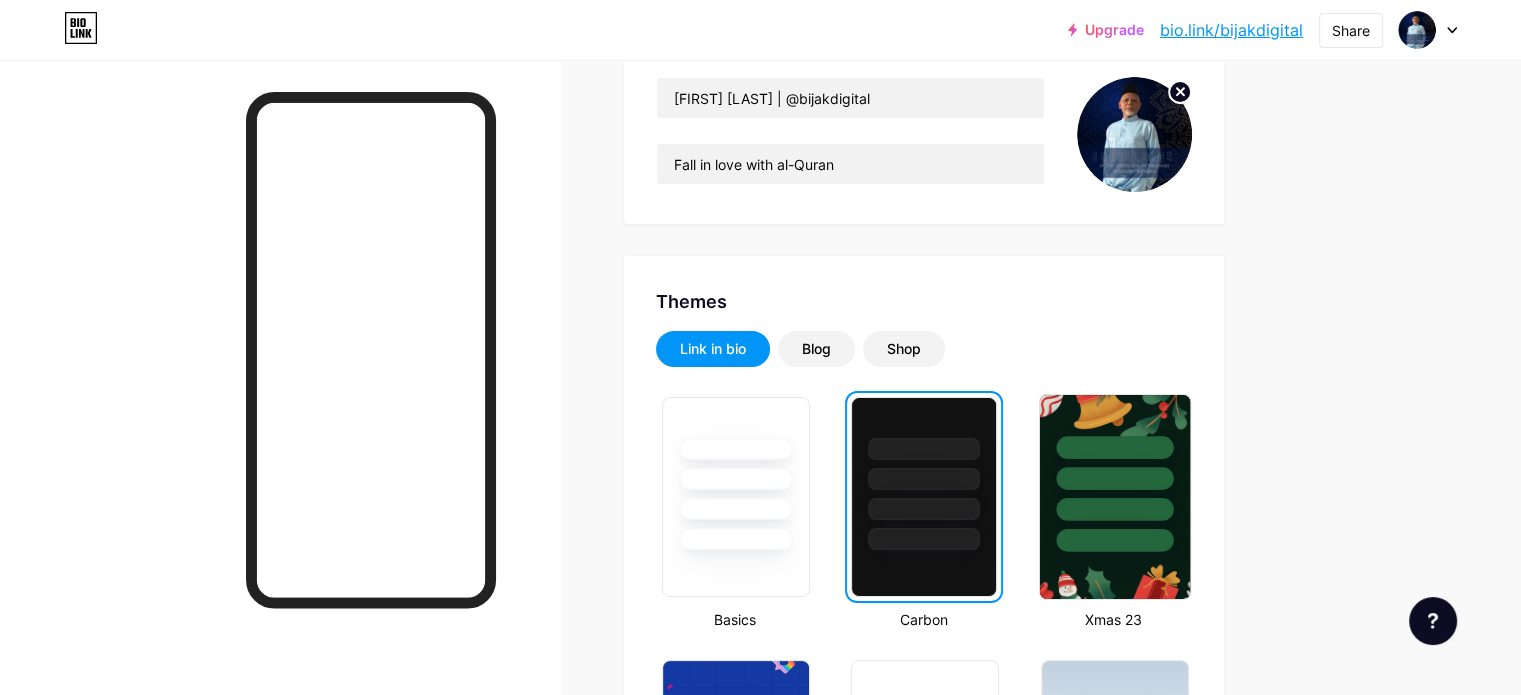click at bounding box center [1114, 478] 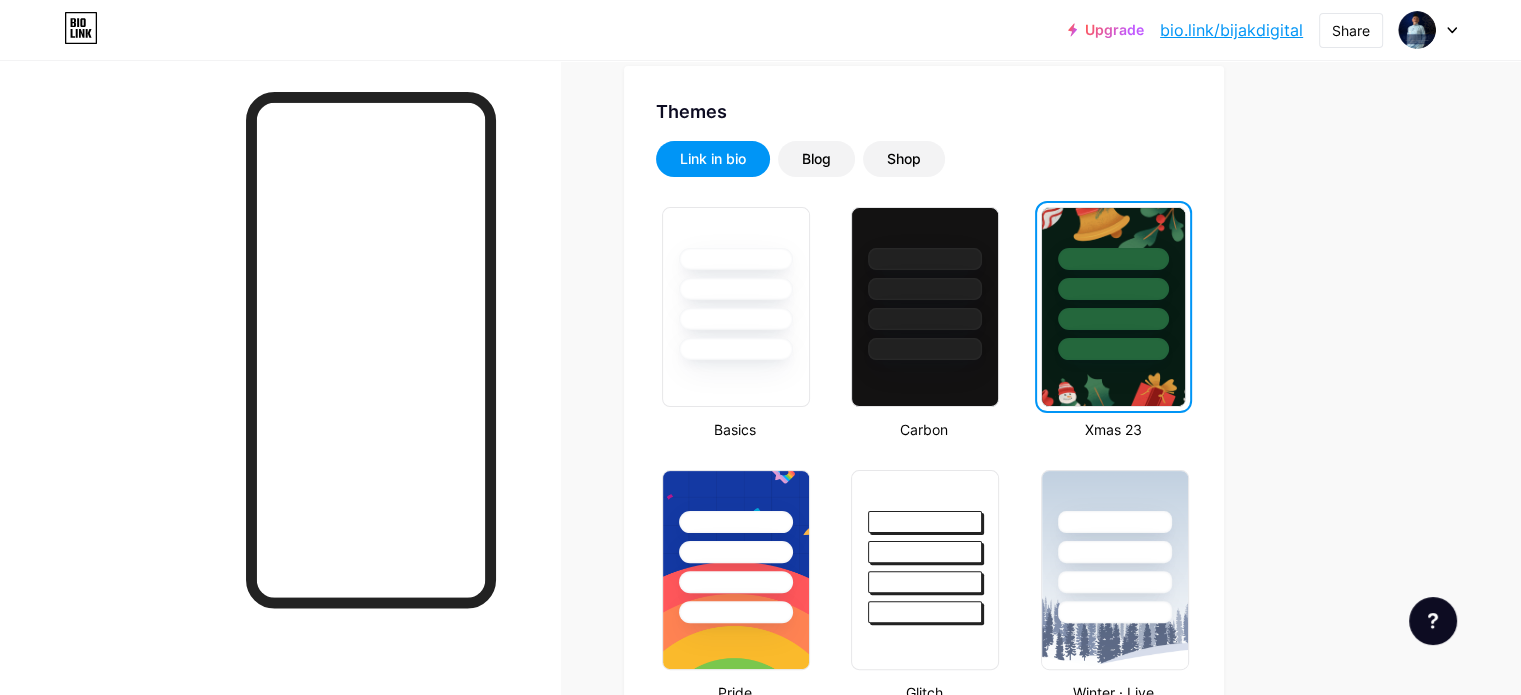 scroll, scrollTop: 400, scrollLeft: 0, axis: vertical 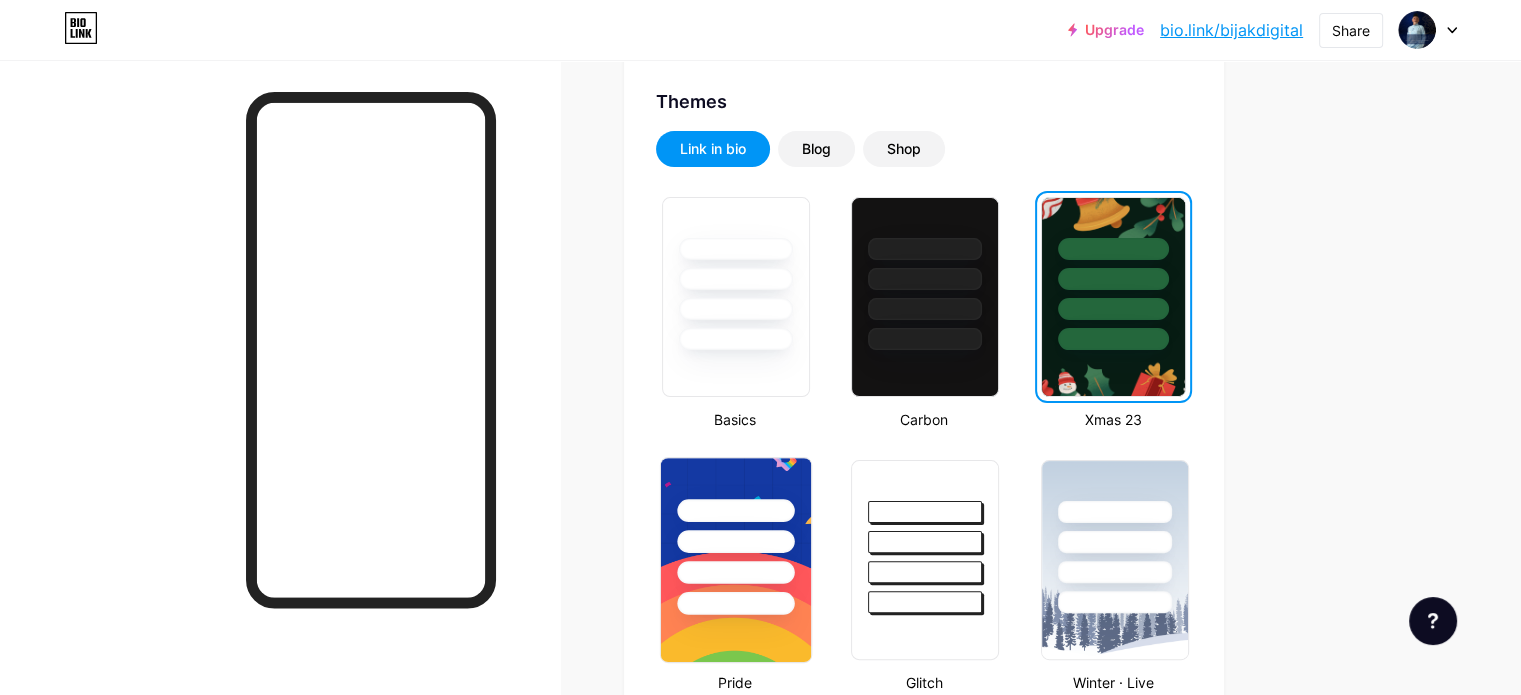 click at bounding box center [735, 541] 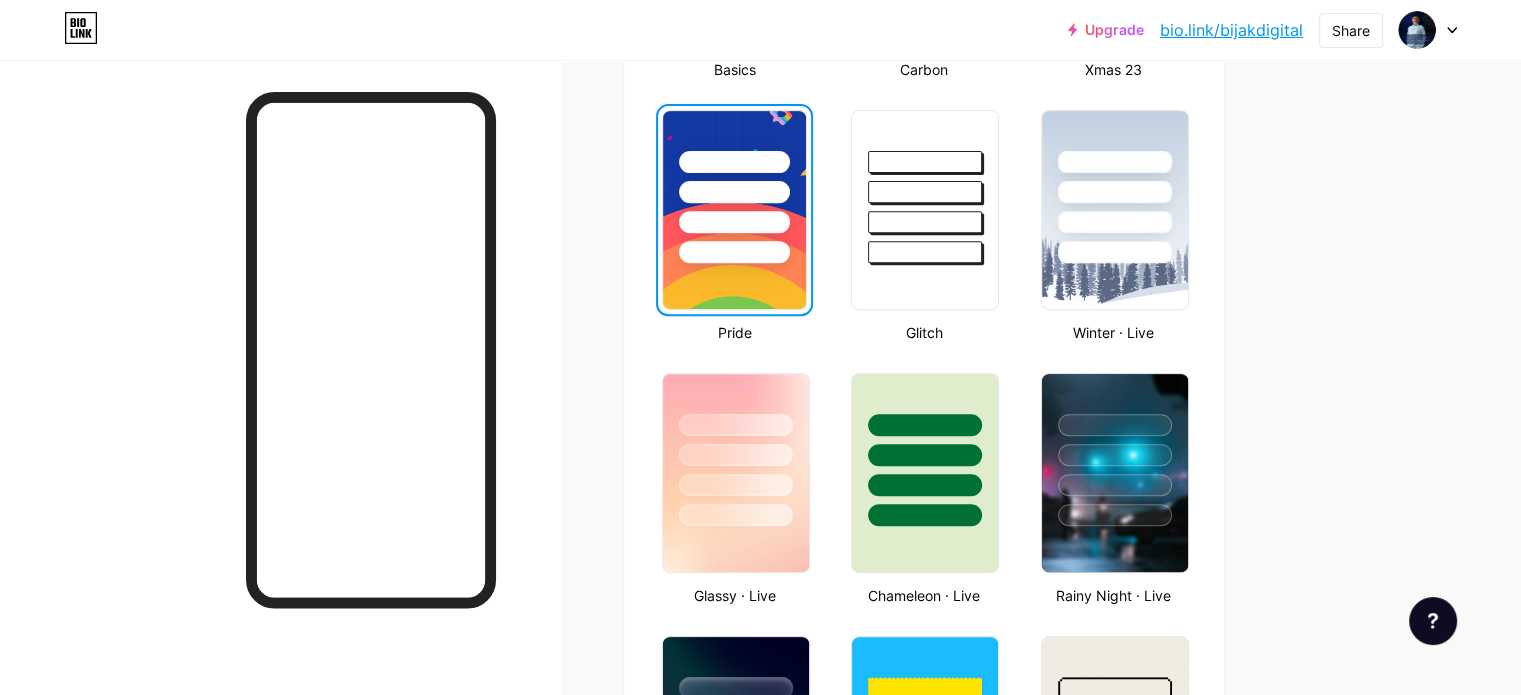 scroll, scrollTop: 800, scrollLeft: 0, axis: vertical 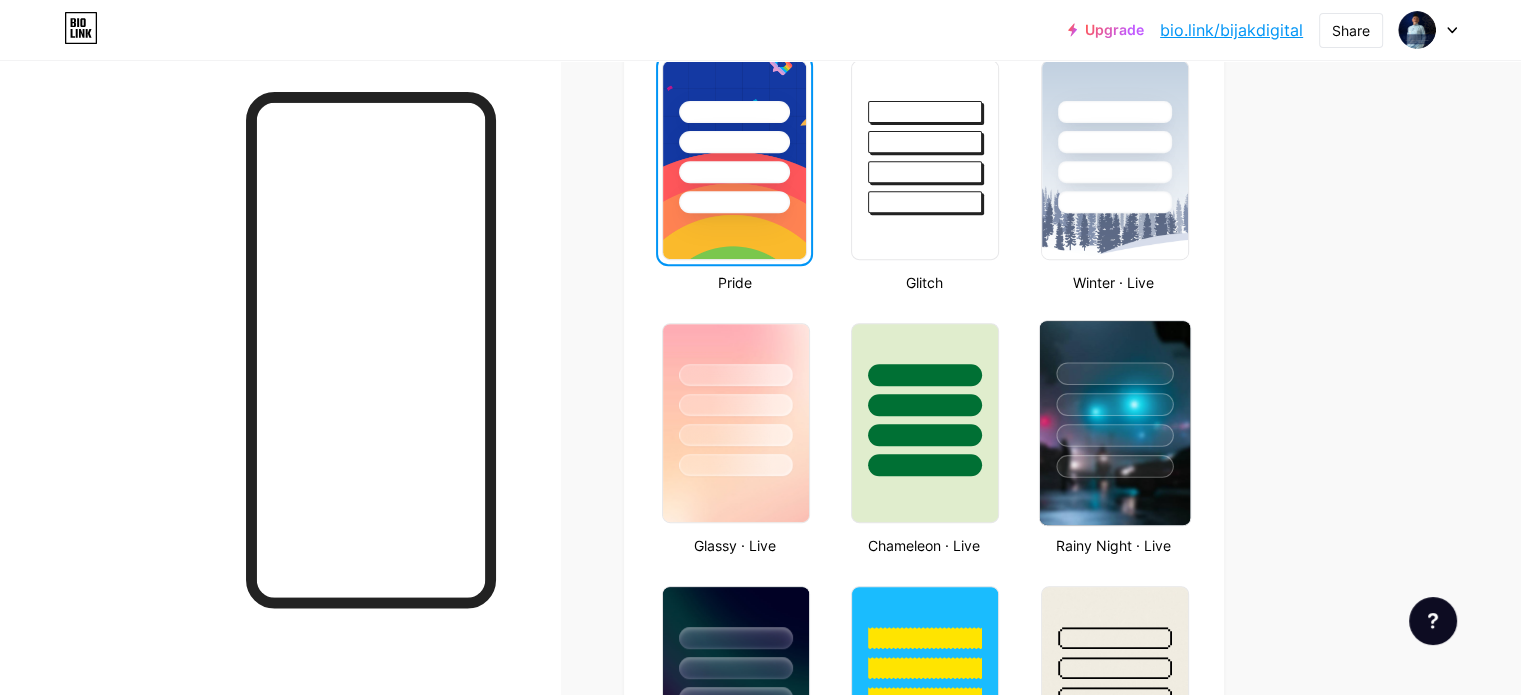 click at bounding box center (1114, 404) 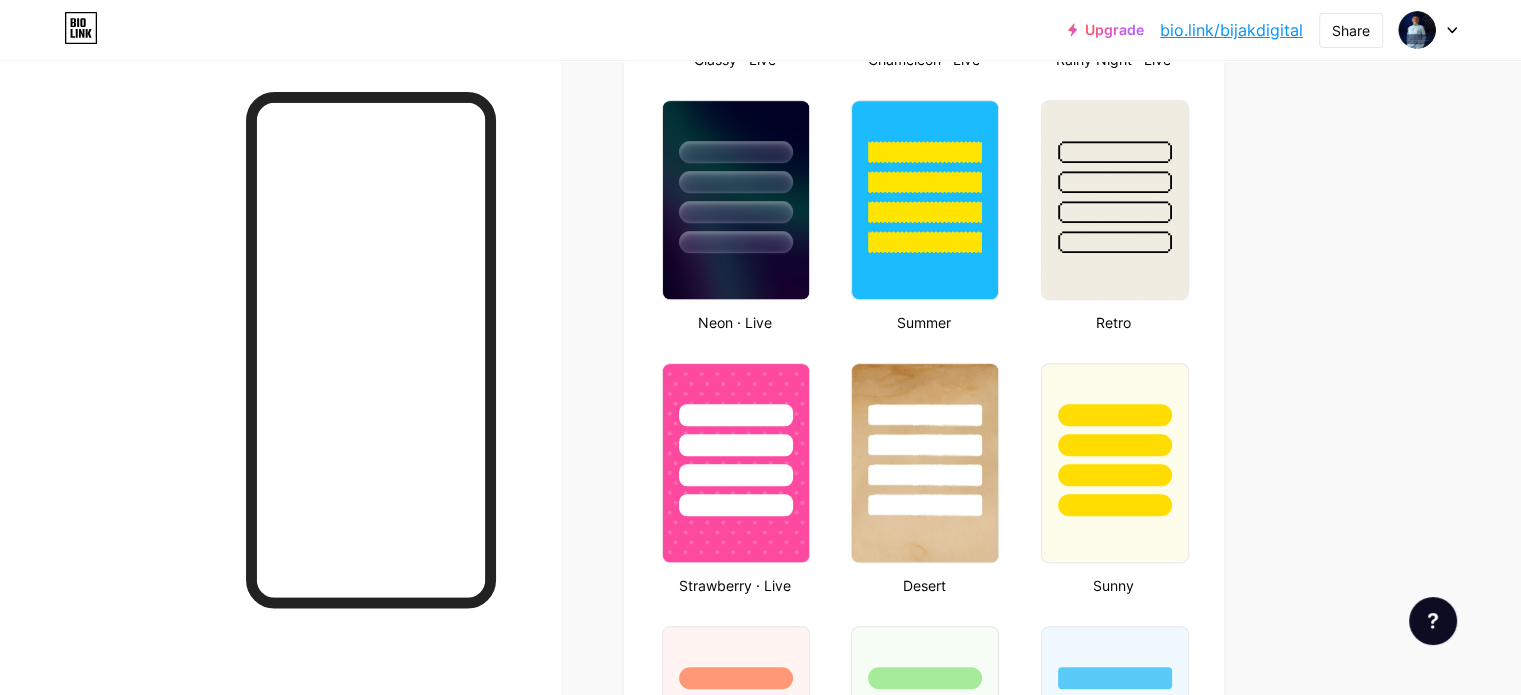 scroll, scrollTop: 1300, scrollLeft: 0, axis: vertical 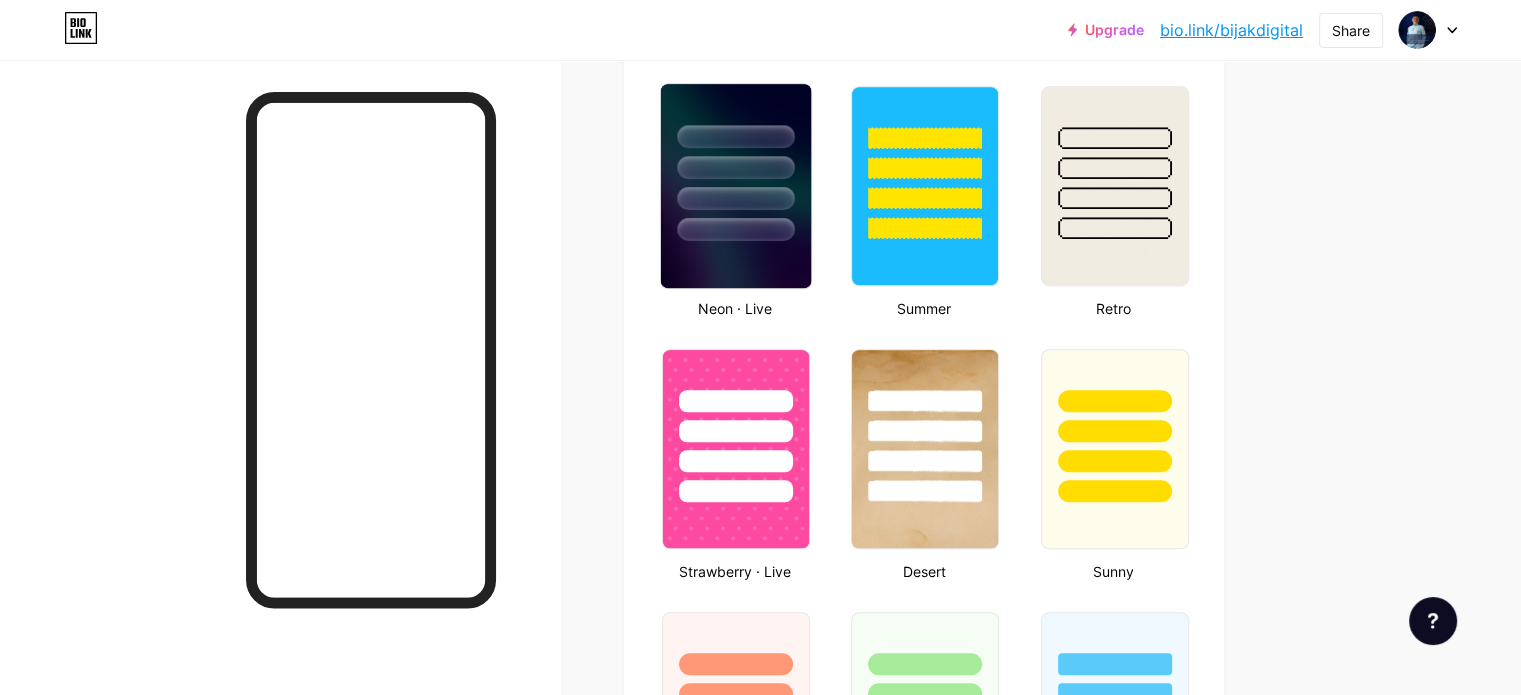 click at bounding box center [735, 167] 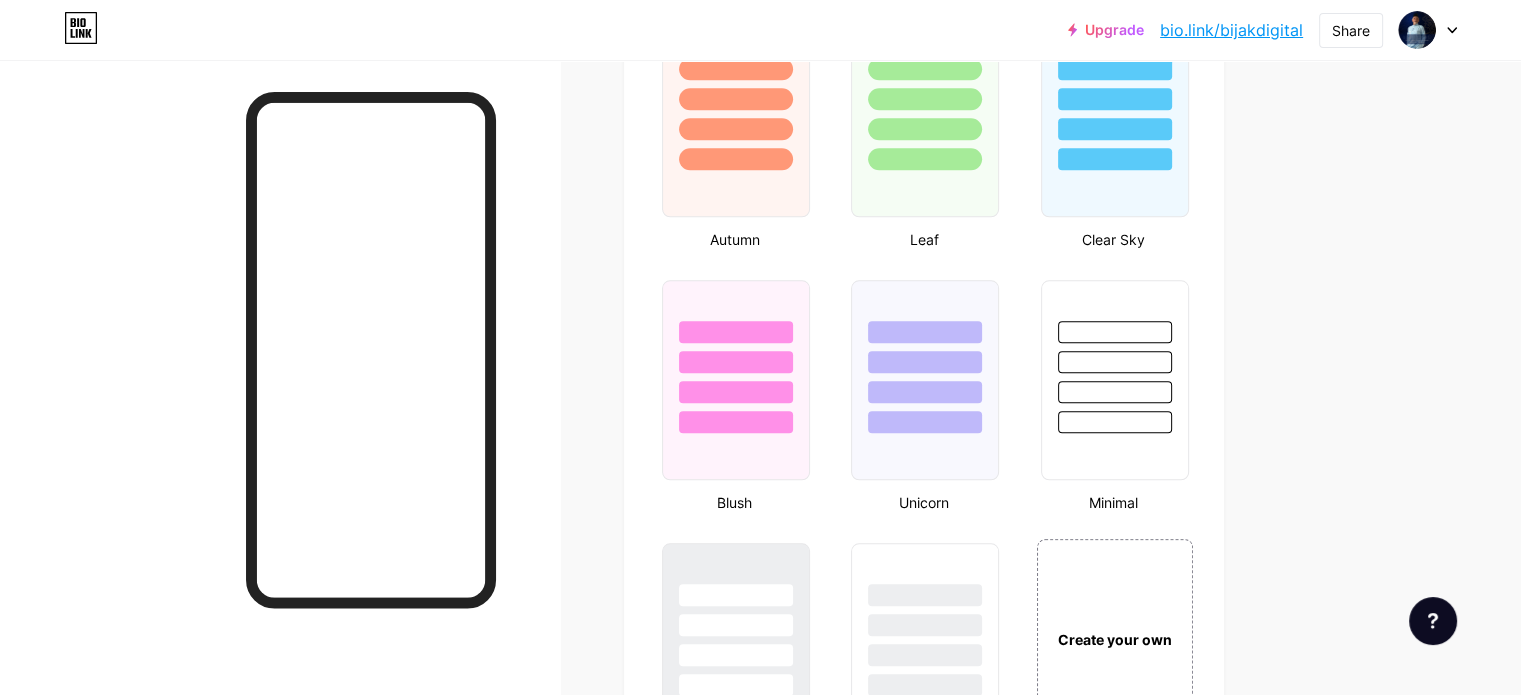 scroll, scrollTop: 2100, scrollLeft: 0, axis: vertical 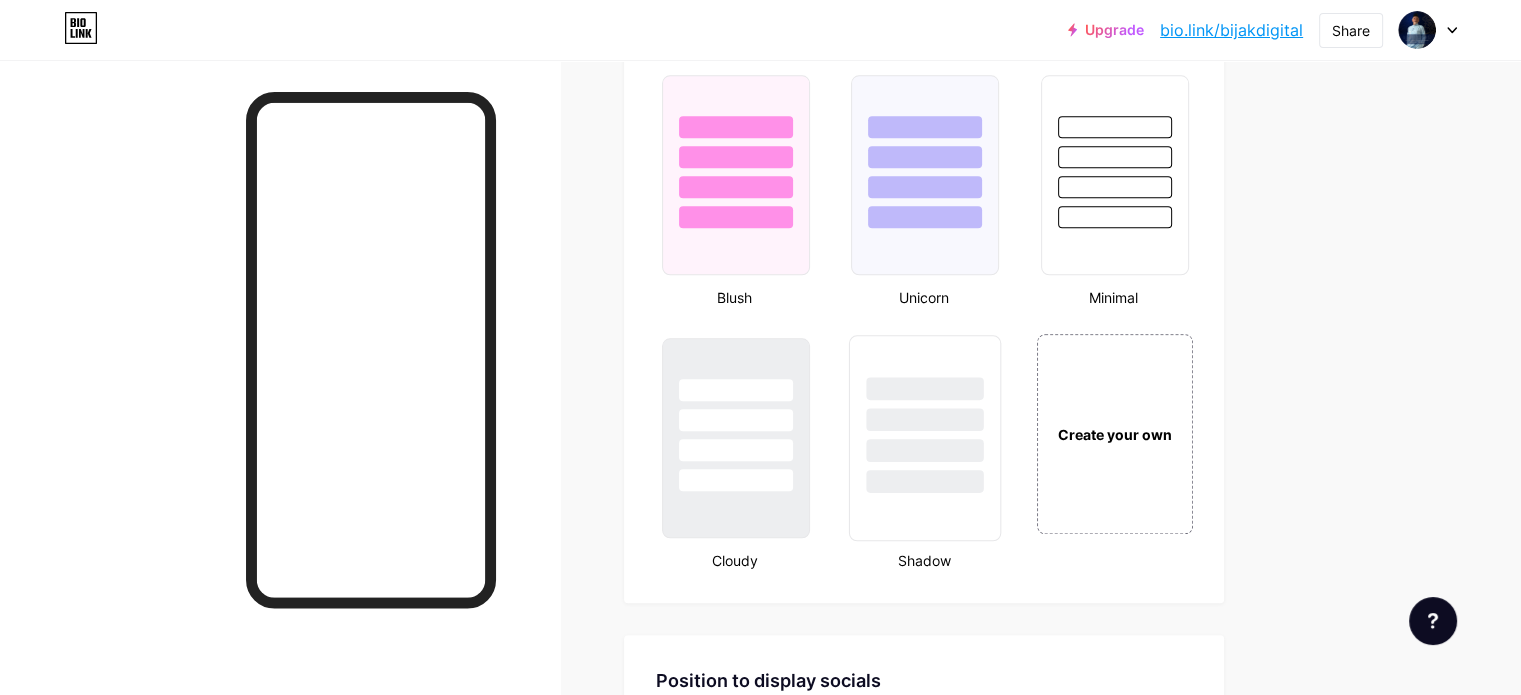 click at bounding box center (925, 419) 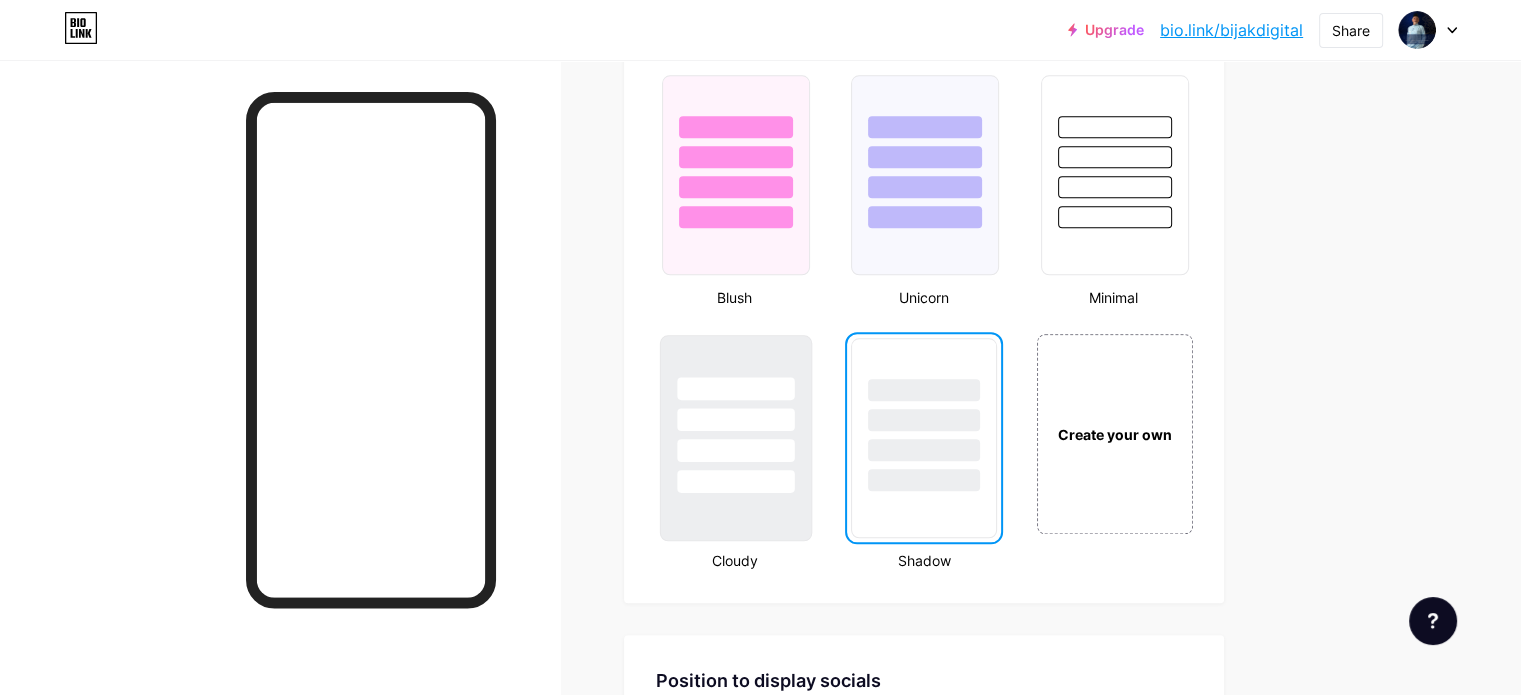 click at bounding box center [735, 450] 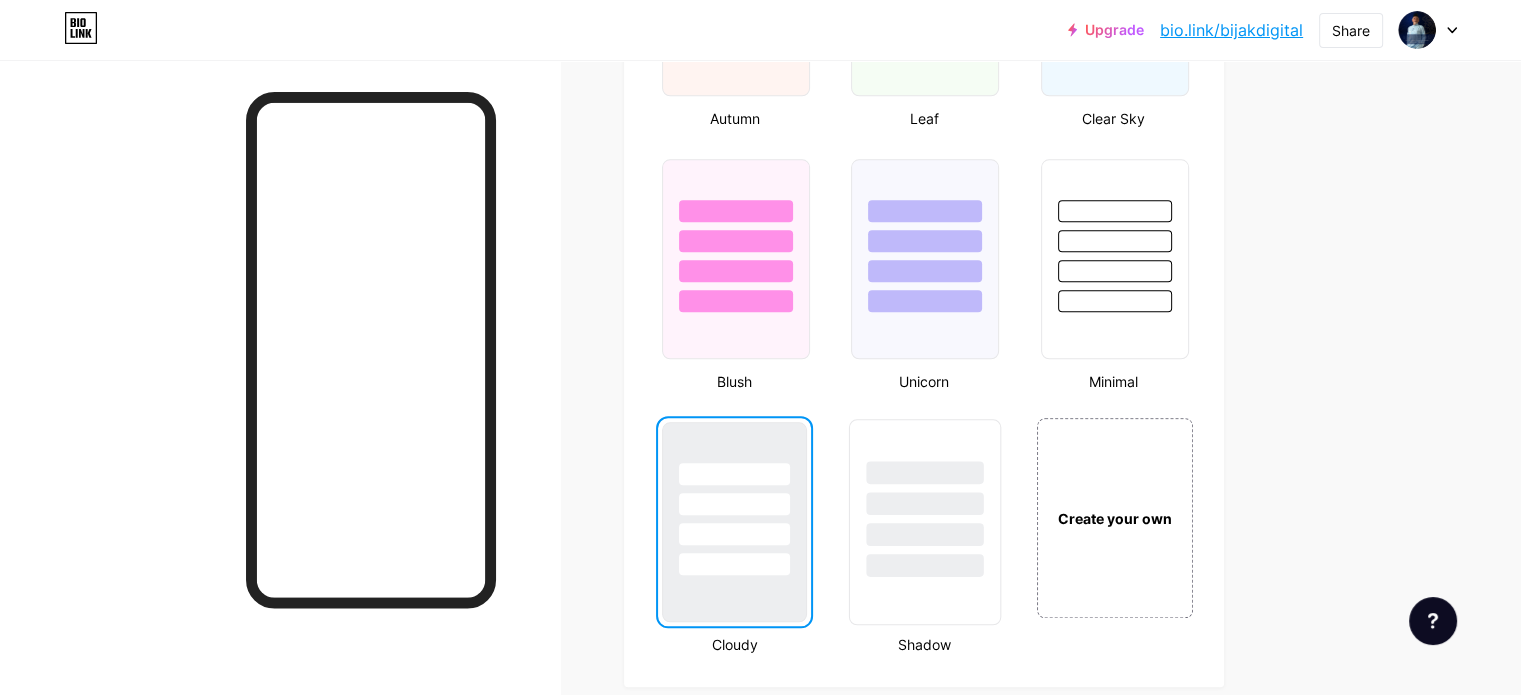 scroll, scrollTop: 1900, scrollLeft: 0, axis: vertical 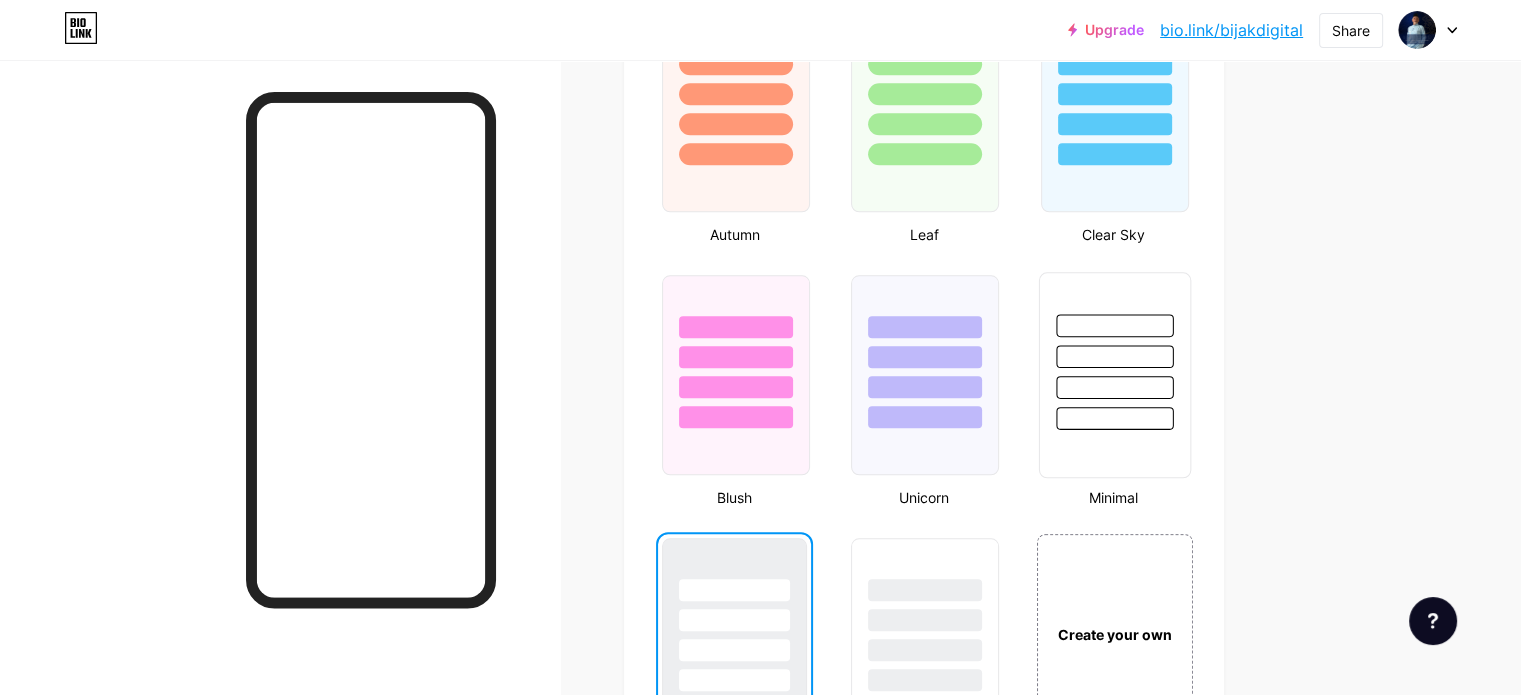 click at bounding box center (1114, 387) 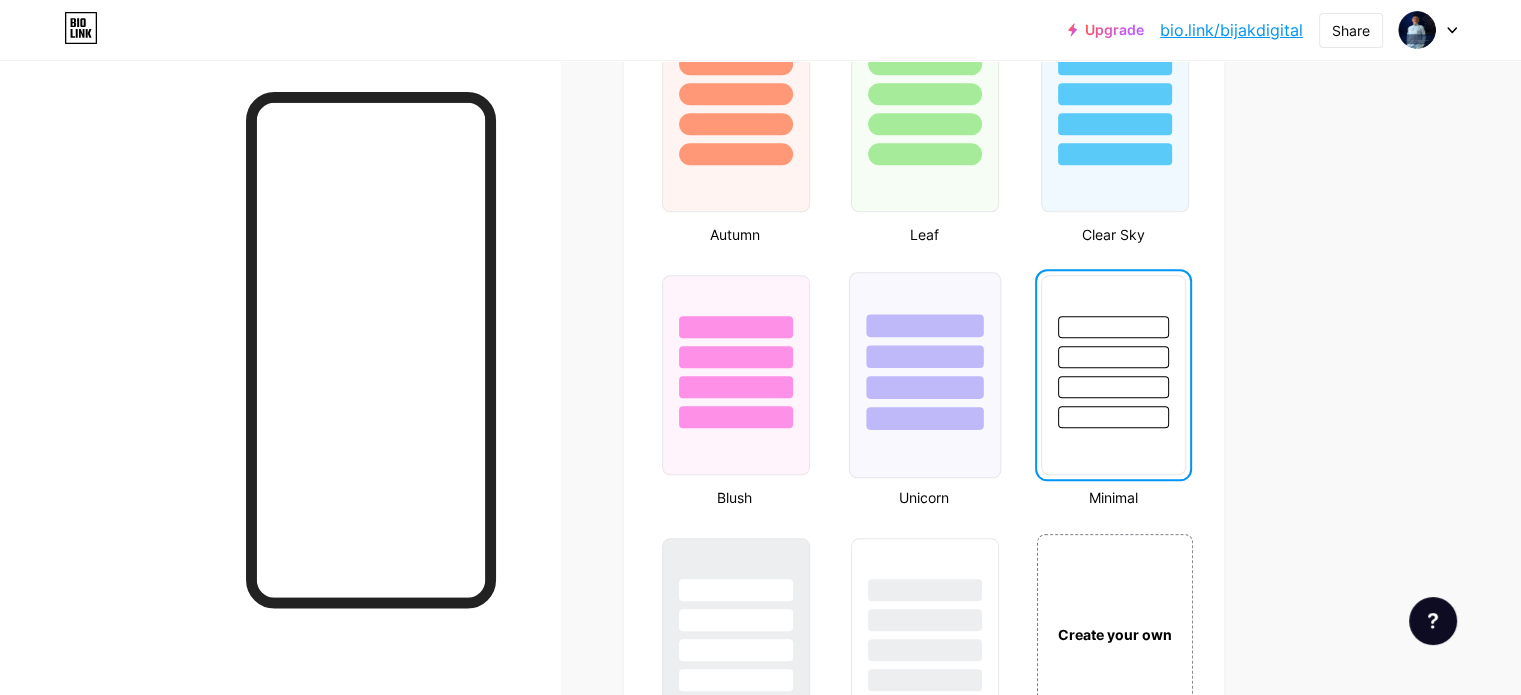 click at bounding box center [925, 351] 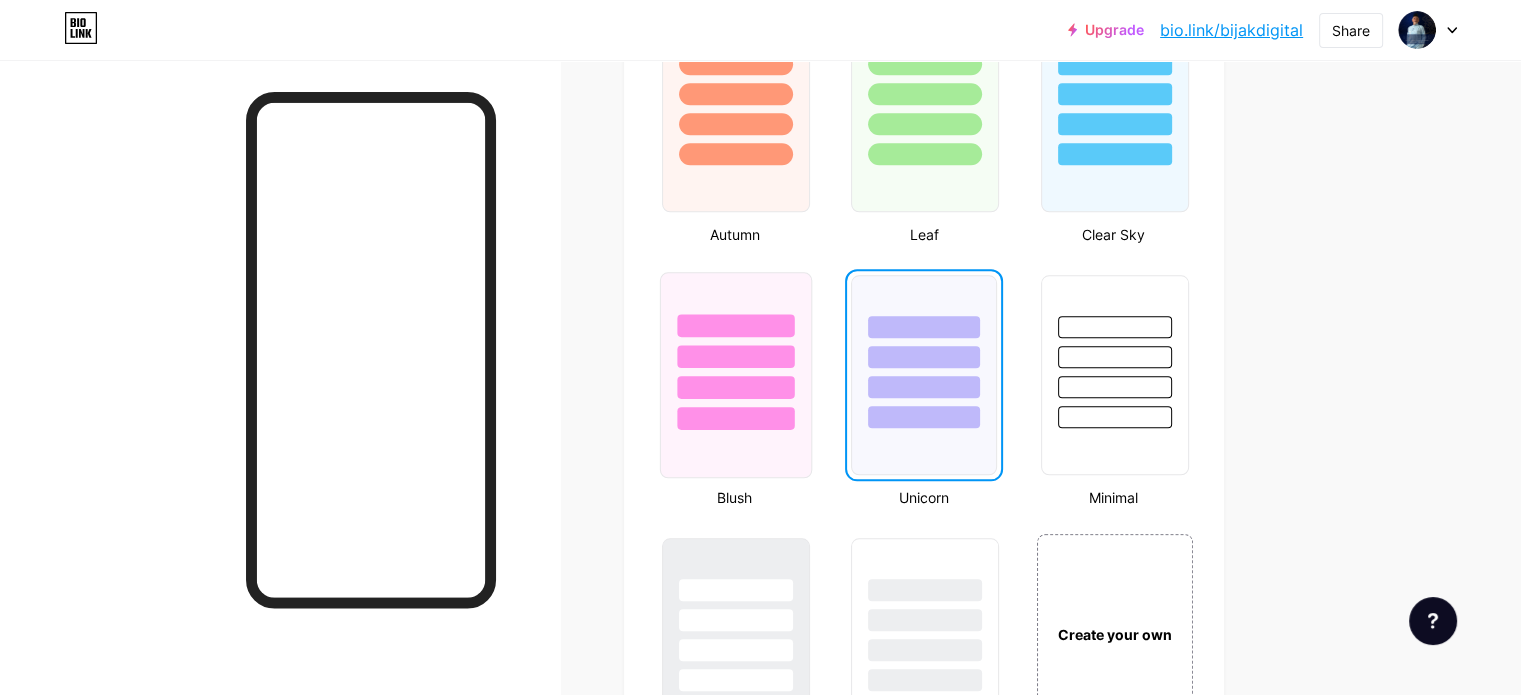 click at bounding box center [735, 387] 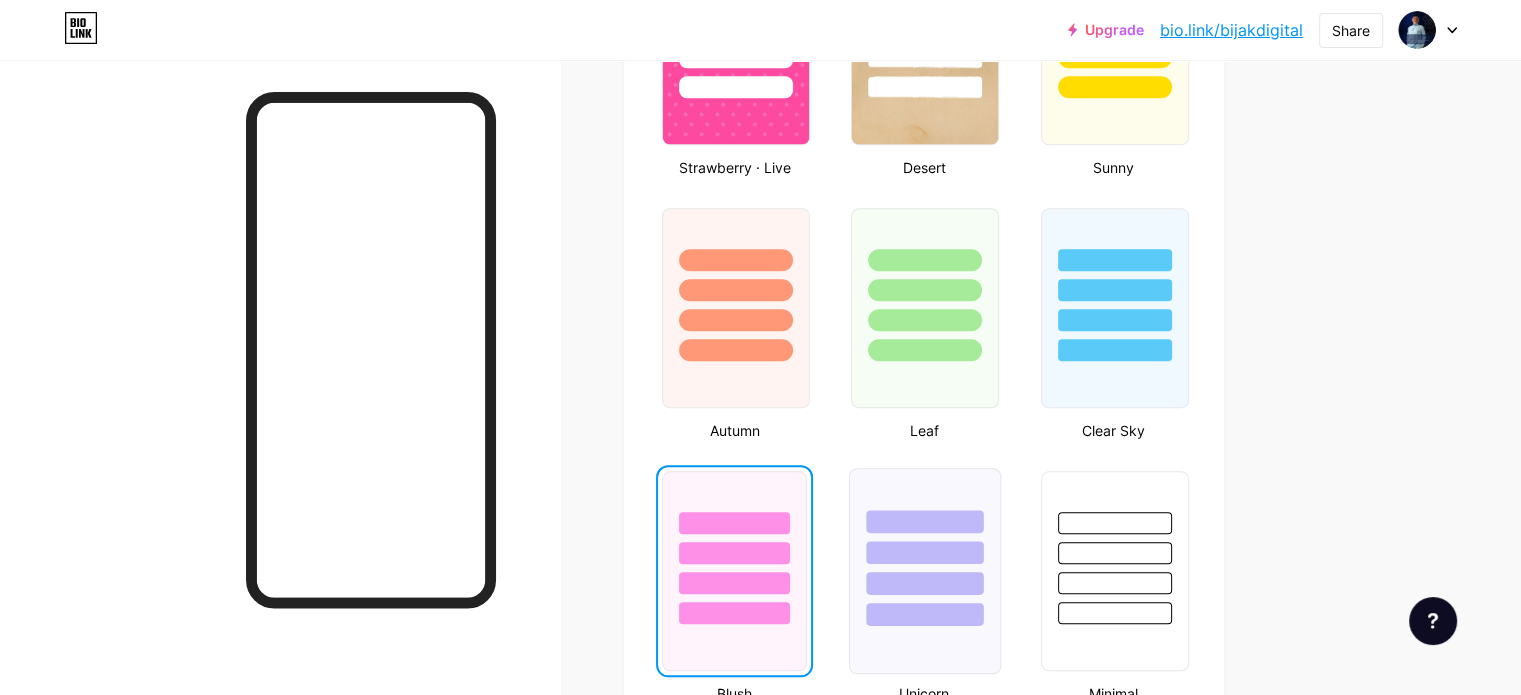 scroll, scrollTop: 1700, scrollLeft: 0, axis: vertical 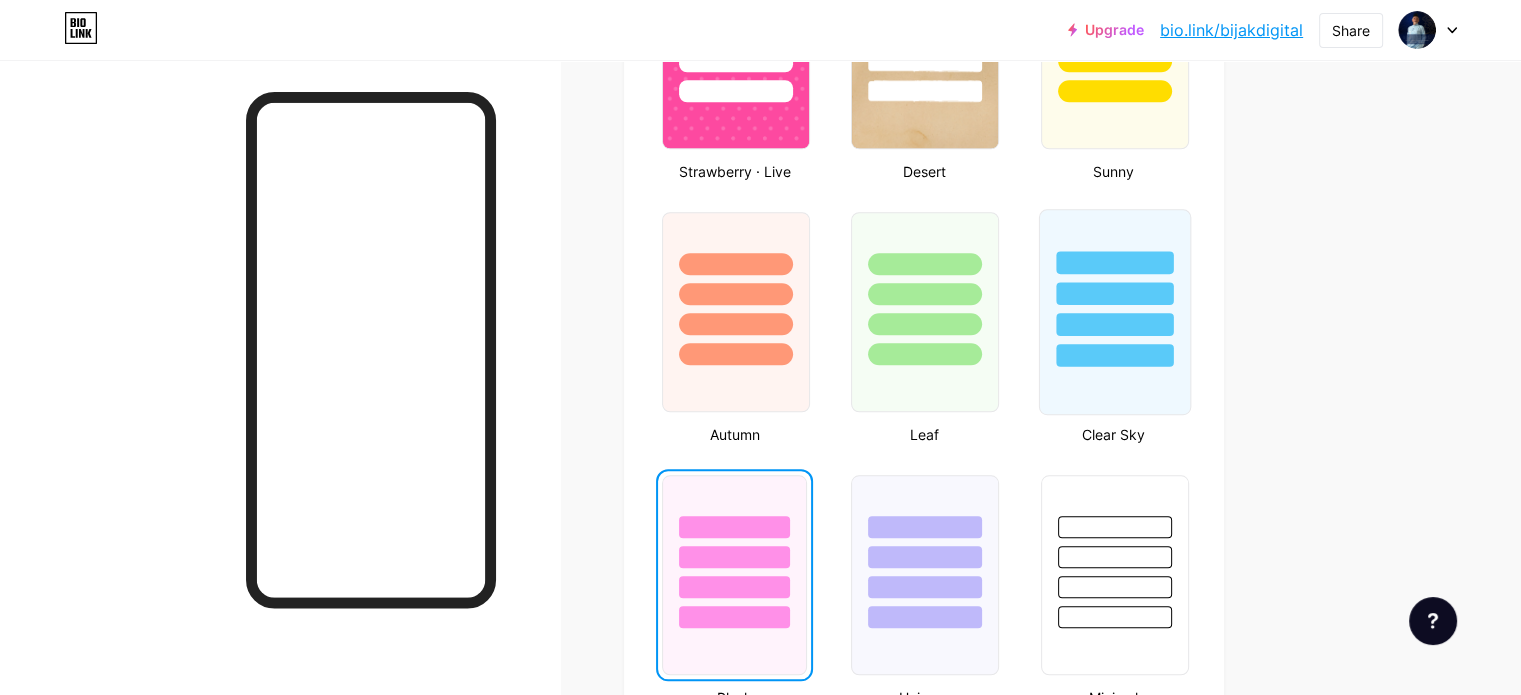 click at bounding box center (1114, 288) 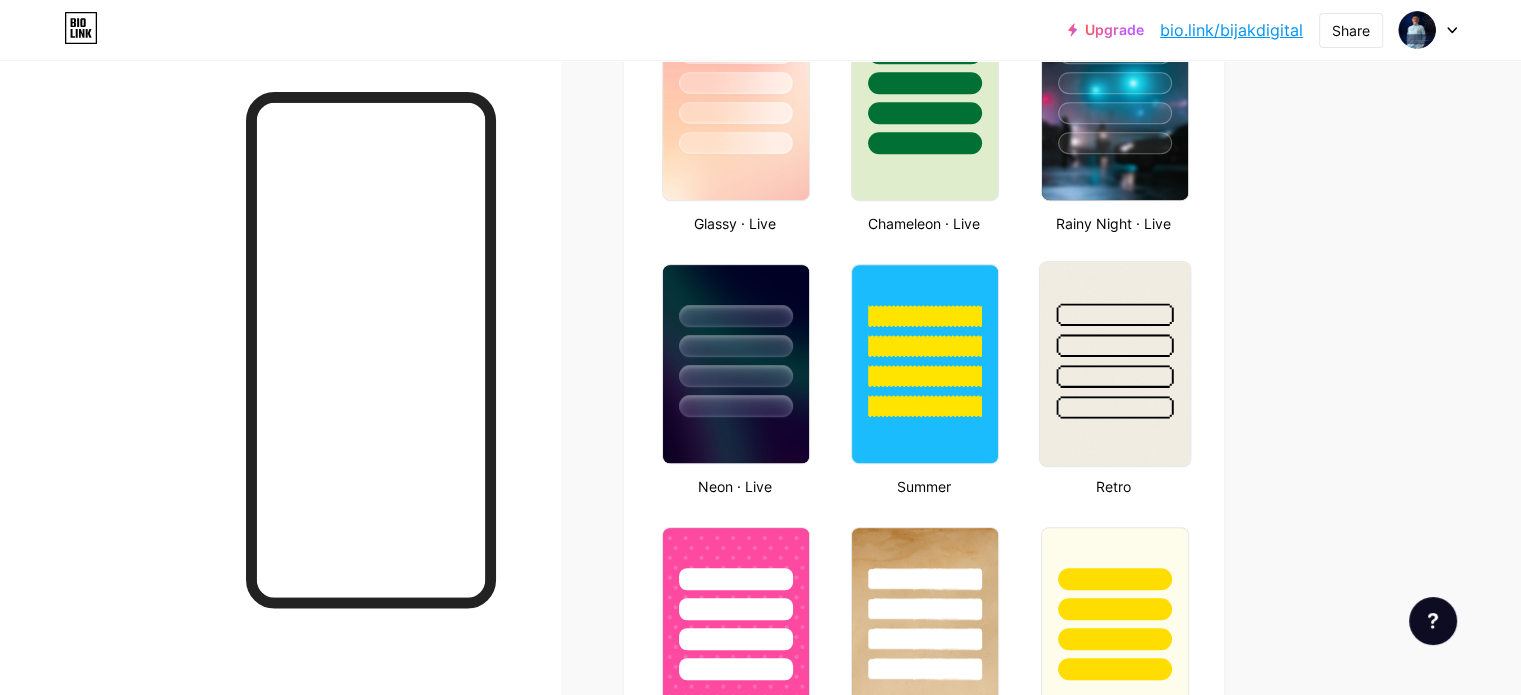 scroll, scrollTop: 1000, scrollLeft: 0, axis: vertical 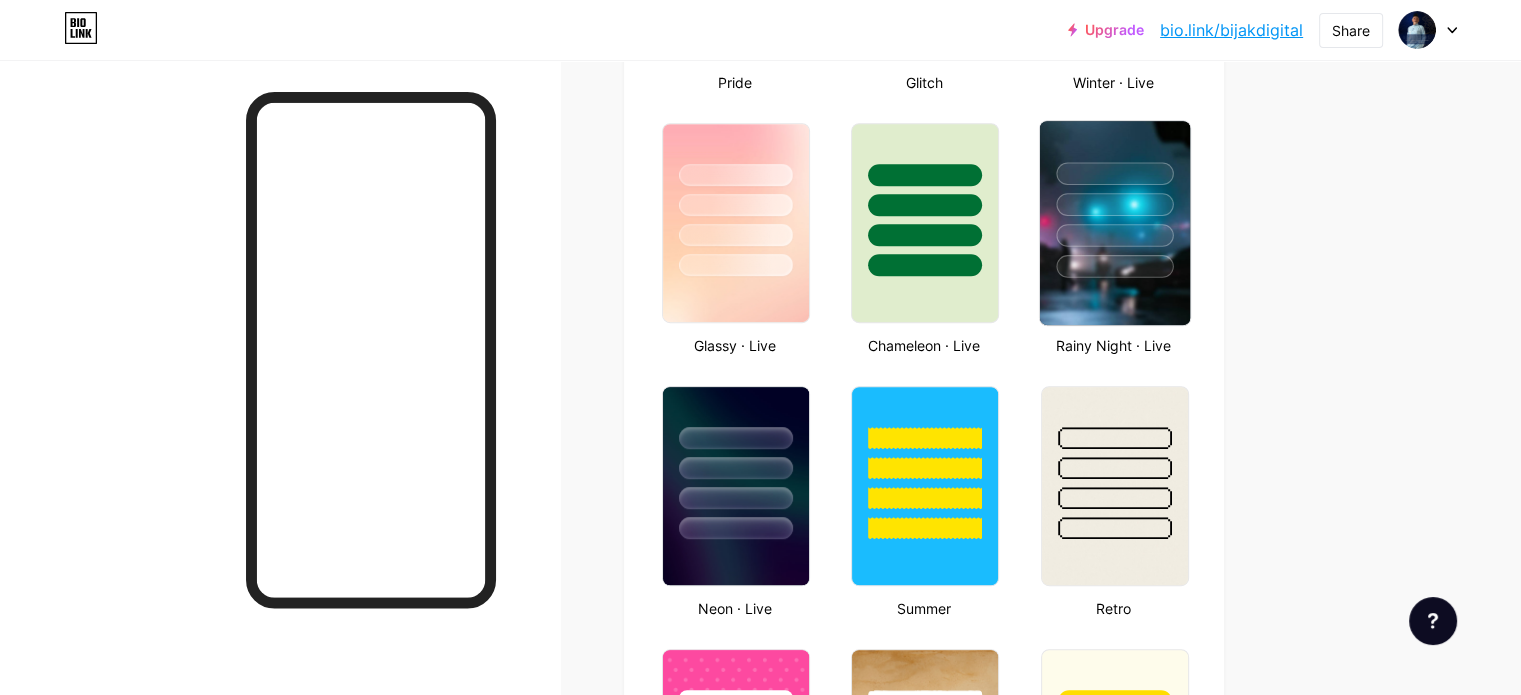 click at bounding box center [1114, 266] 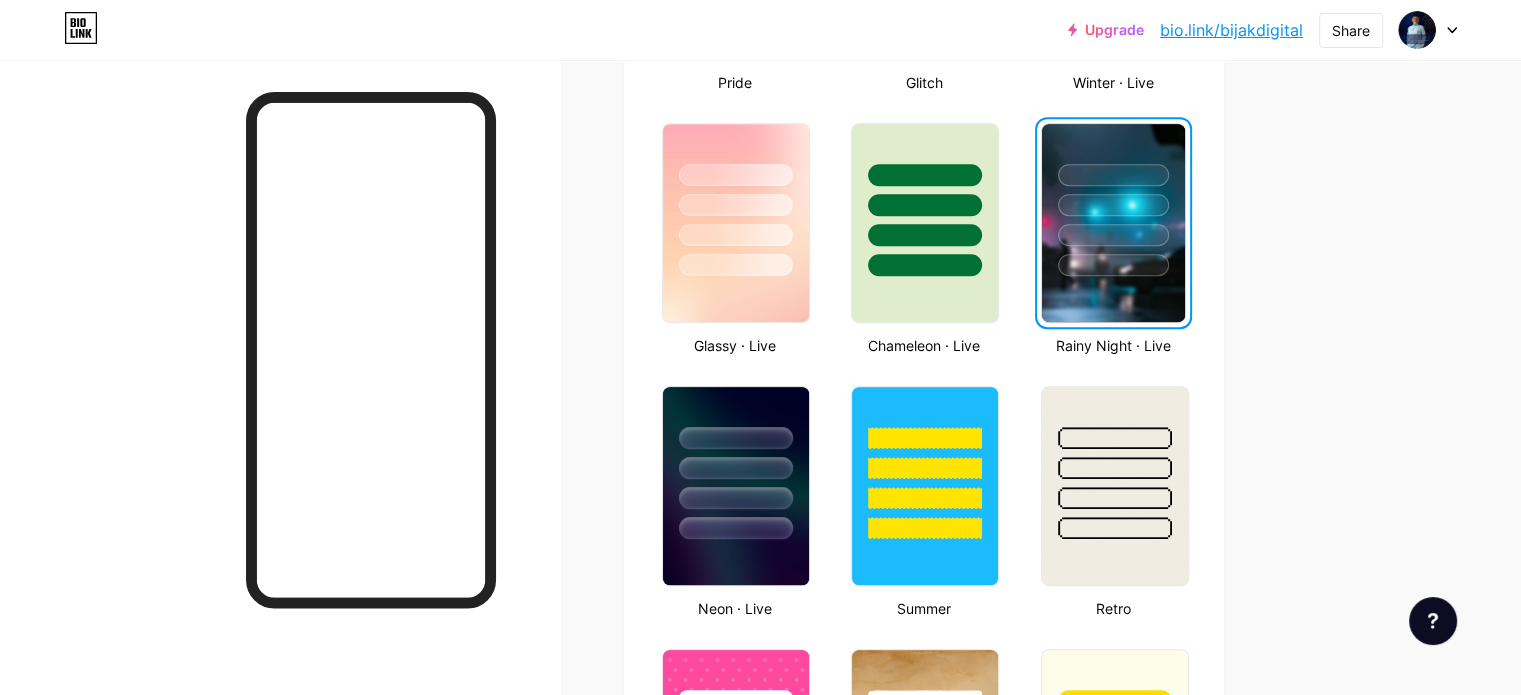 scroll, scrollTop: 800, scrollLeft: 0, axis: vertical 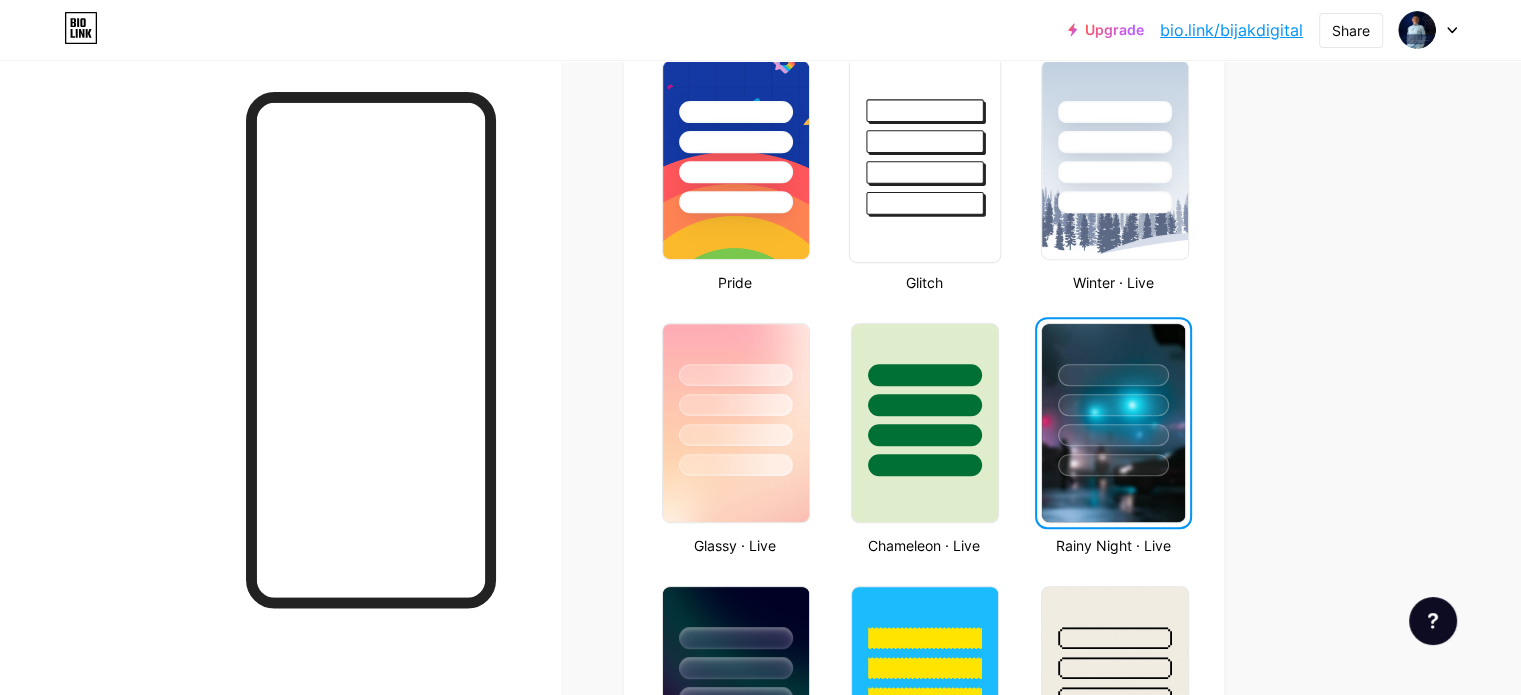 click at bounding box center (925, 141) 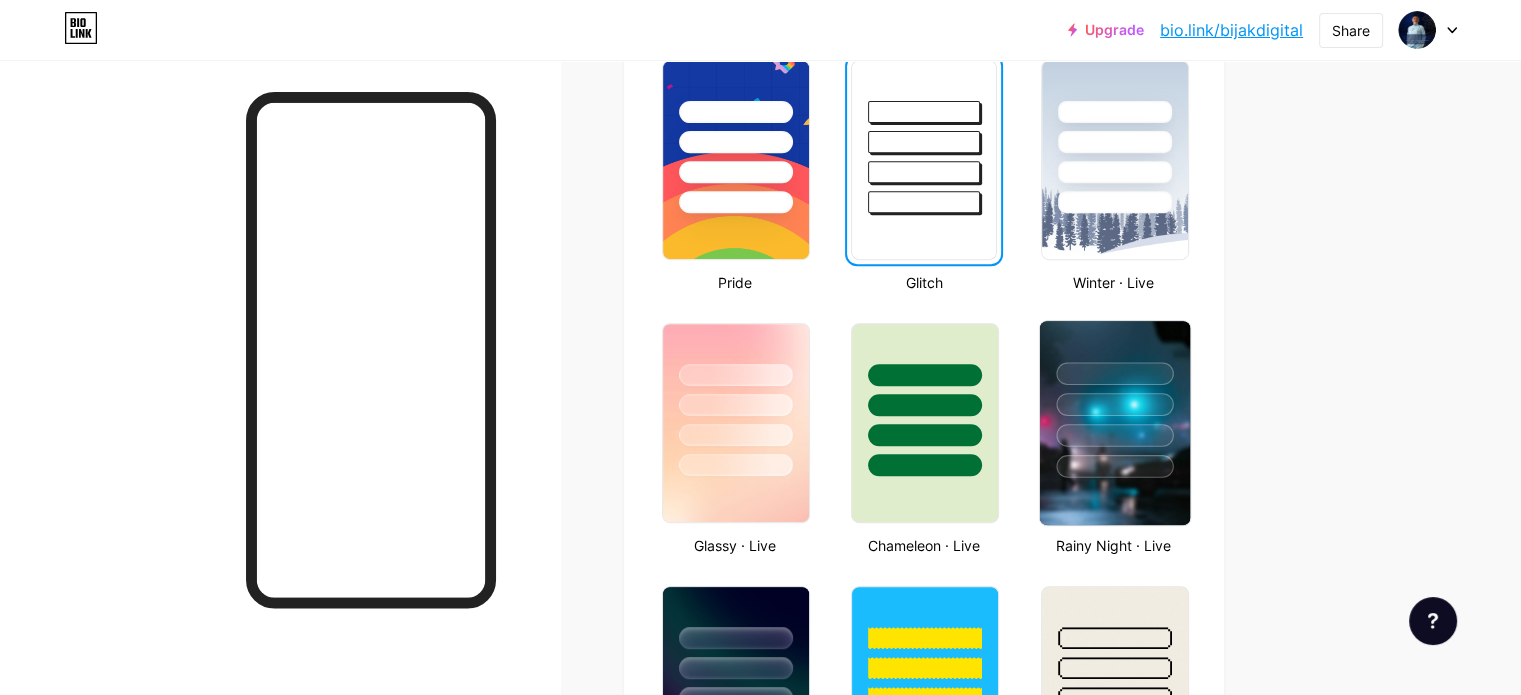 click at bounding box center (1114, 373) 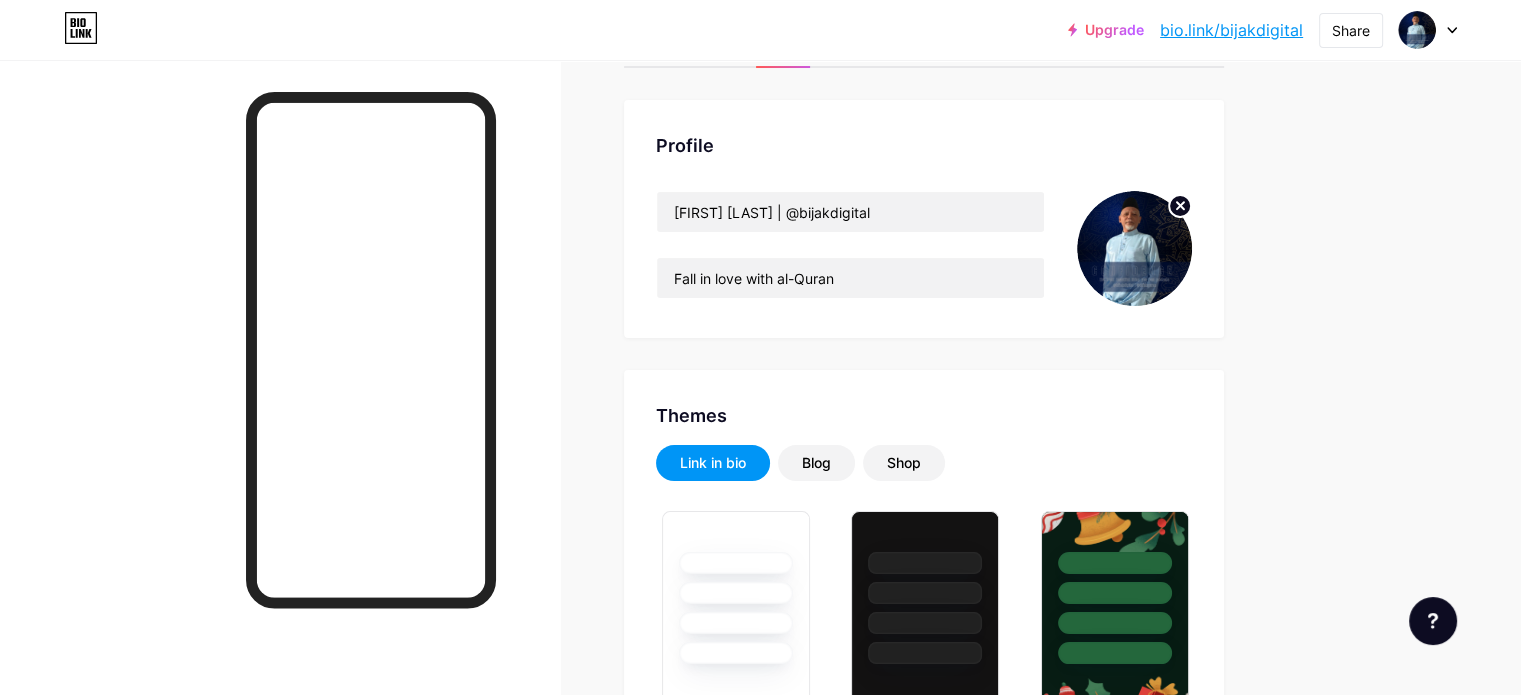 scroll, scrollTop: 0, scrollLeft: 0, axis: both 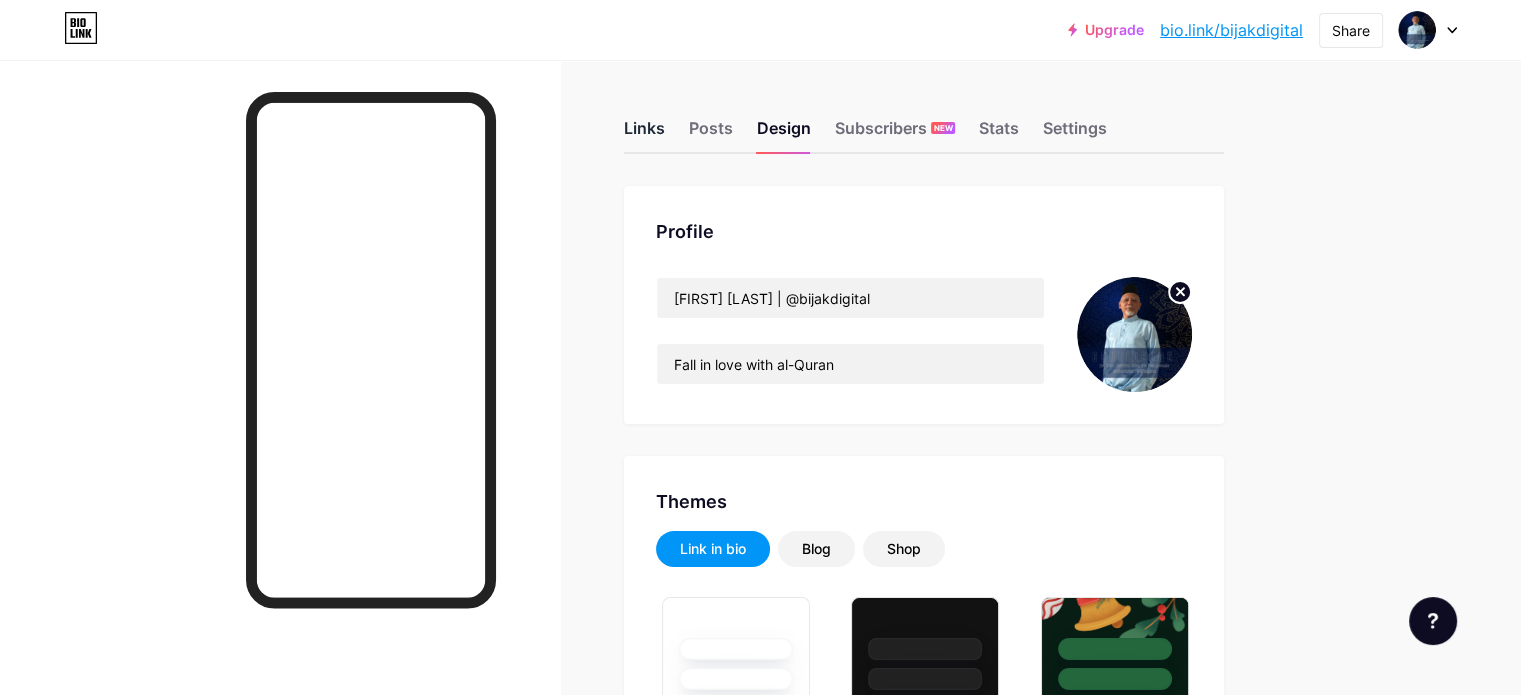 click on "Links" at bounding box center (644, 134) 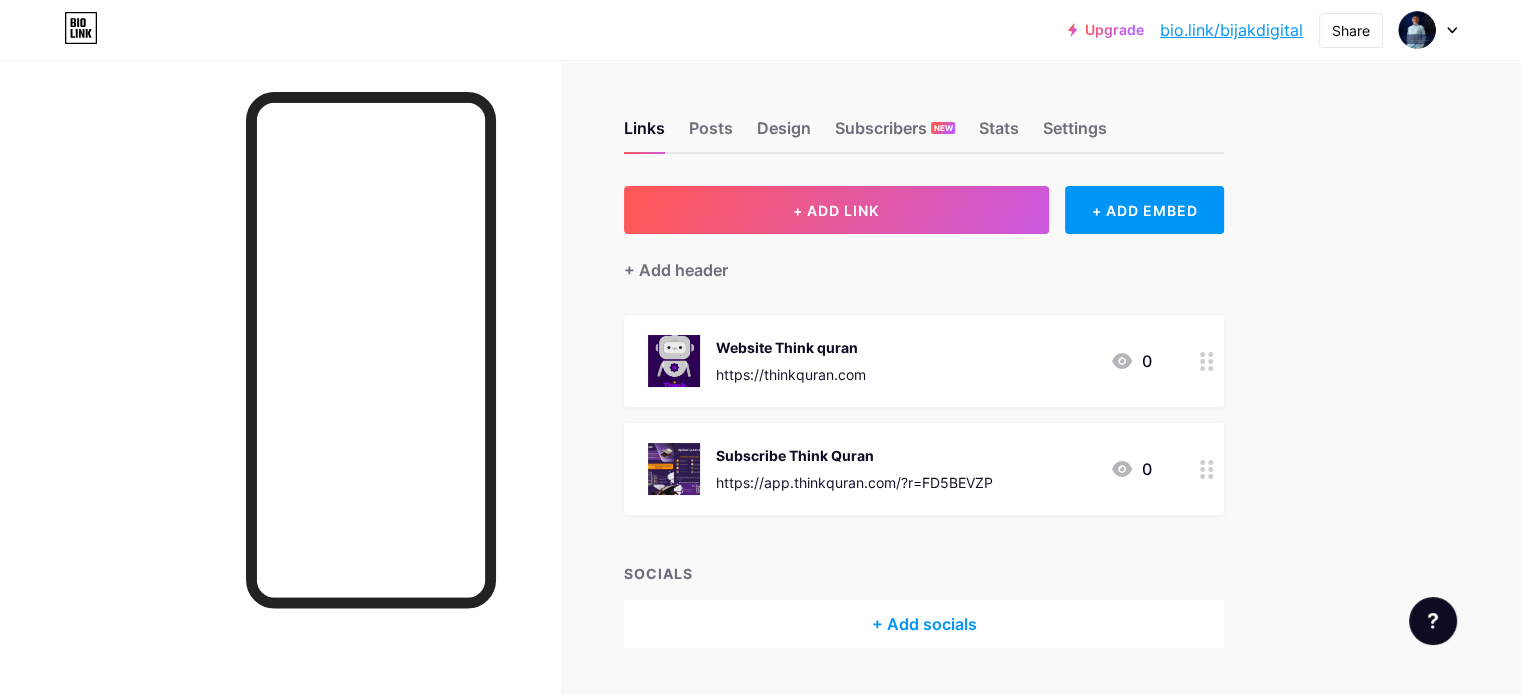 click 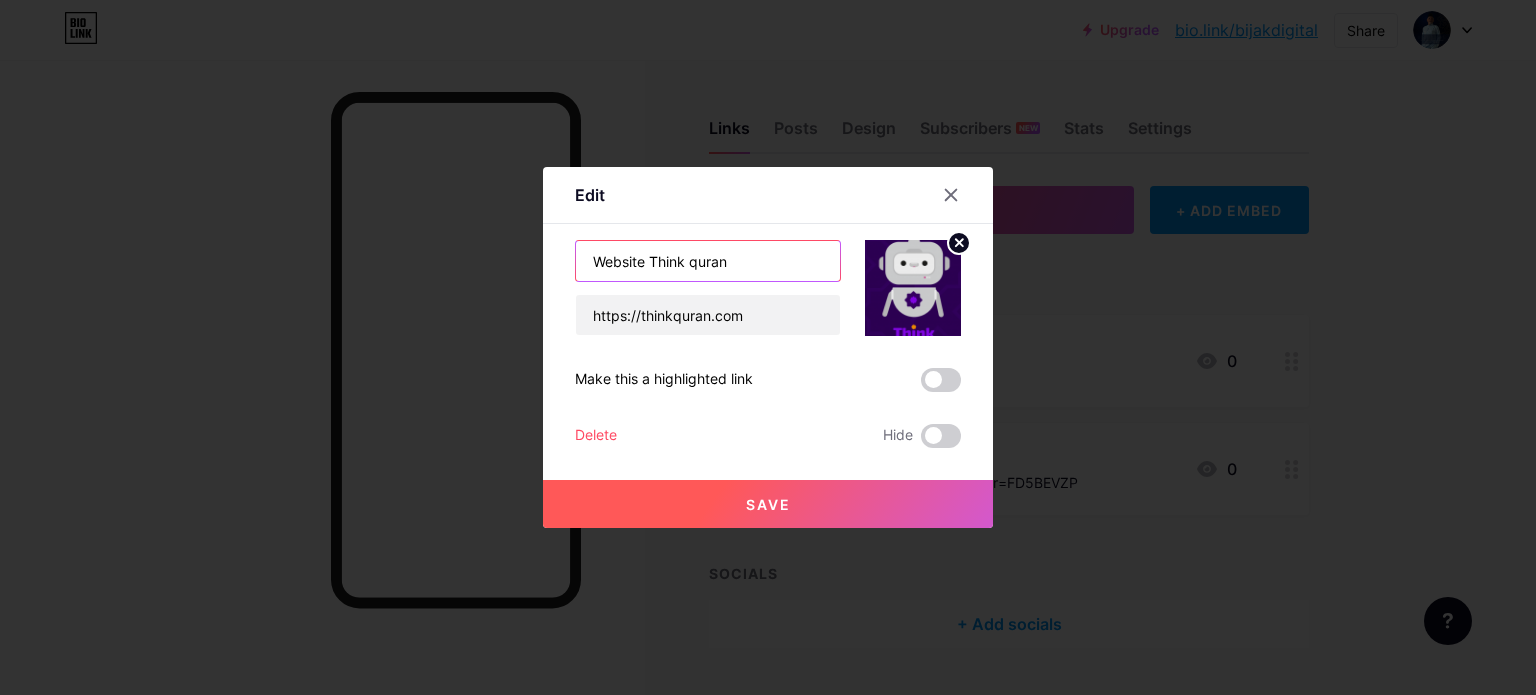 click on "Website Think quran" at bounding box center [708, 261] 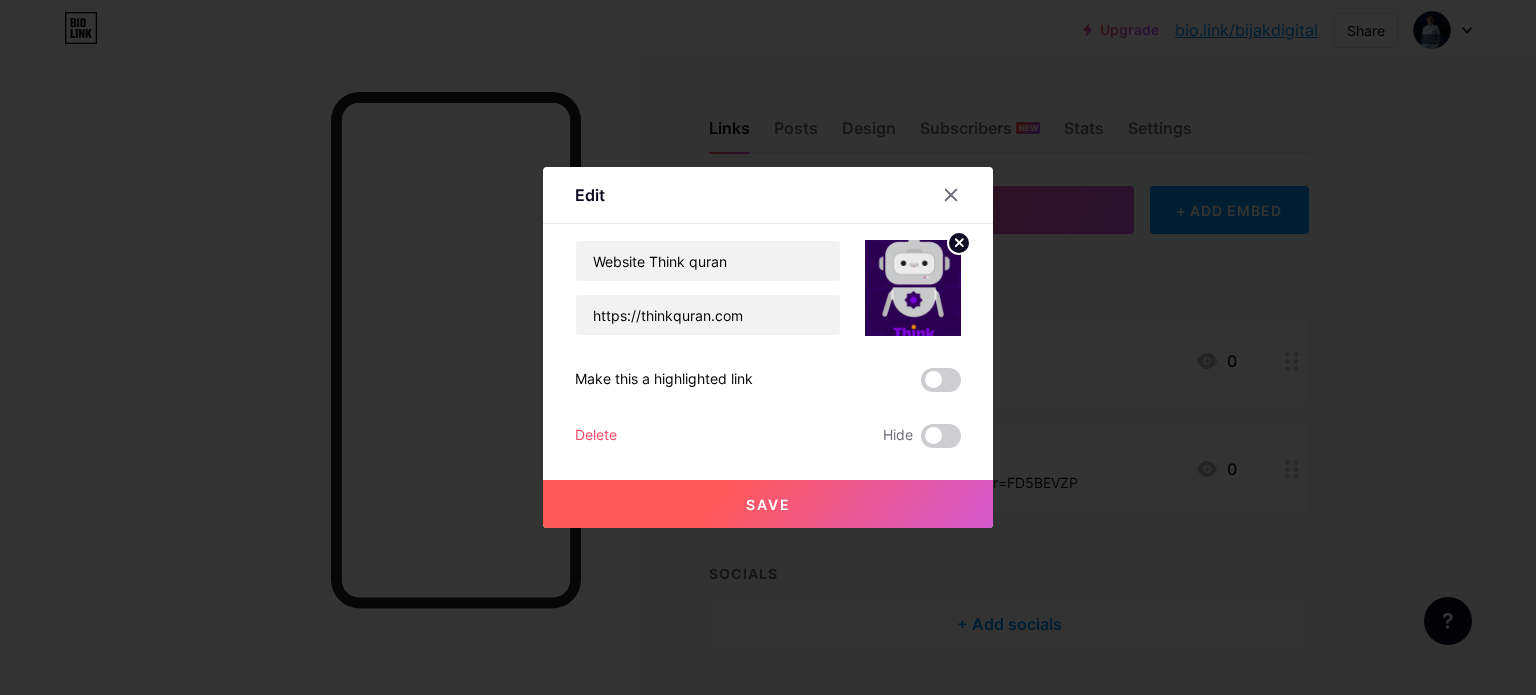 click on "Save" at bounding box center [768, 504] 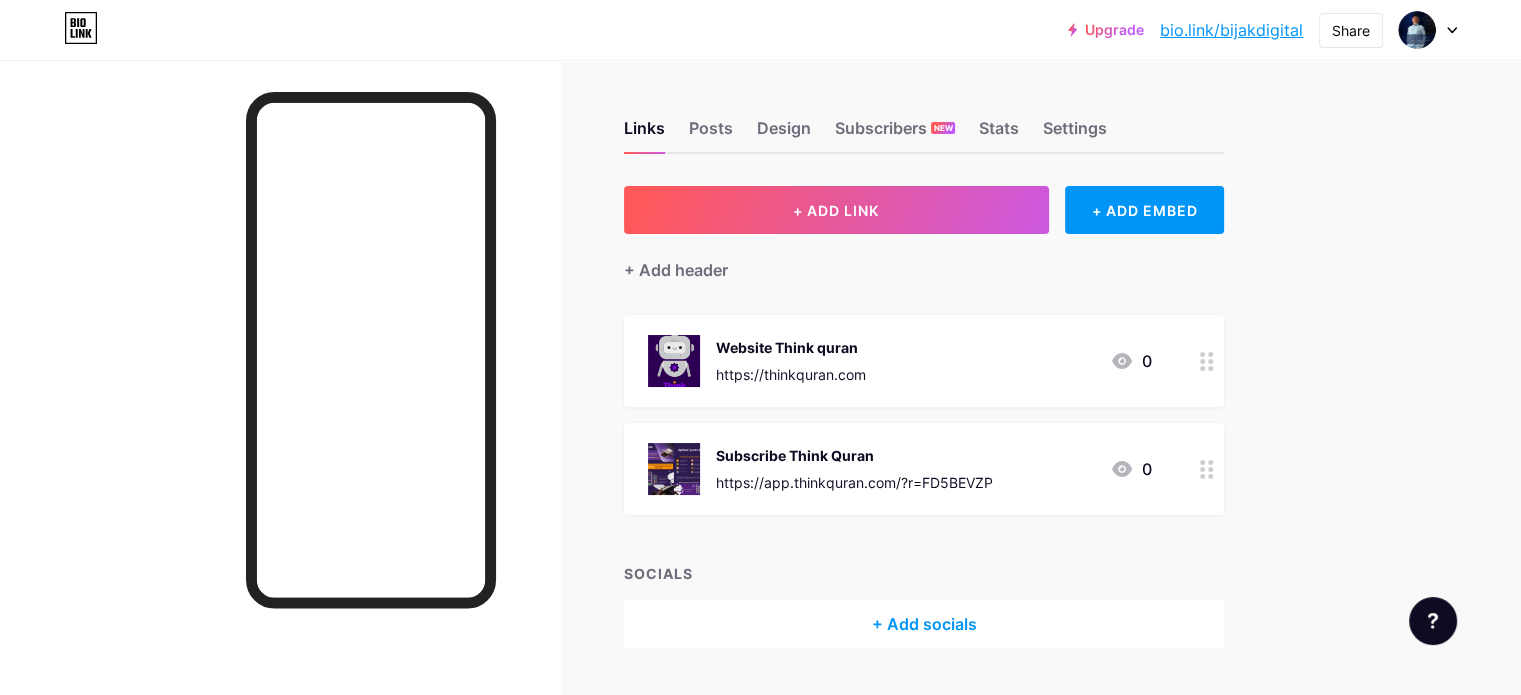 click 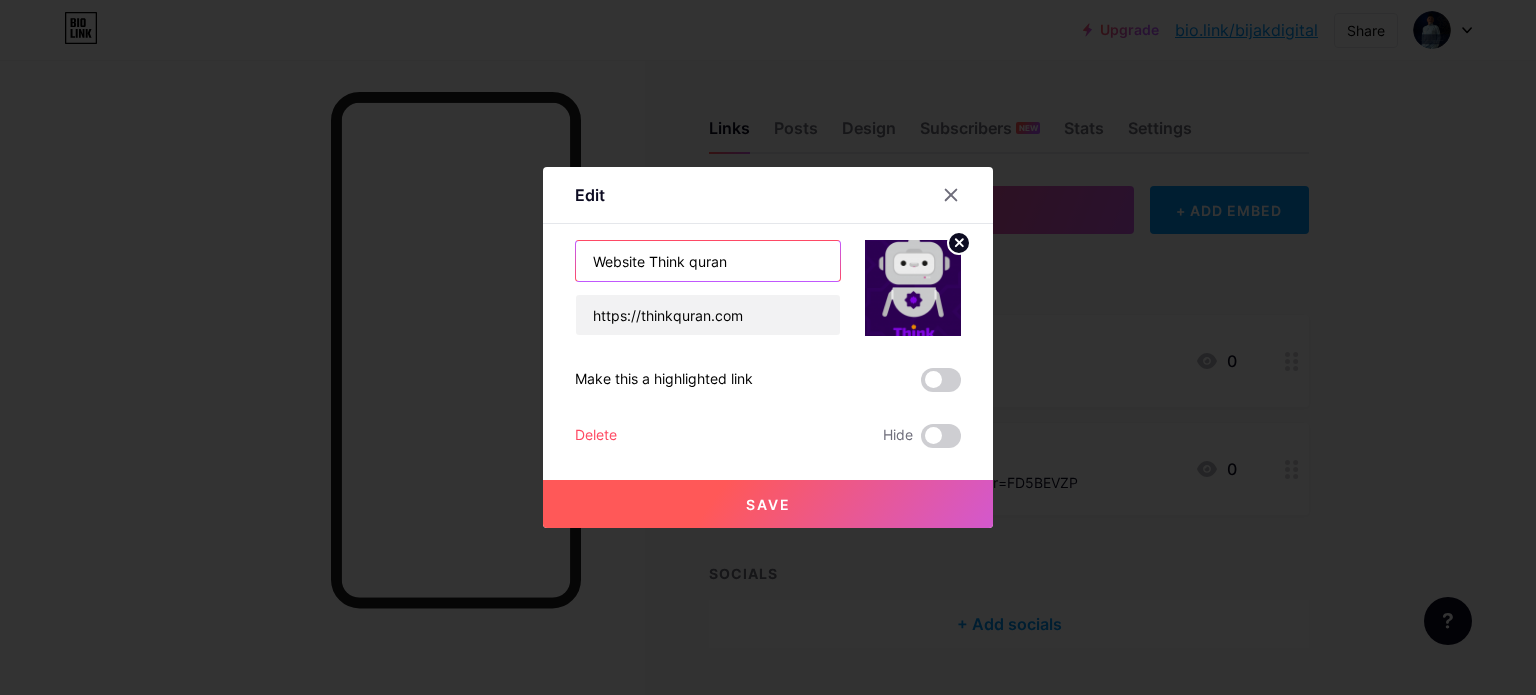 click on "Website Think quran" at bounding box center (708, 261) 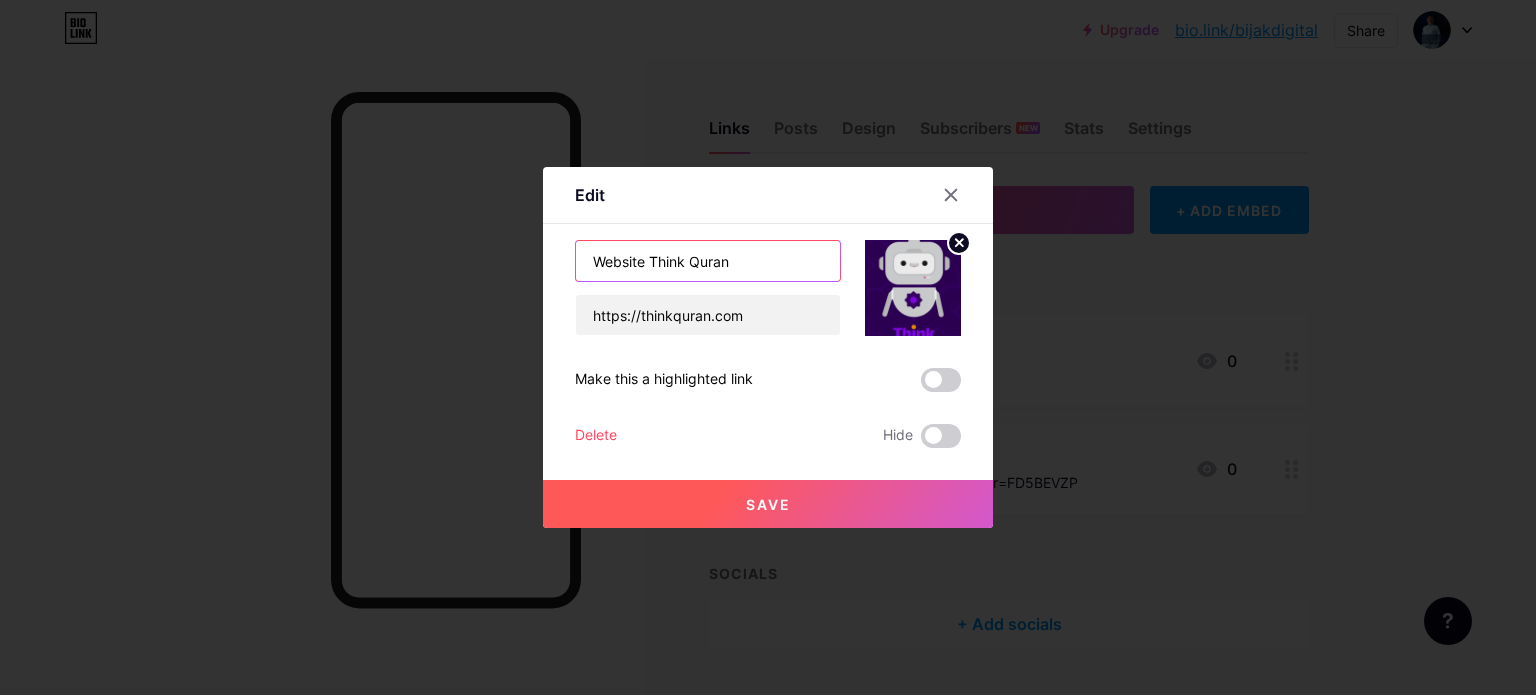 type on "Website Think Quran" 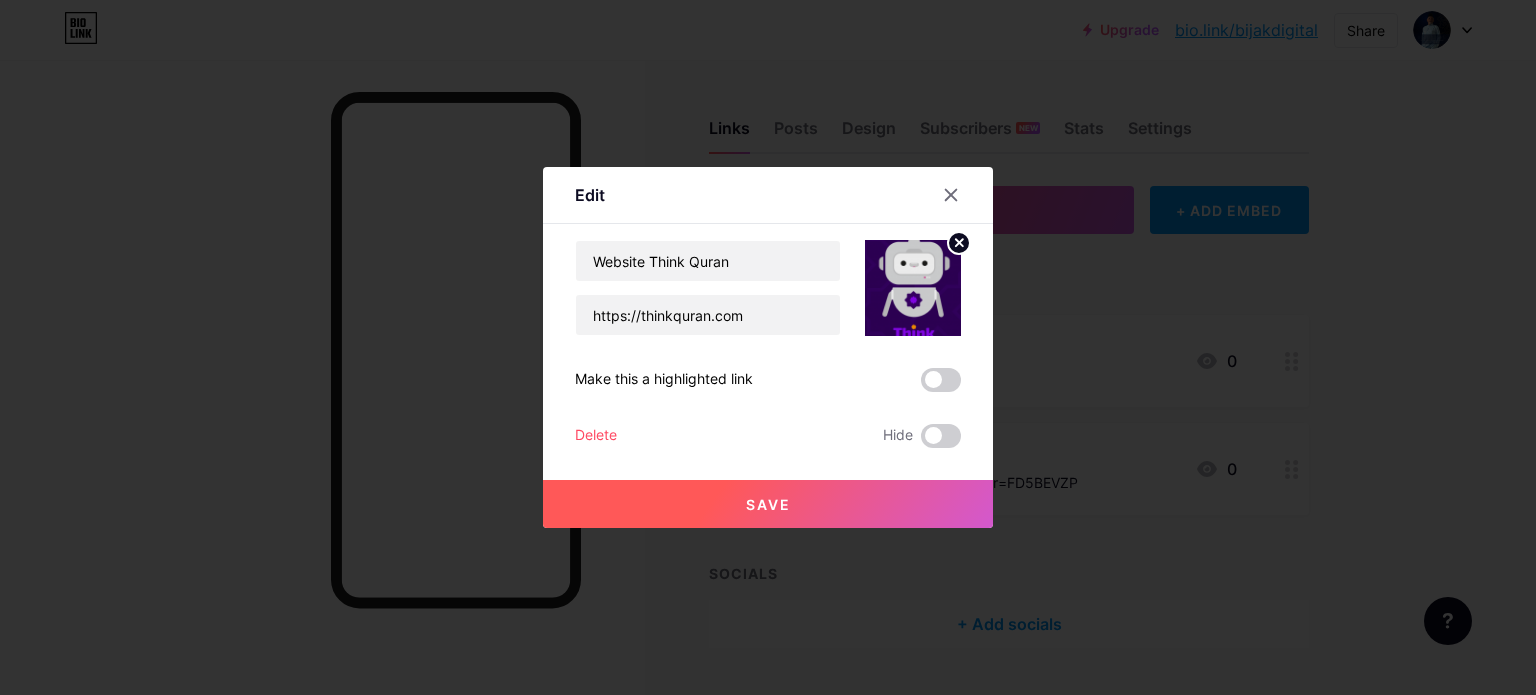 click on "Save" at bounding box center (768, 504) 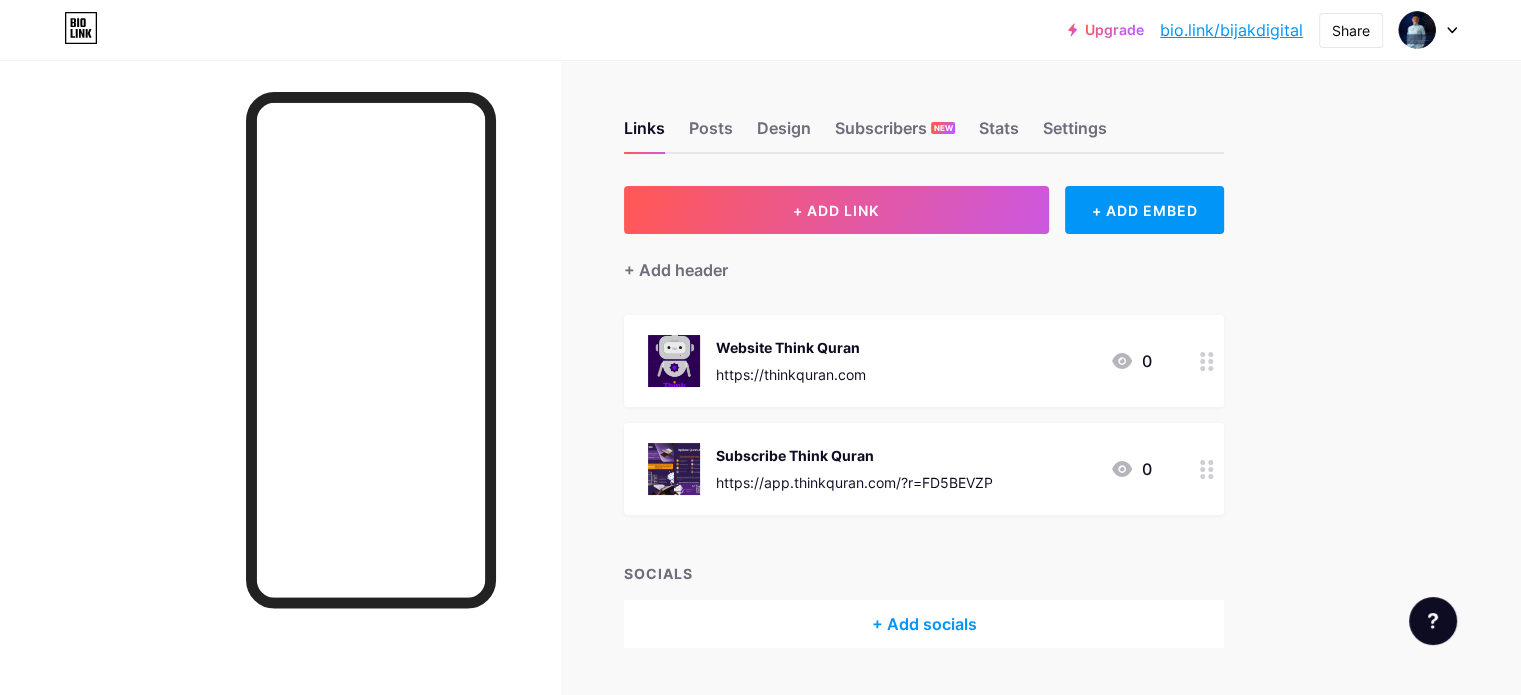 scroll, scrollTop: 51, scrollLeft: 0, axis: vertical 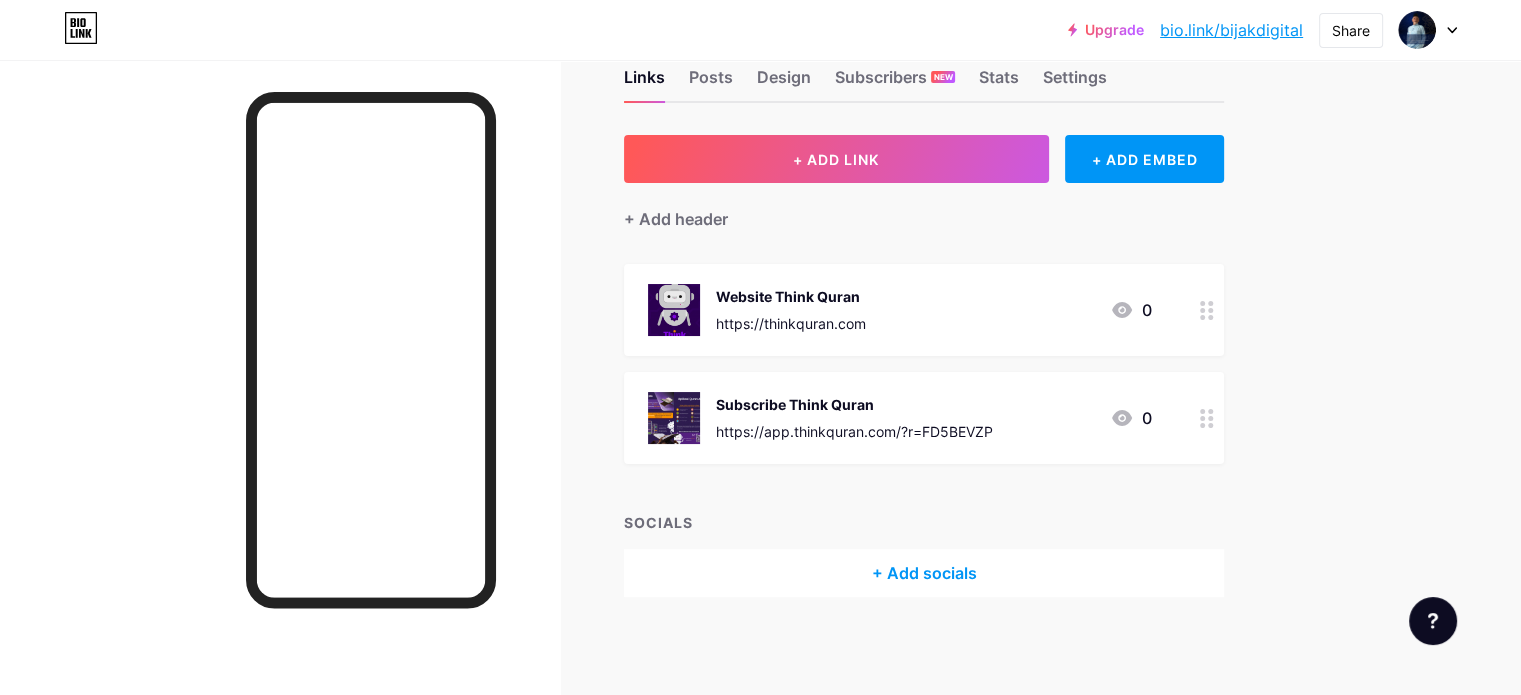 click at bounding box center (1433, 621) 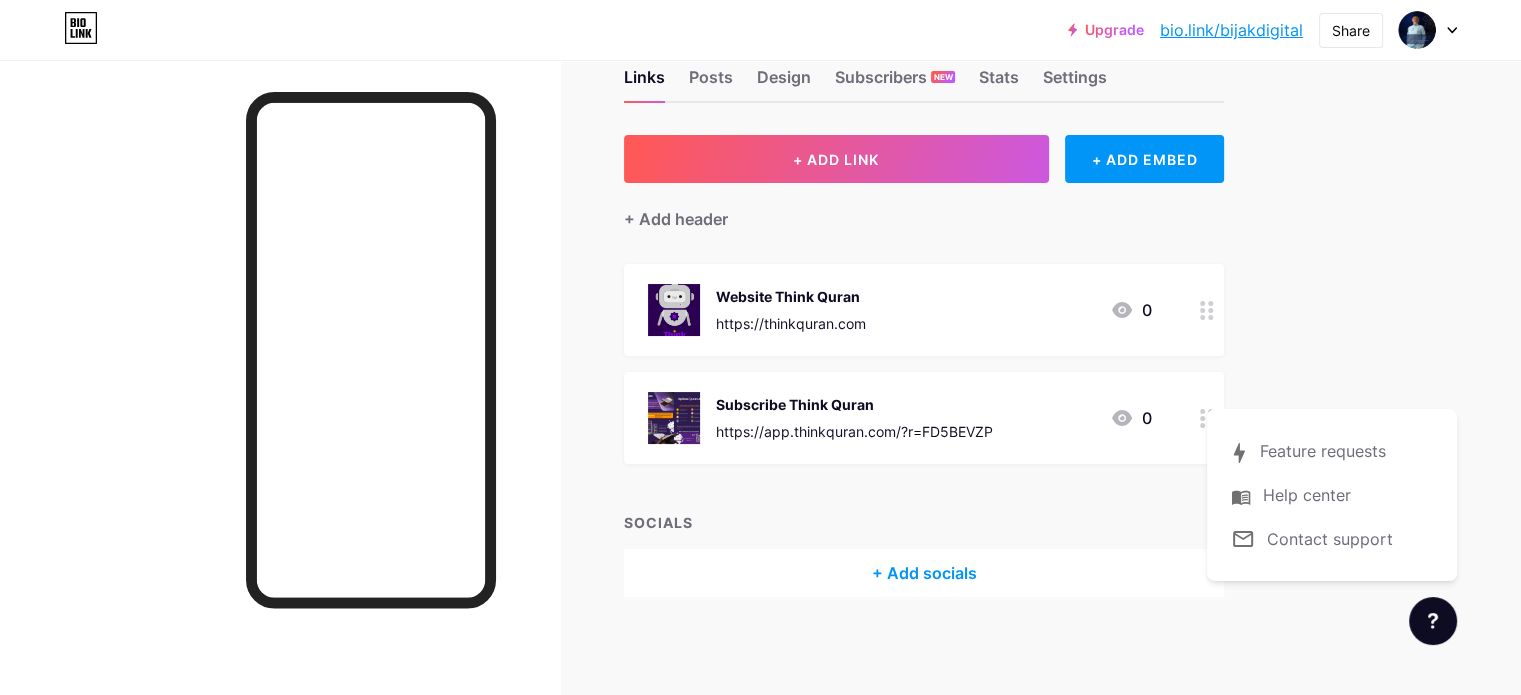click on "Upgrade bio.link/bijakd... bio.link/bijakdigital Share Switch accounts [FIRST] [LAST] | @bijakdigital bio.link/bijakdigital + Add a new page Account settings Logout Link Copied Links Posts Design Subscribers NEW Stats Settings + ADD LINK + ADD EMBED + Add header Website Think Quran https://thinkquran.com 0 Subscribe Think Quran https://app.thinkquran.com/?r=FD5BEVZP 0 SOCIALS + Add socials Feature requests Help center Contact support" at bounding box center [760, 323] 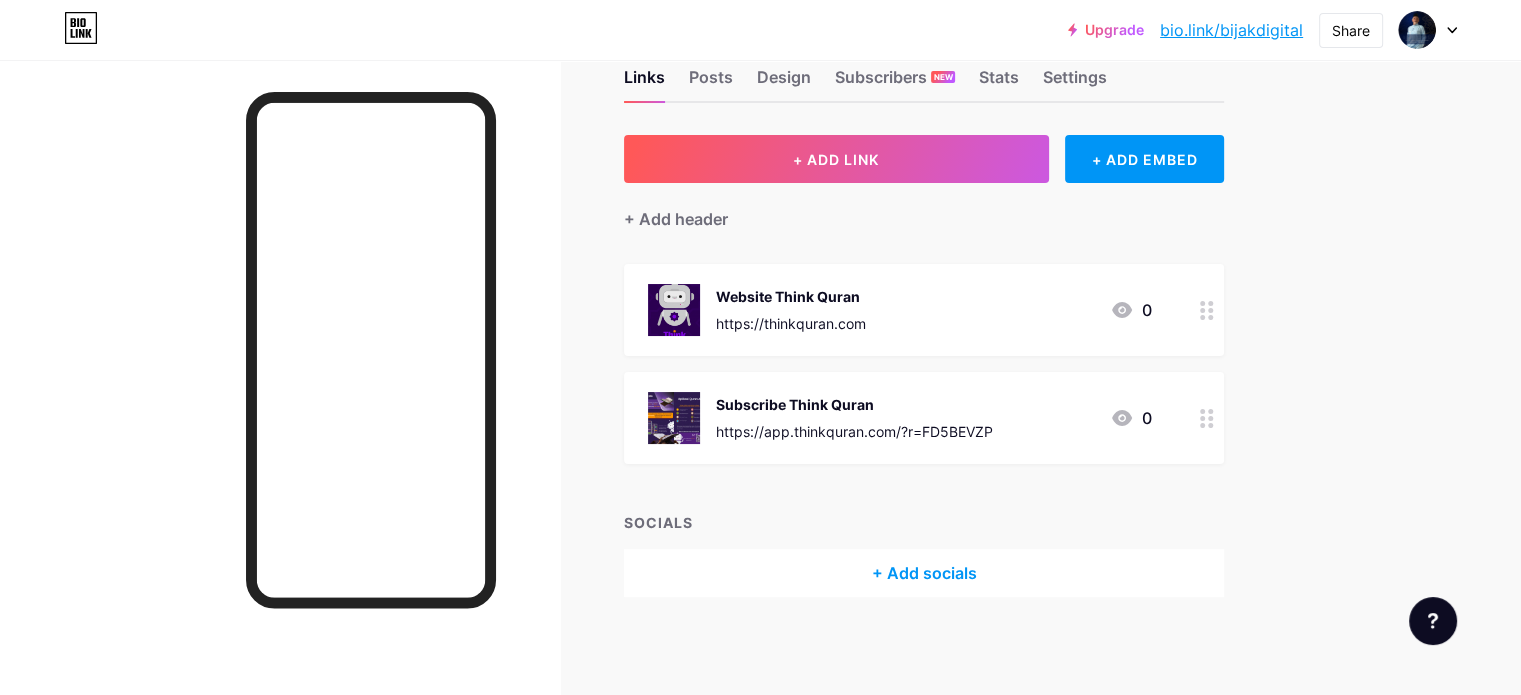 scroll, scrollTop: 0, scrollLeft: 0, axis: both 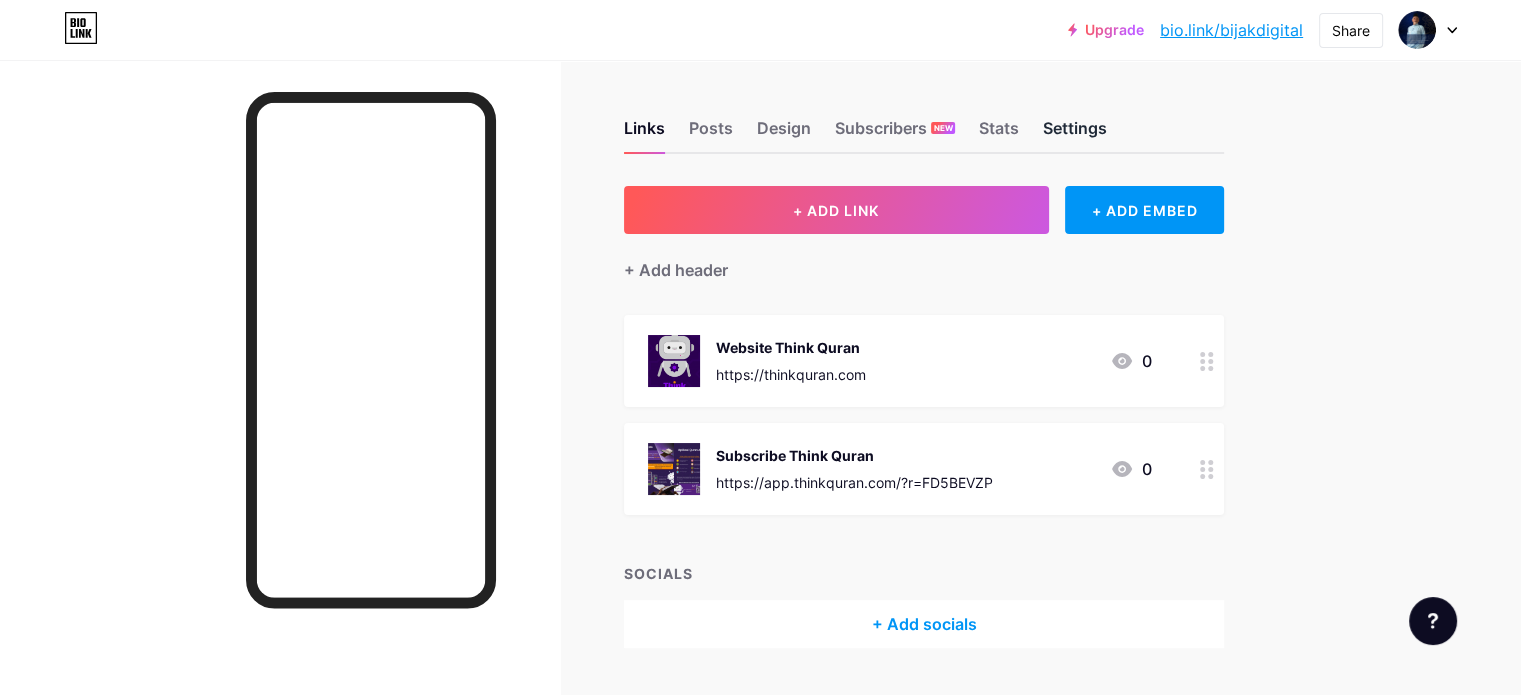 click on "Settings" at bounding box center [1075, 134] 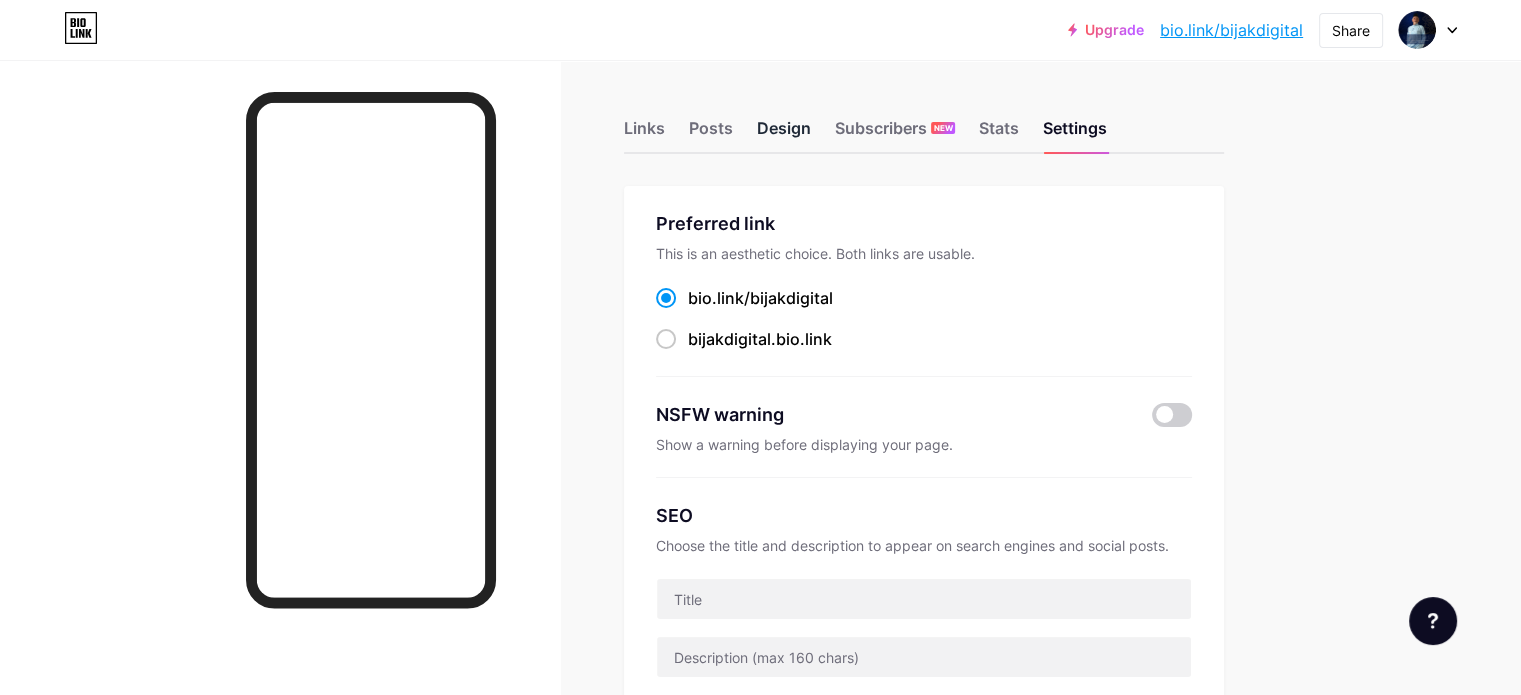 click on "Design" at bounding box center [784, 134] 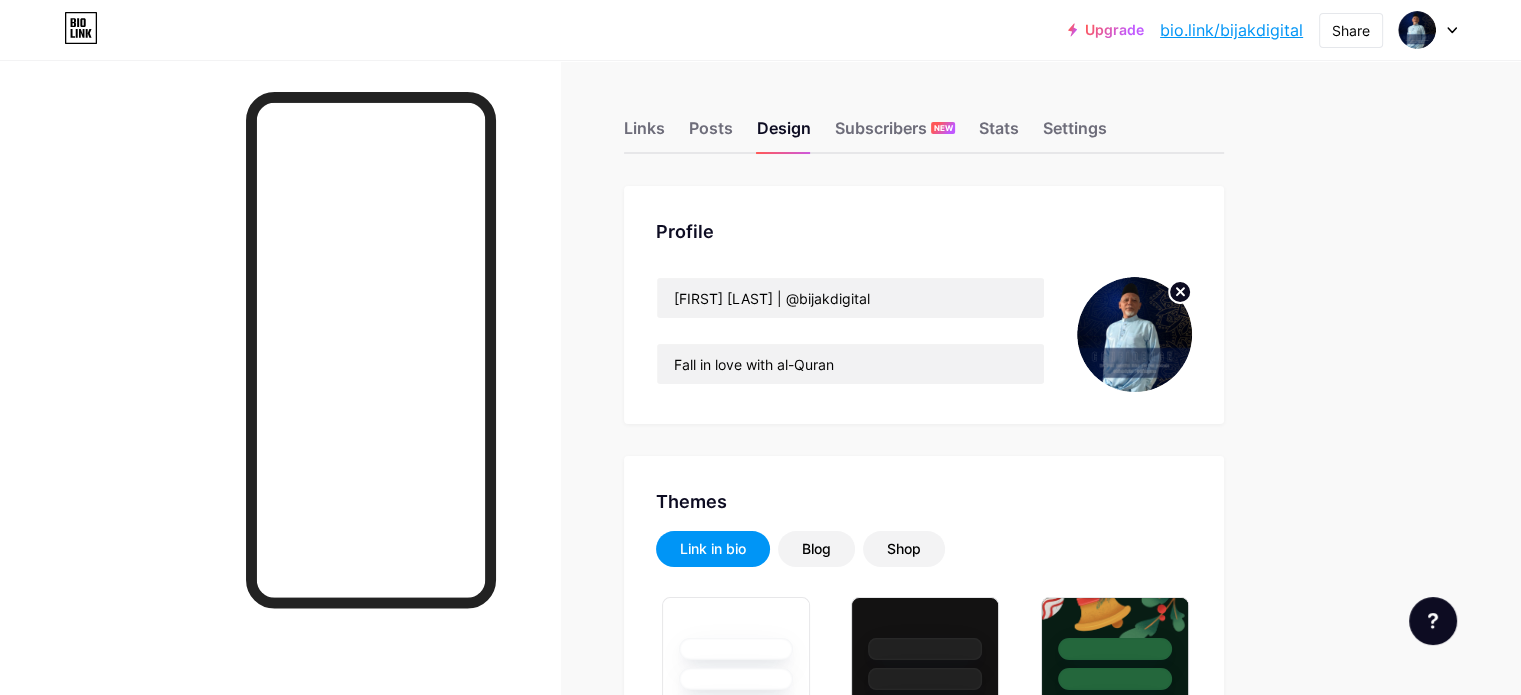 drag, startPoint x: 1448, startPoint y: 294, endPoint x: 1451, endPoint y: 283, distance: 11.401754 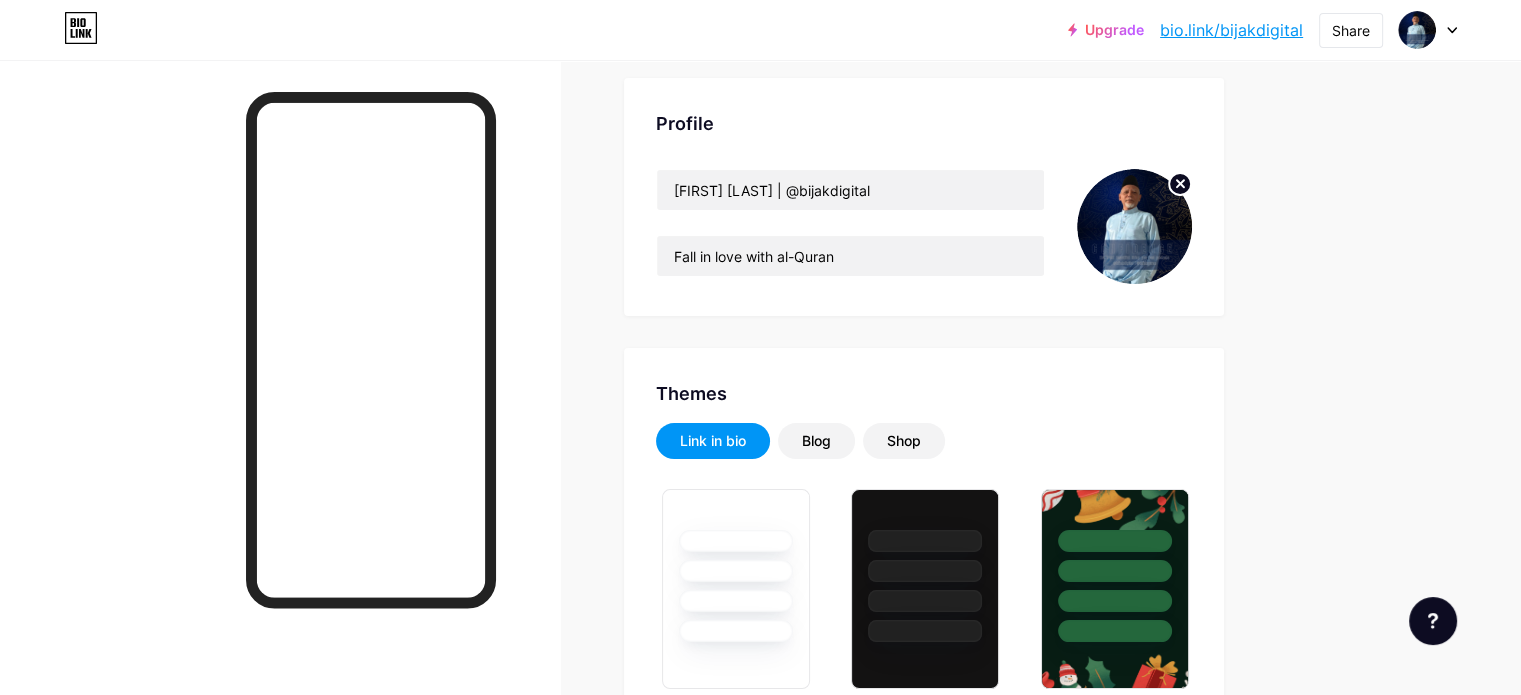 scroll, scrollTop: 100, scrollLeft: 0, axis: vertical 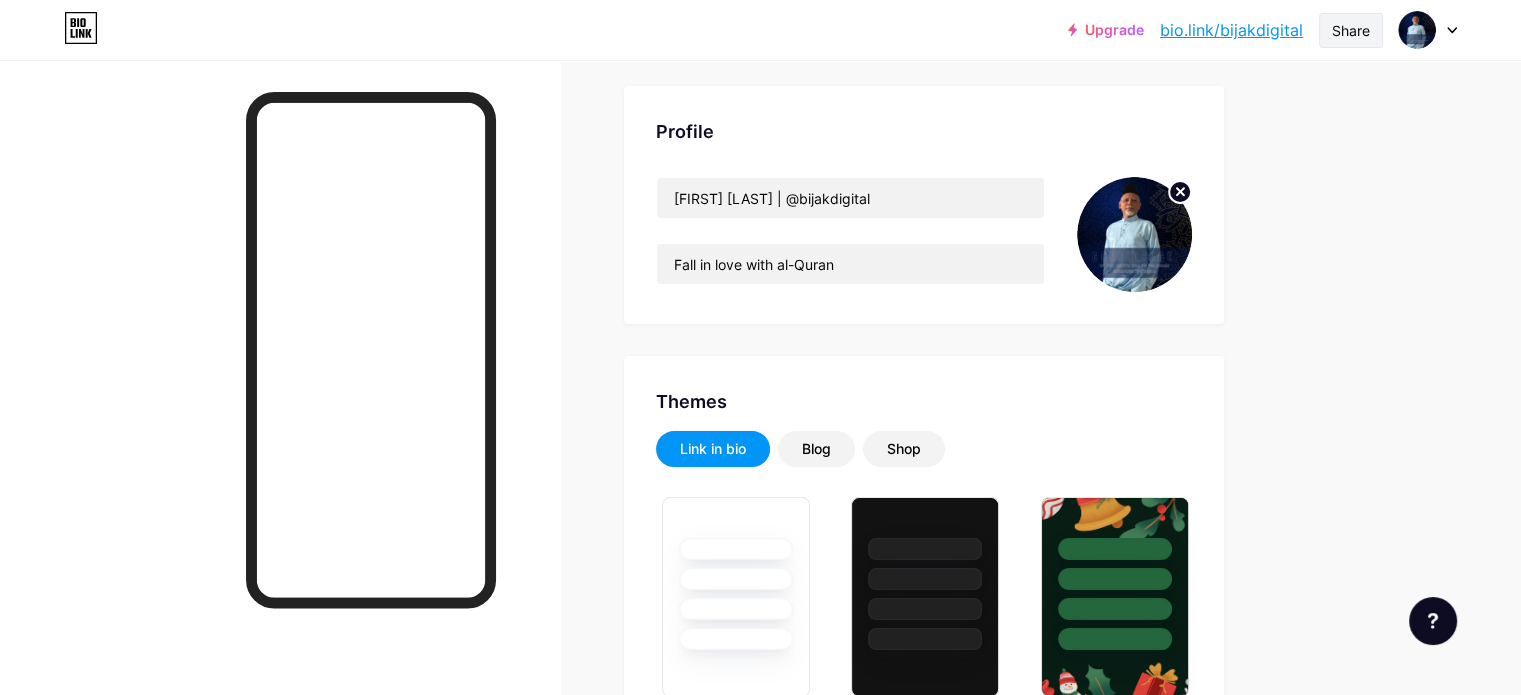 click on "Share" at bounding box center [1351, 30] 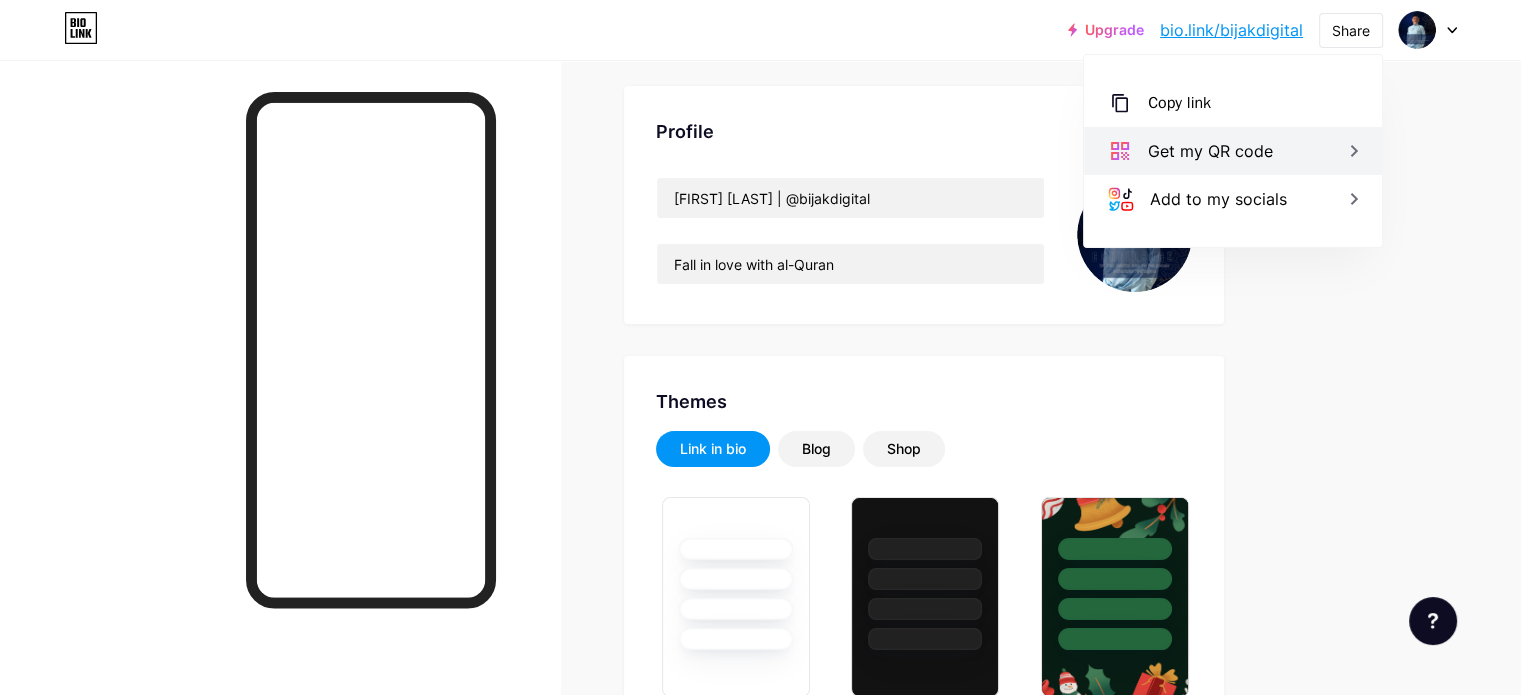 click on "Get my QR code" at bounding box center [1233, 151] 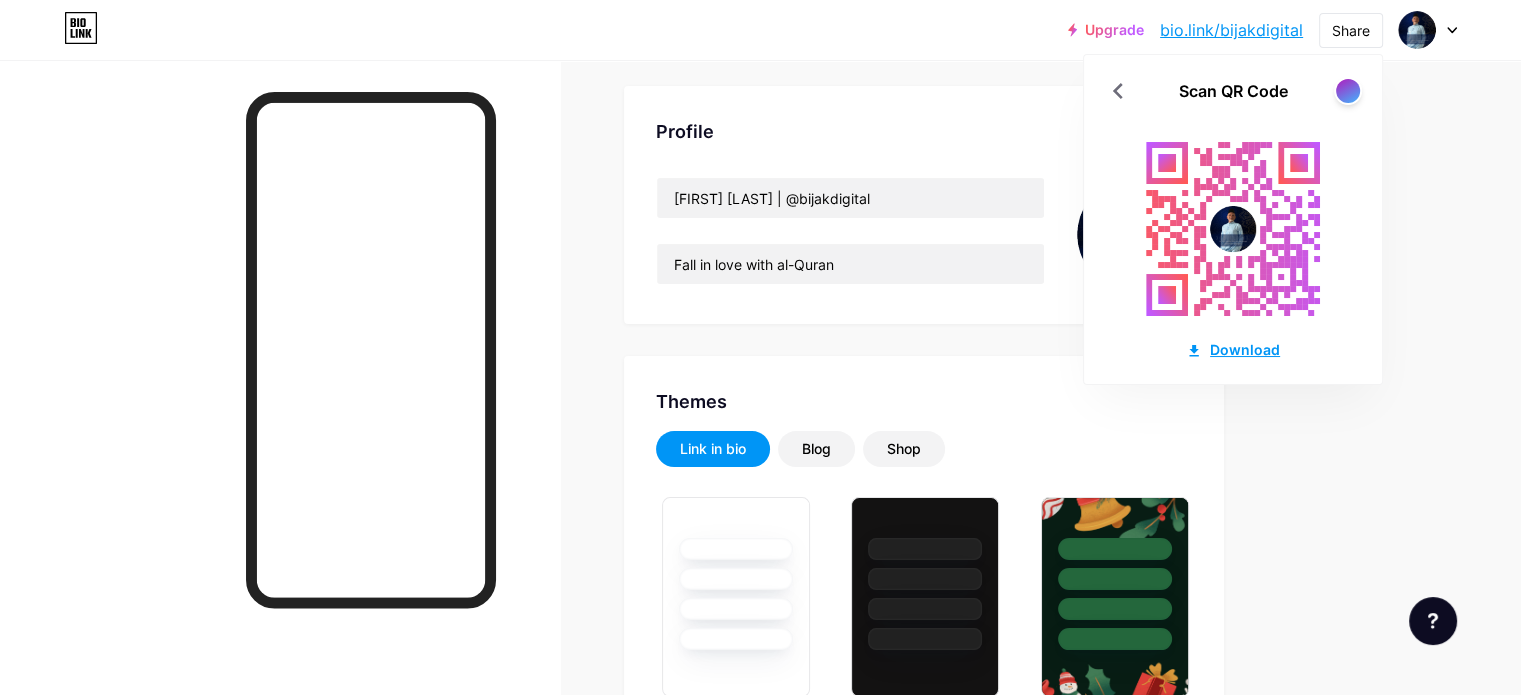click on "Download" at bounding box center (1233, 349) 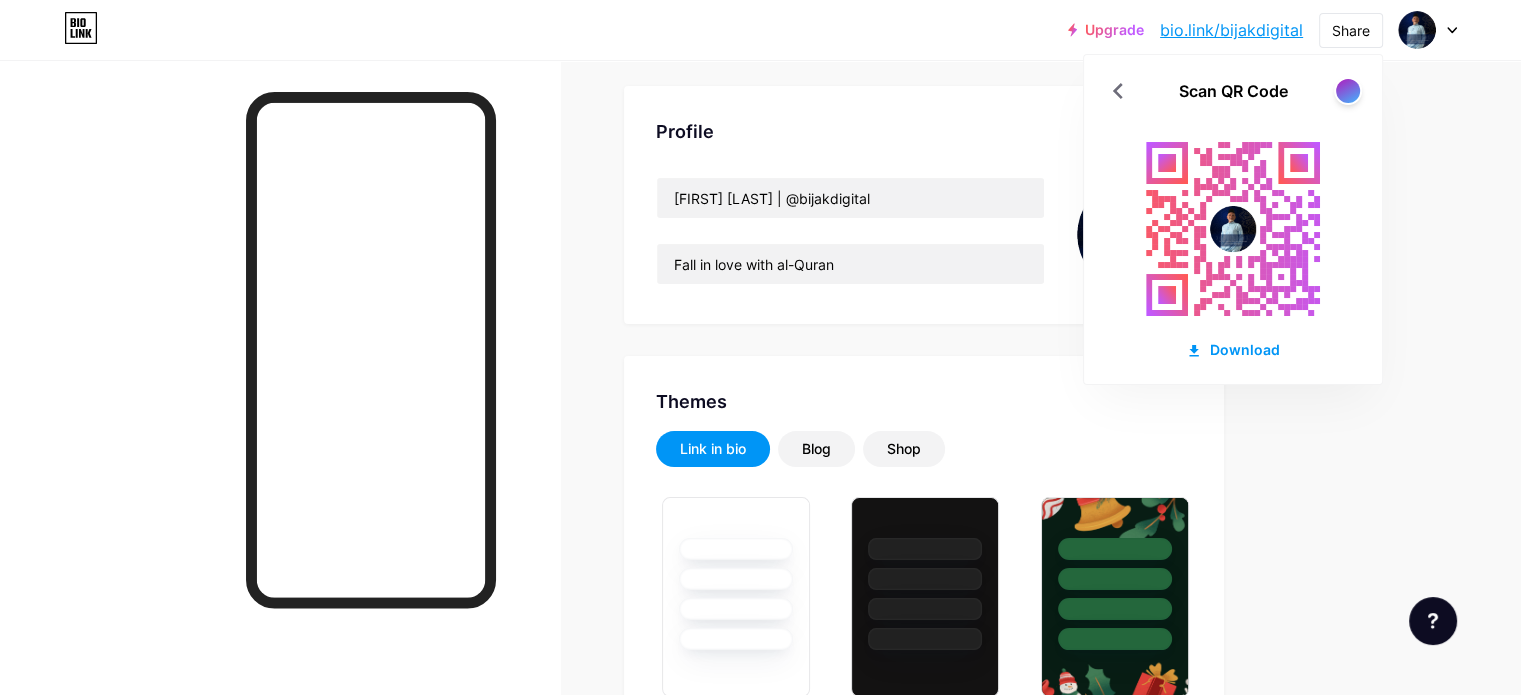 click on "Upgrade bio.link/bijakd... bio.link/bijakdigital Share Scan QR Code Download Switch accounts [FIRST] [LAST] | @bijakdigital bio.link/bijakdigital + Add a new page Account settings Logout Link Copied Links Posts Design Subscribers NEW Stats Settings Profile [FIRST] [LAST] | @bijakdigital Fall in love with al-Quran Themes Link in bio Blog Shop Basics Carbon Xmas 23 Pride Glitch Winter · Live Glassy · Live Chameleon · Live Rainy Night · Live Neon · Live Summer Retro Strawberry · Live Desert Sunny Autumn Leaf Clear Sky Blush Unicorn Minimal Cloudy Shadow Create your own Changes saved Position to display socials Top" at bounding box center (760, 1598) 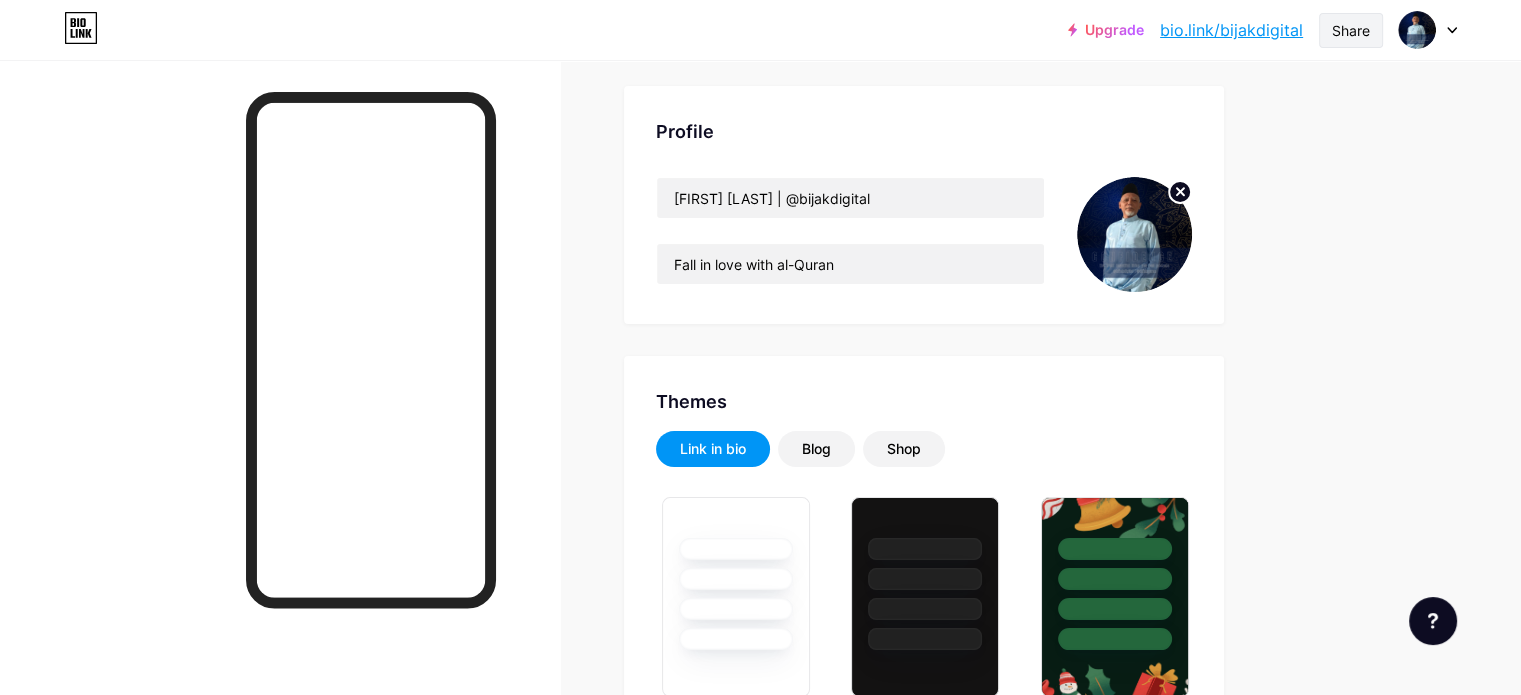 click on "Share" at bounding box center [1351, 30] 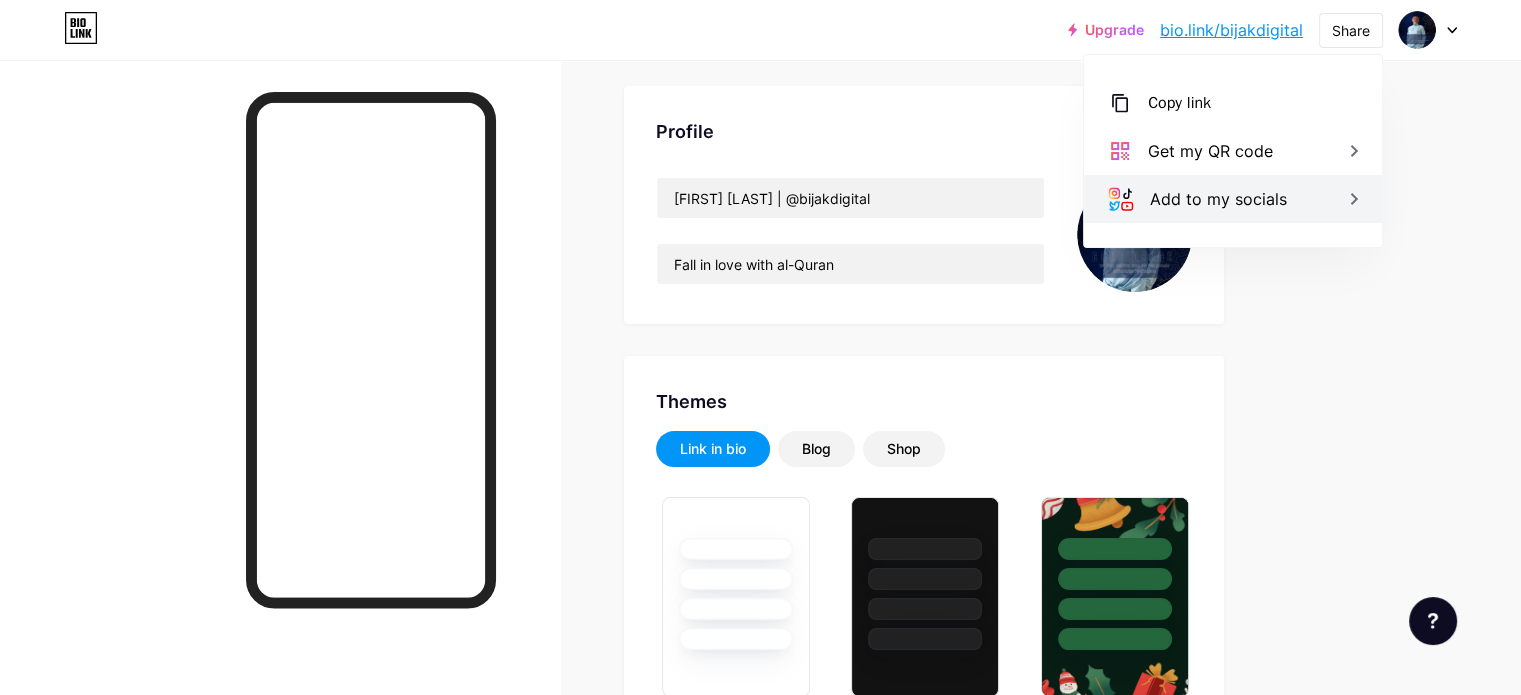 click on "Add to my socials" at bounding box center [1233, 199] 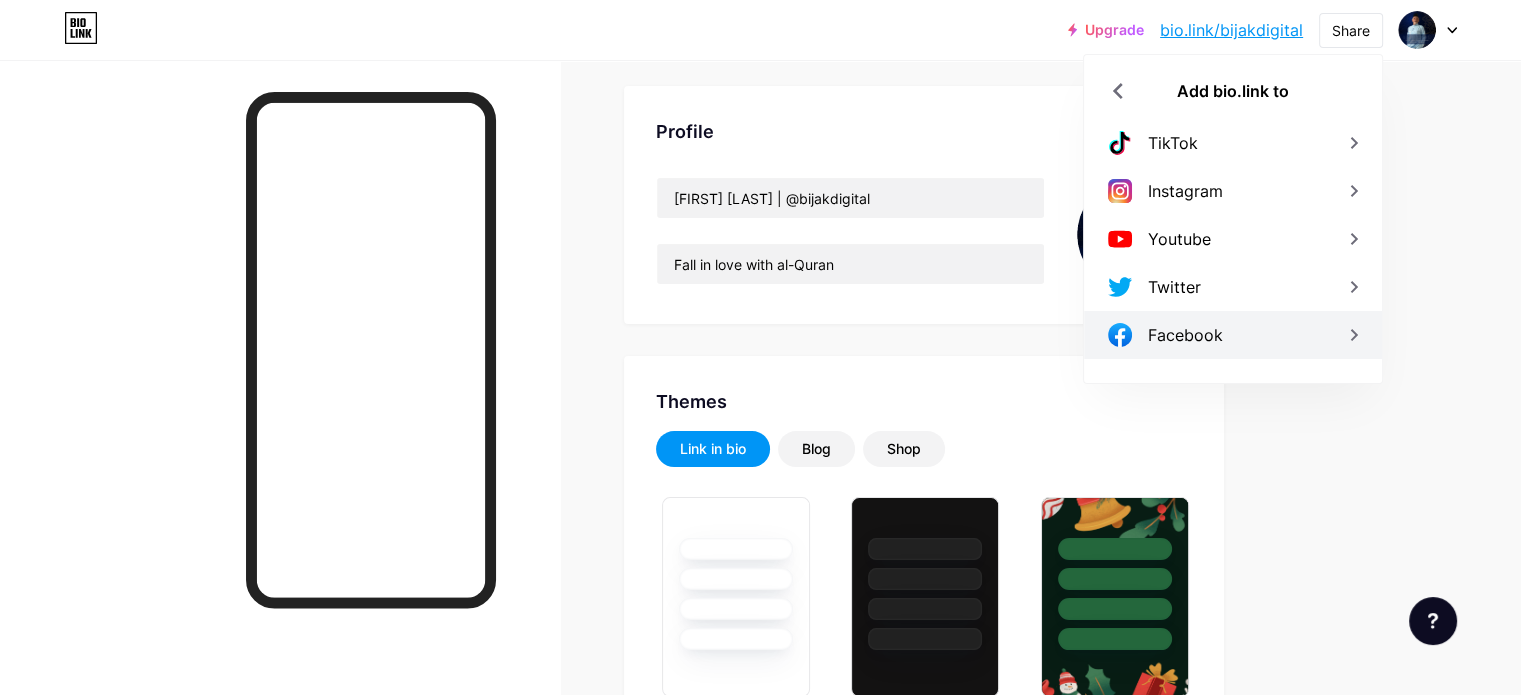 click 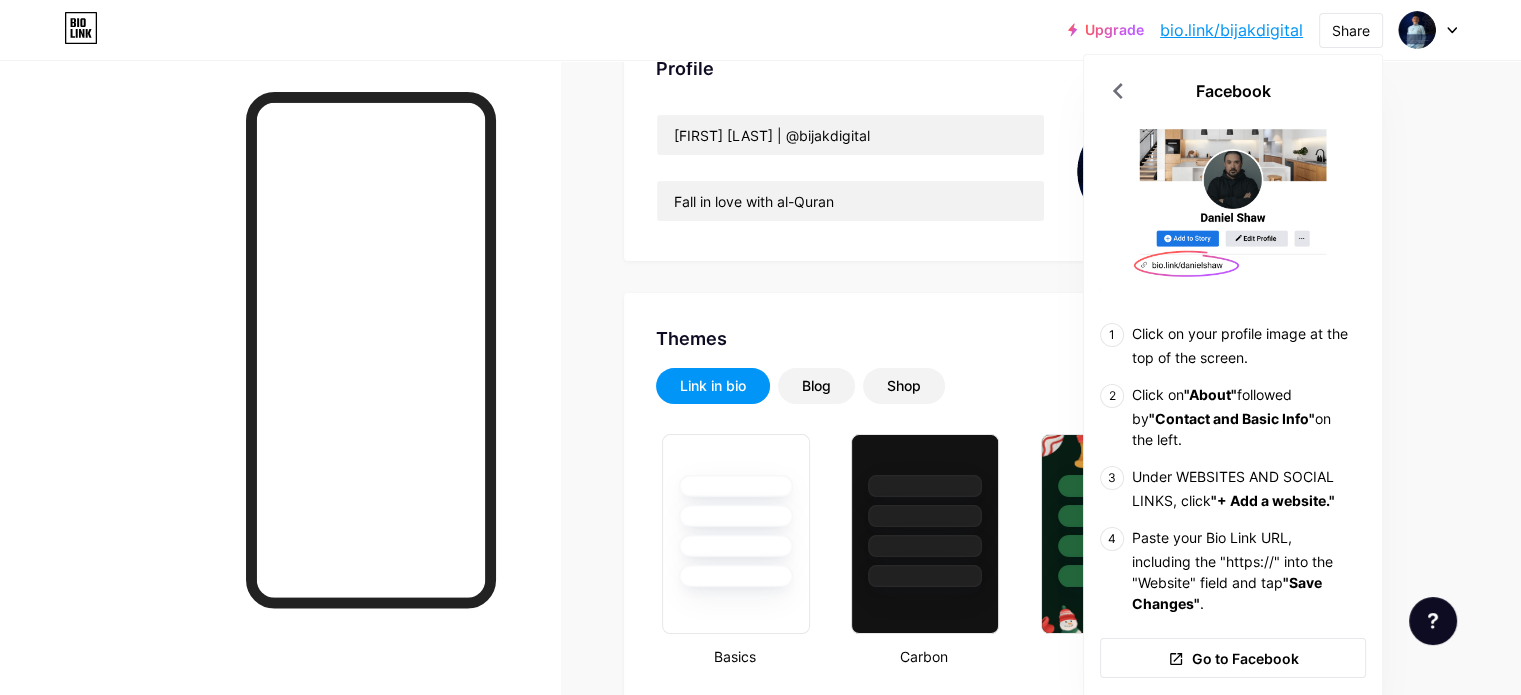 scroll, scrollTop: 100, scrollLeft: 0, axis: vertical 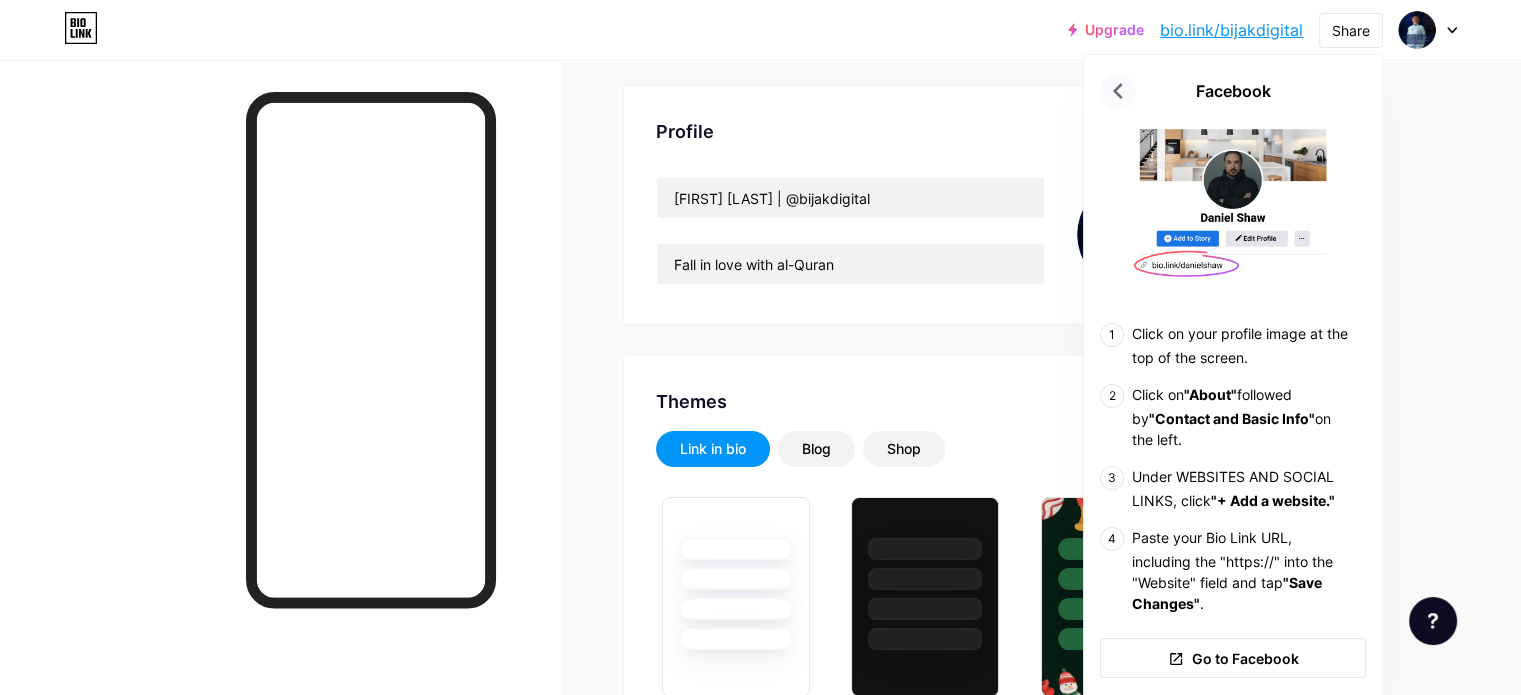 click 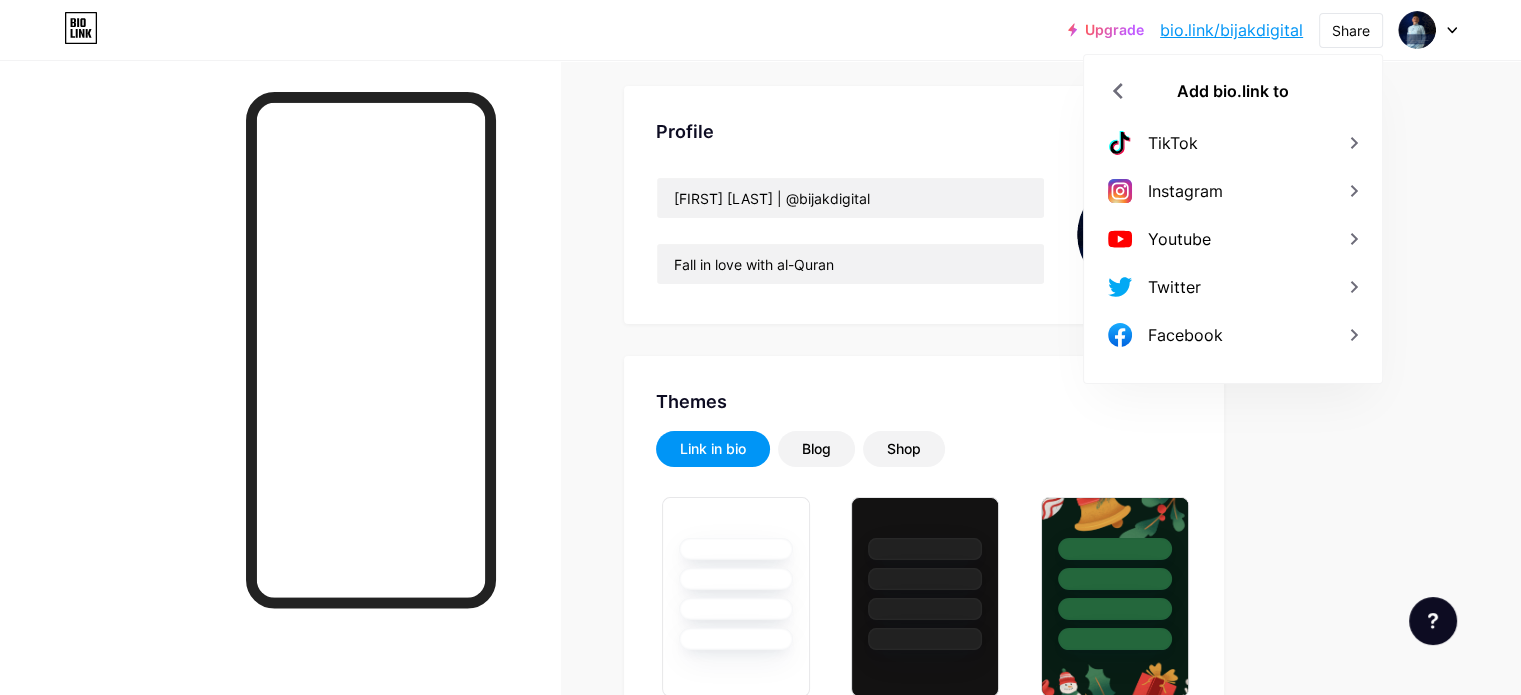 click on "Upgrade bio.link/bijakd... bio.link/bijakdigital Share Add bio.link to TikTok Instagram Youtube Twitter Facebook Switch accounts [FIRST] [LAST] | @bijakdigital bio.link/bijakdigital + Add a new page Account settings Logout Link Copied Links Posts Design Subscribers NEW Stats Settings Profile [FIRST] [LAST] | @bijakdigital Fall in love with al-Quran Themes Link in bio Blog Shop Basics Carbon Xmas 23 Pride Glitch Winter · Live Glassy · Live Chameleon · Live Rainy Night · Live Neon · Live Summer Retro Strawberry · Live Desert Sunny Autumn Leaf Clear Sky" at bounding box center (760, 1598) 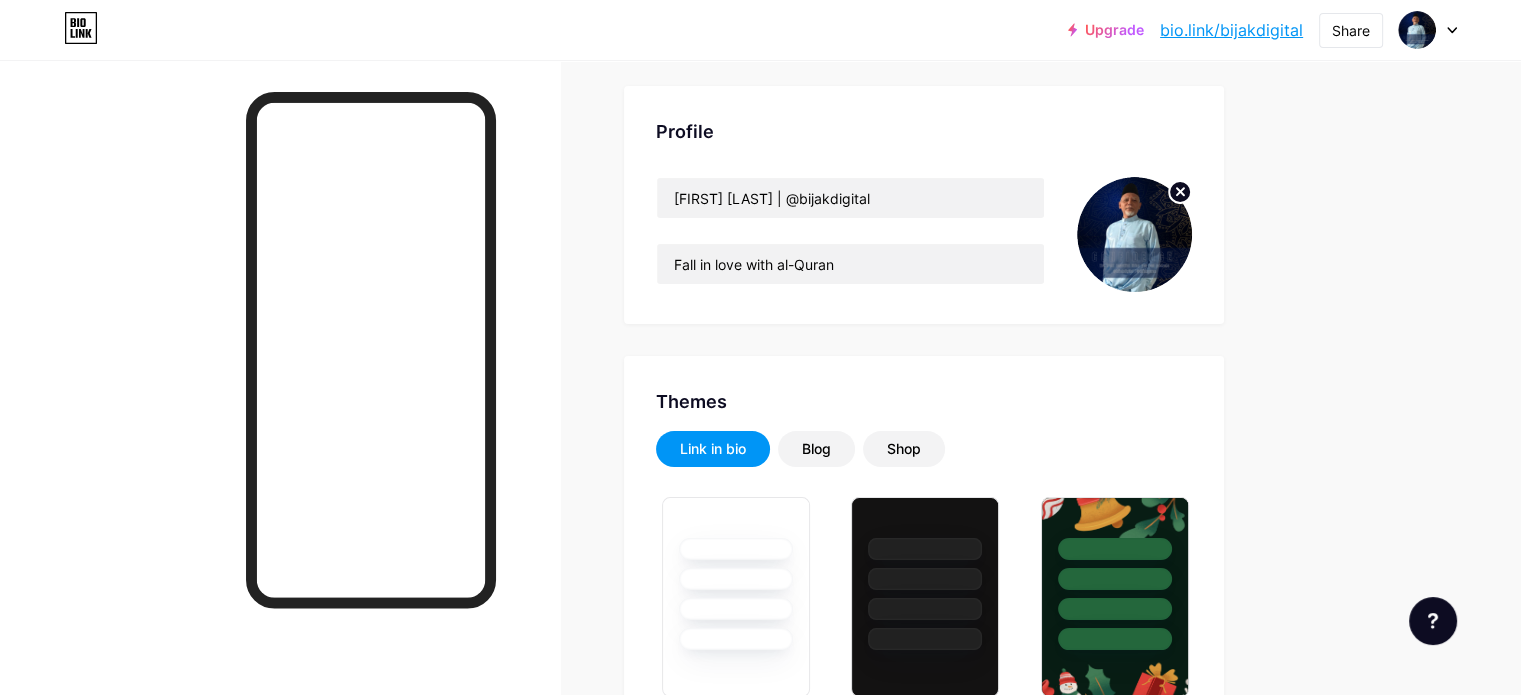 click at bounding box center [280, 407] 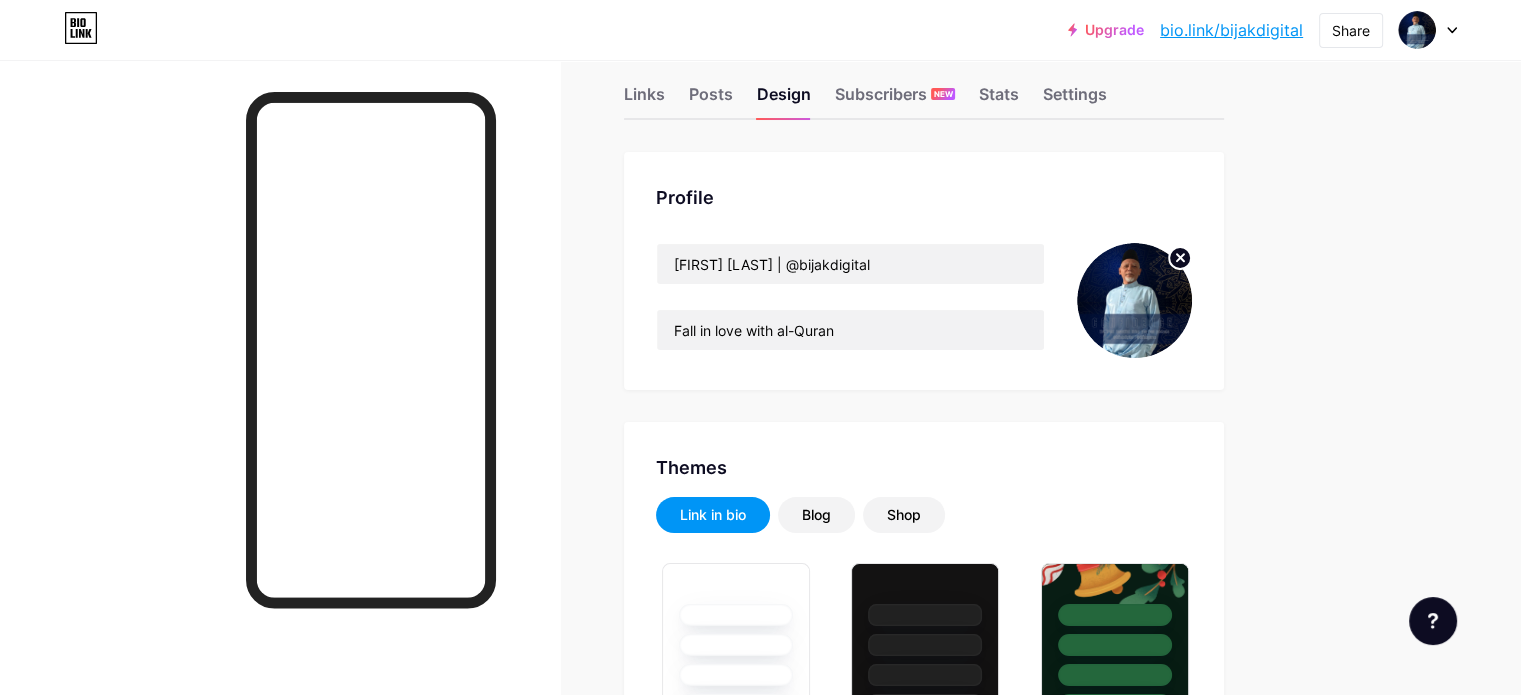 scroll, scrollTop: 0, scrollLeft: 0, axis: both 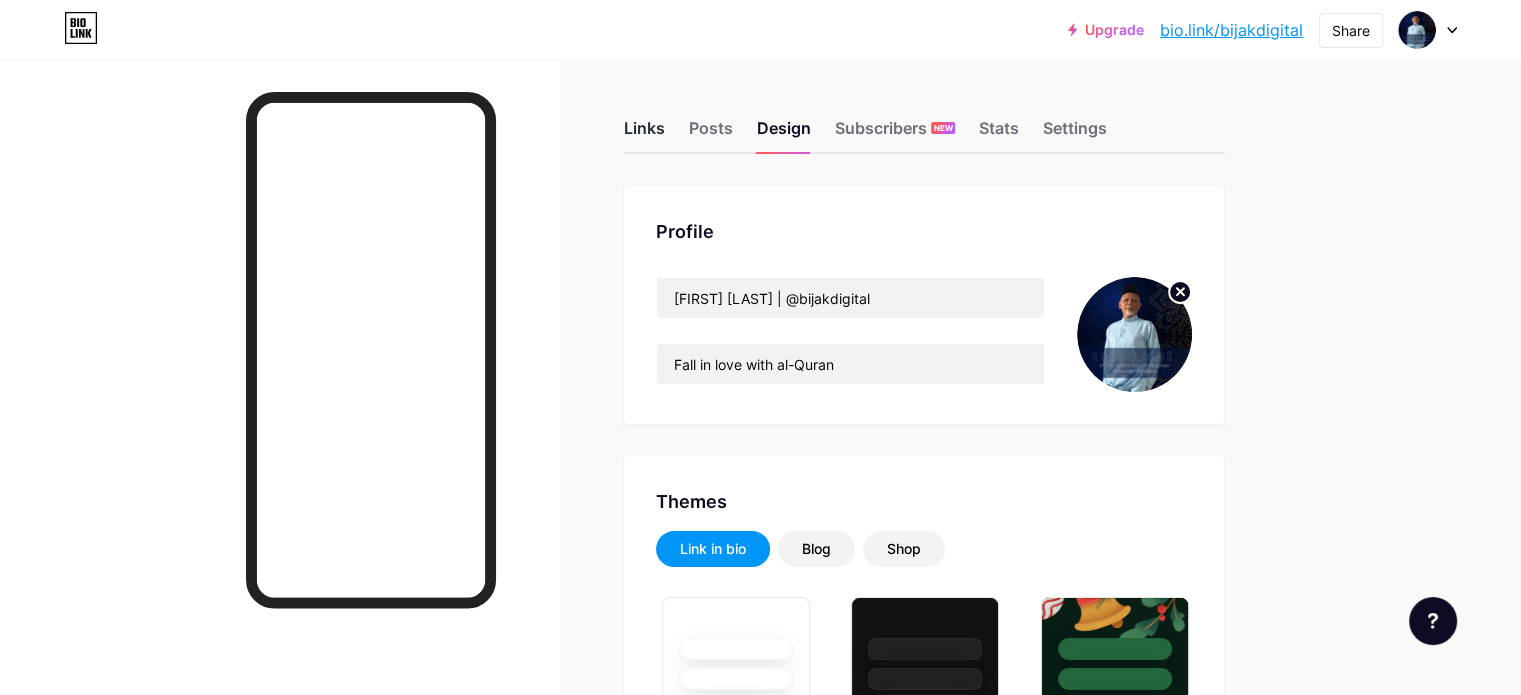 click on "Links" at bounding box center [644, 134] 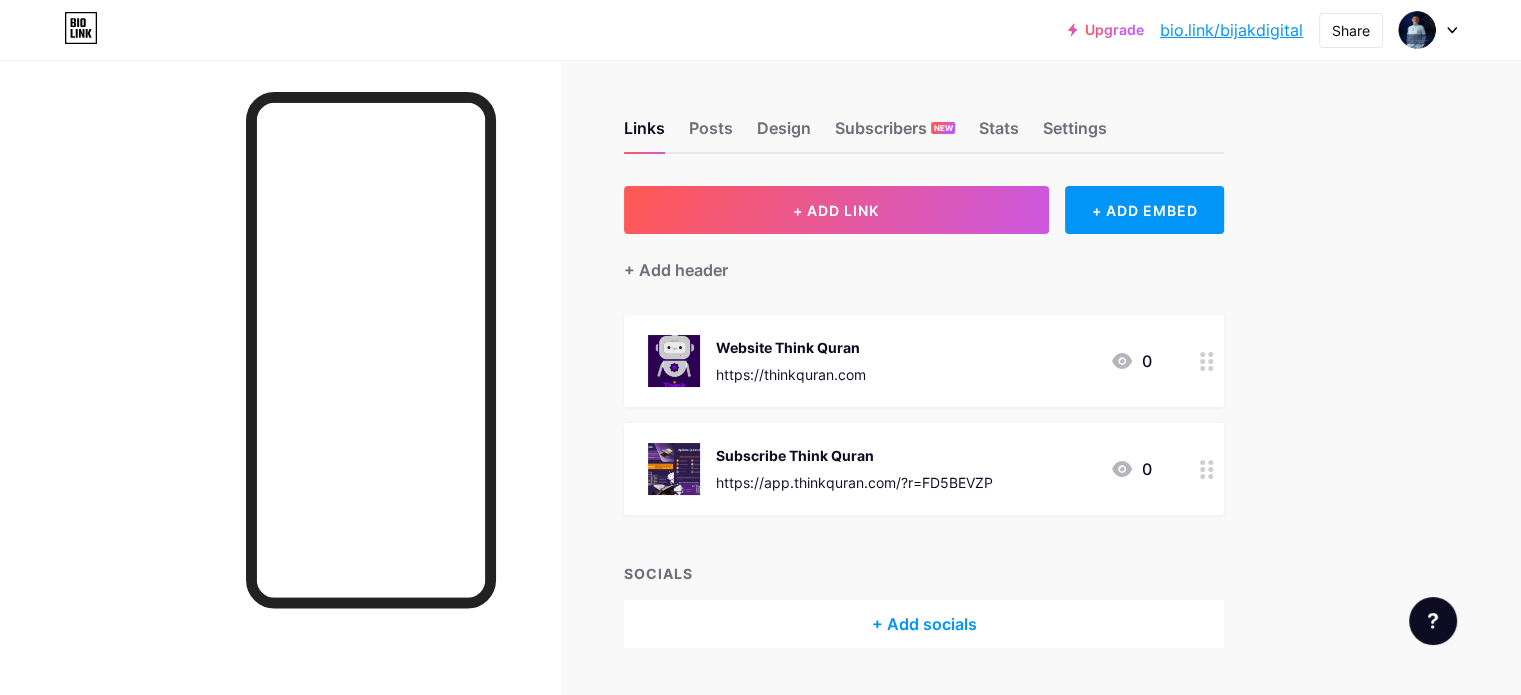 click on "https://thinkquran.com" at bounding box center [791, 374] 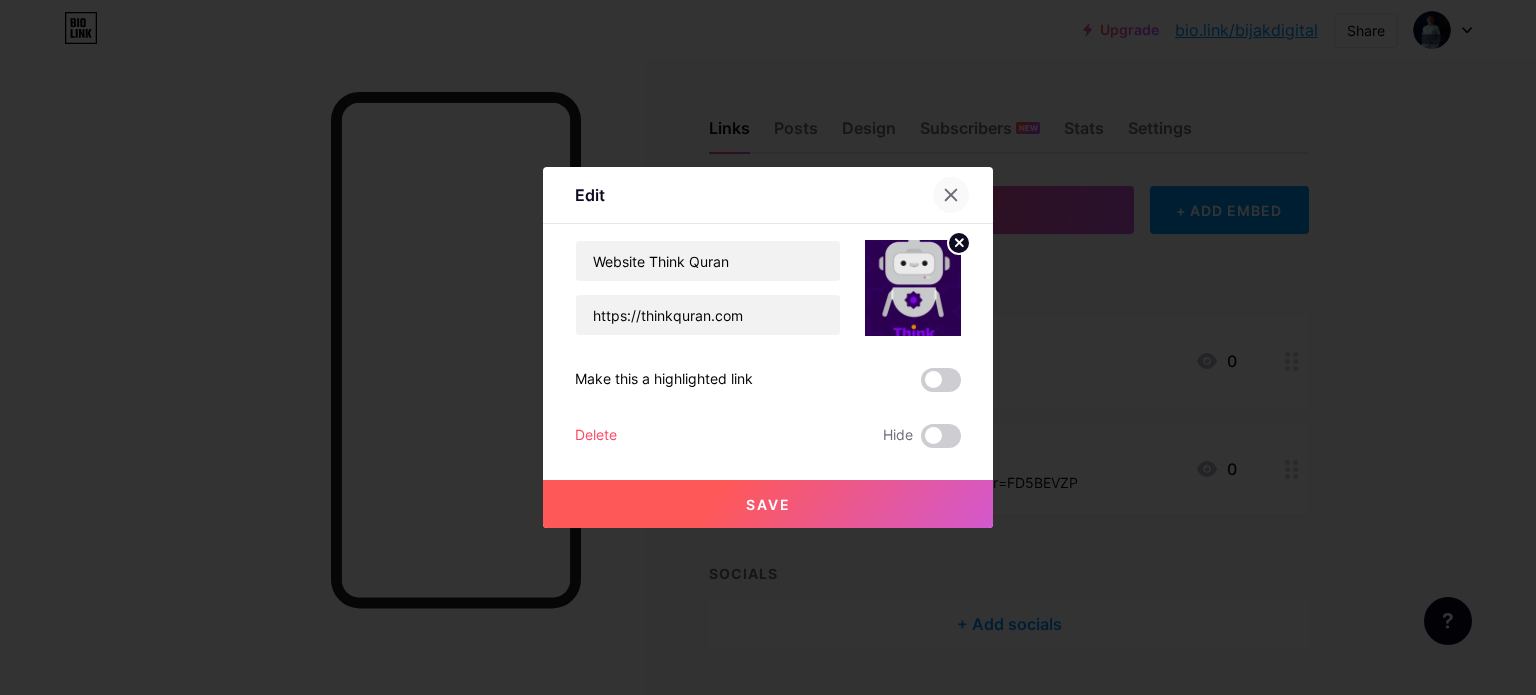 click 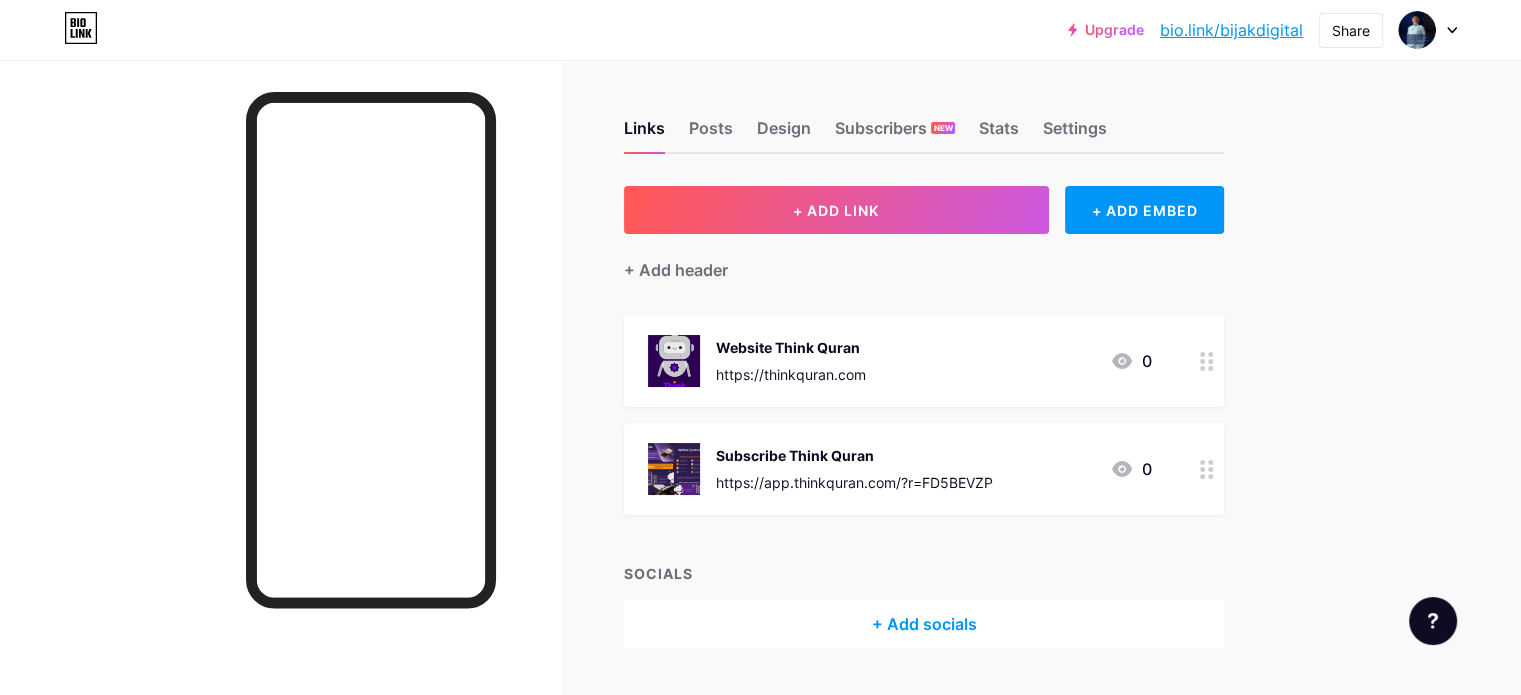 click at bounding box center (674, 469) 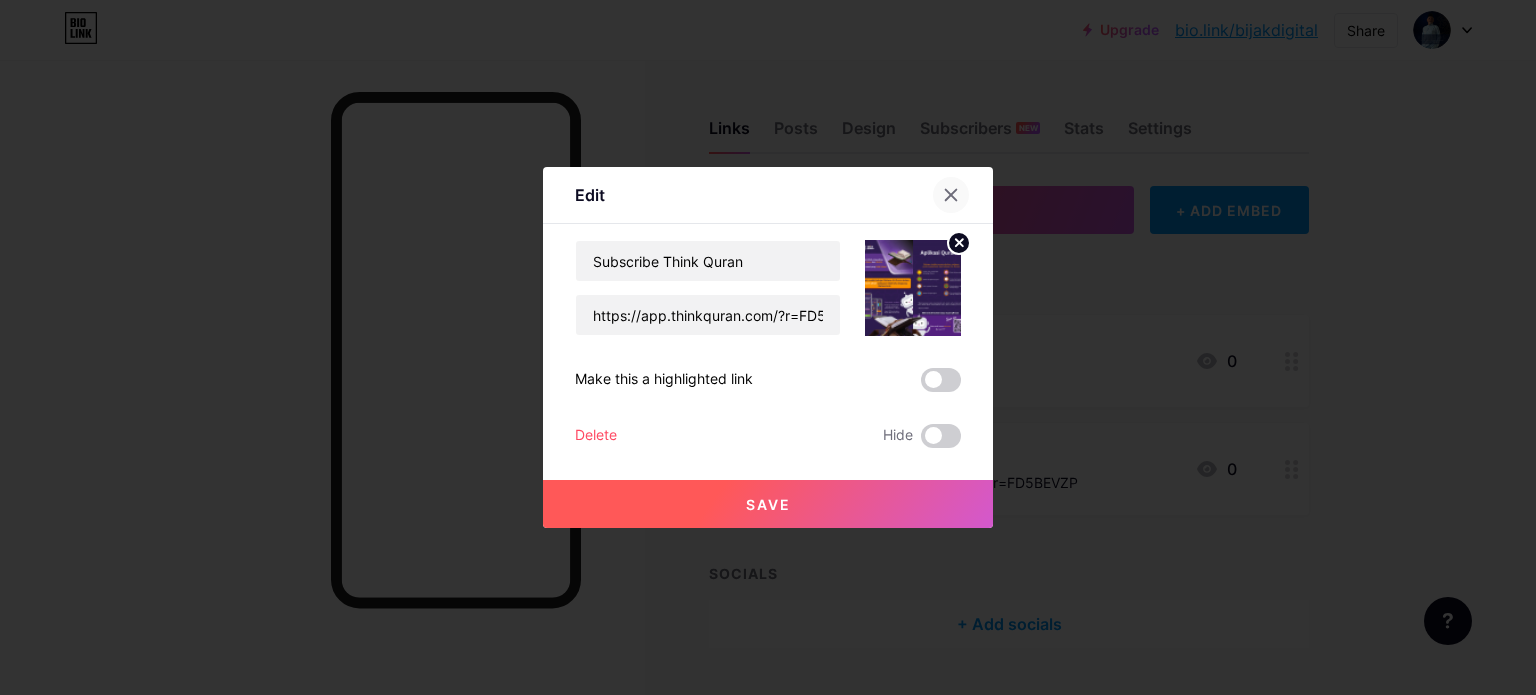 click 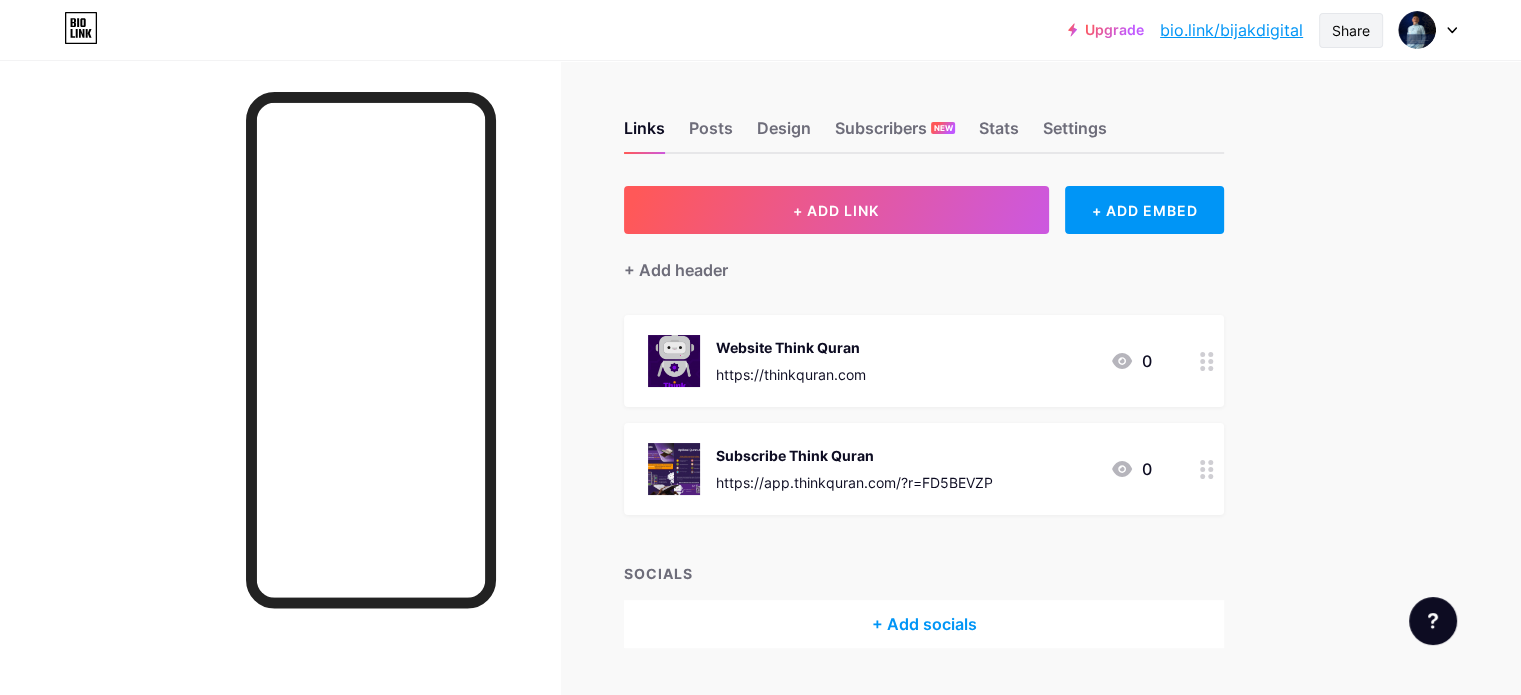 click on "Share" at bounding box center [1351, 30] 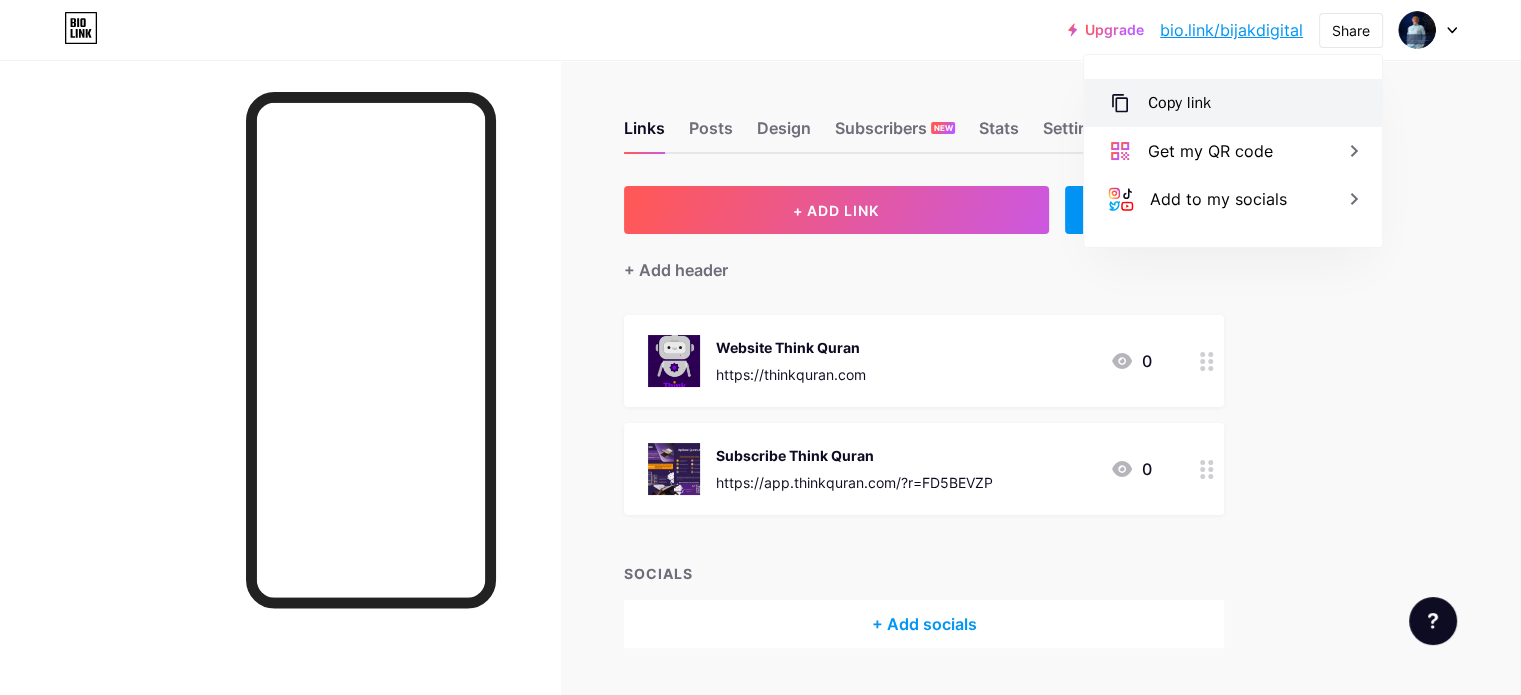 click on "Copy link" at bounding box center [1179, 103] 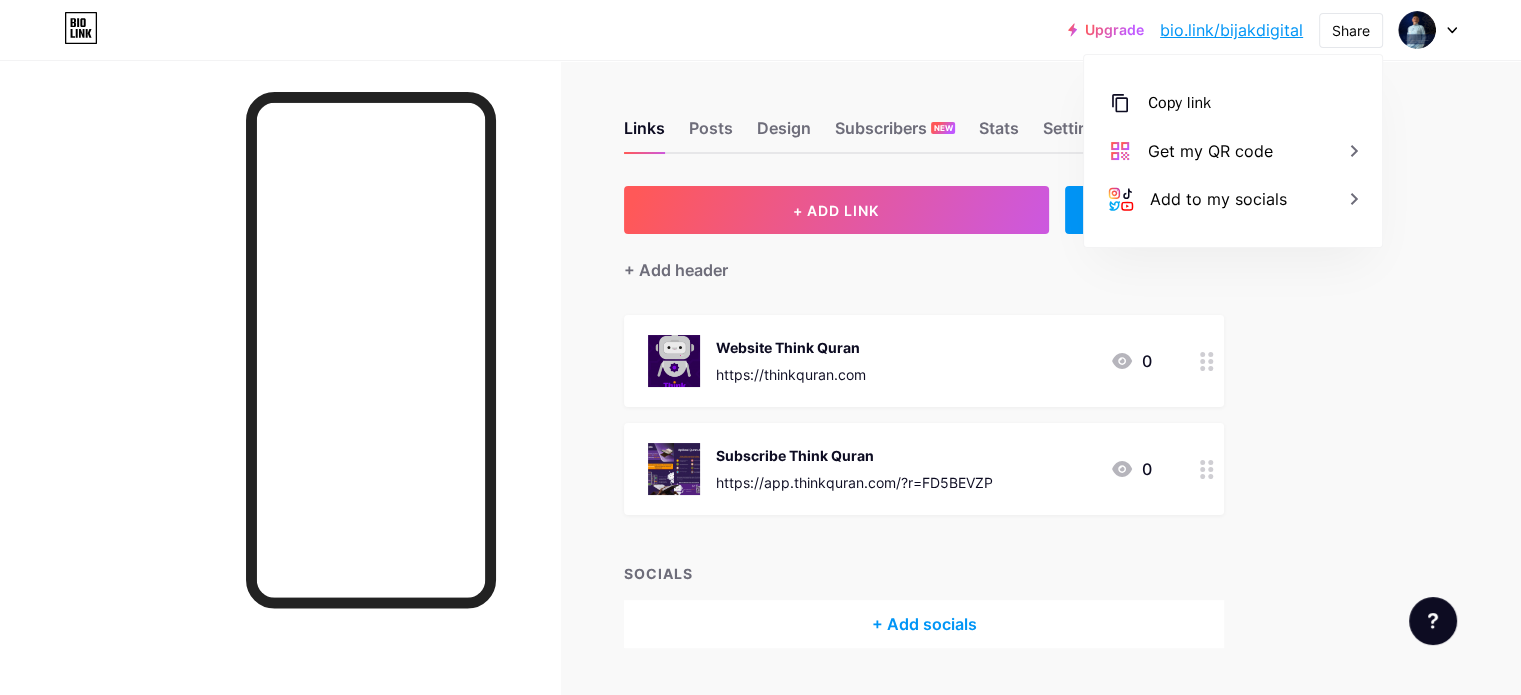 click at bounding box center [280, 407] 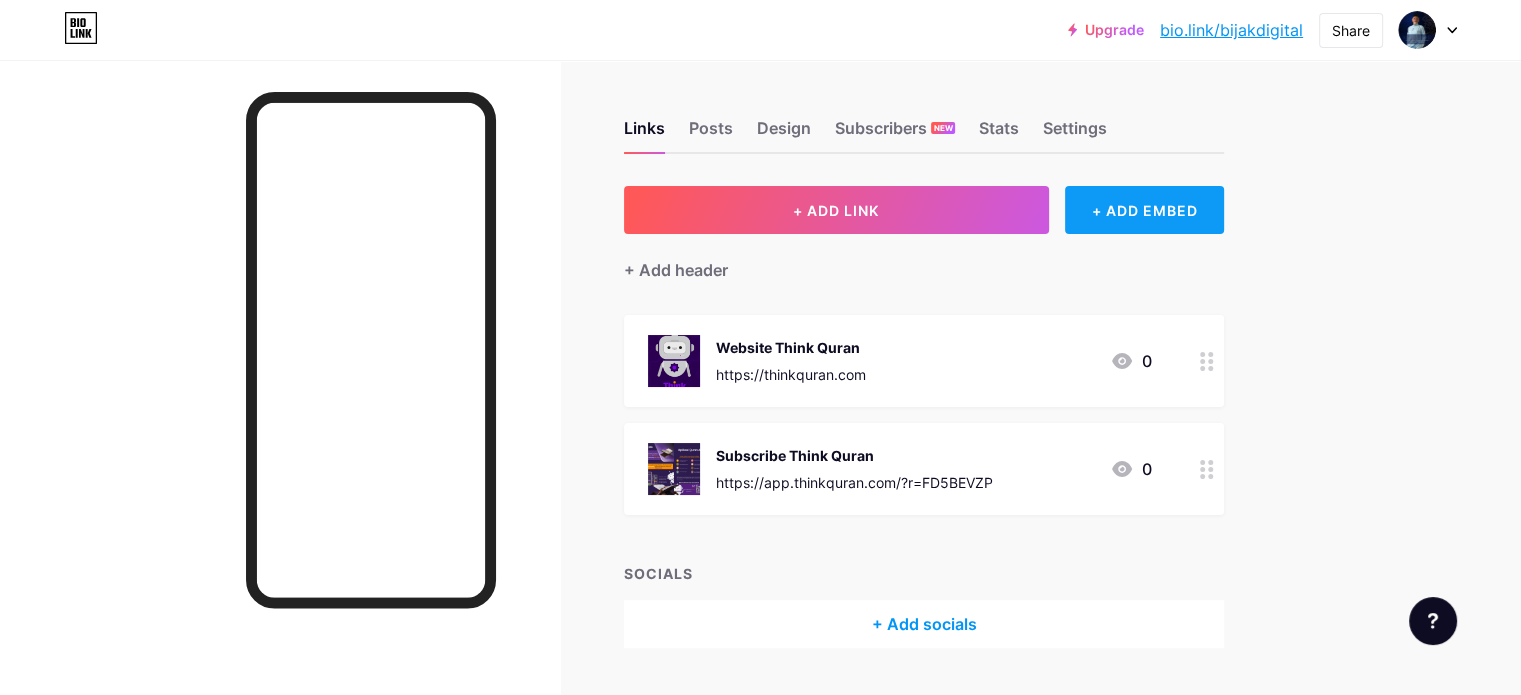 click on "+ ADD EMBED" at bounding box center [1144, 210] 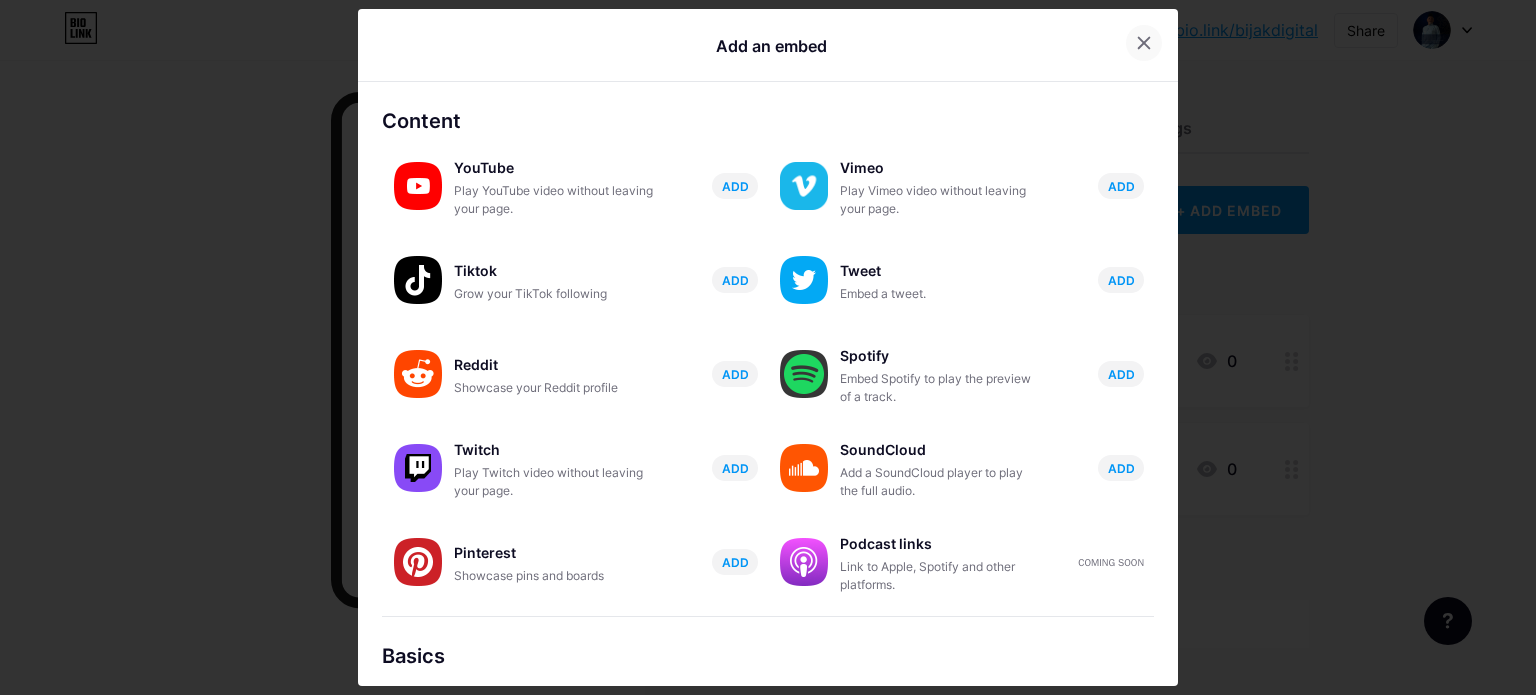 click 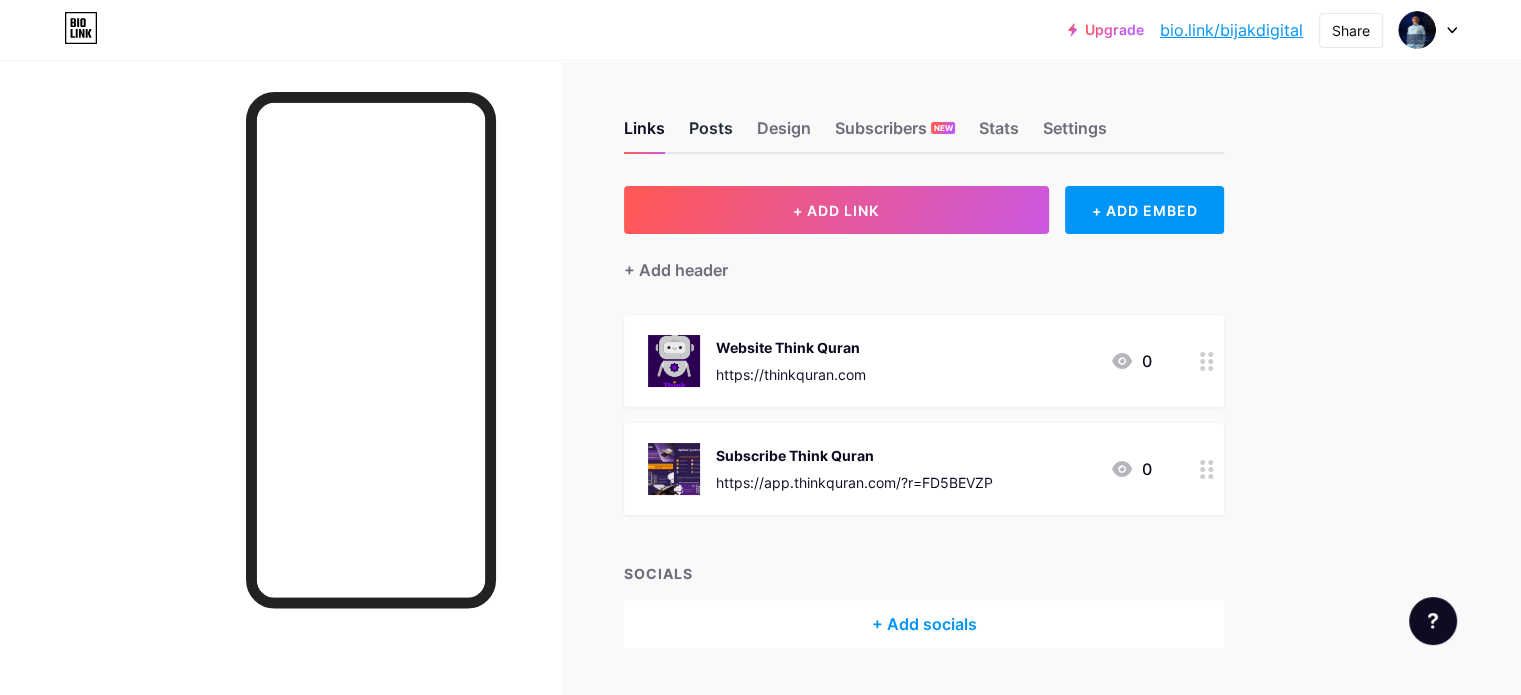 click on "Posts" at bounding box center [711, 134] 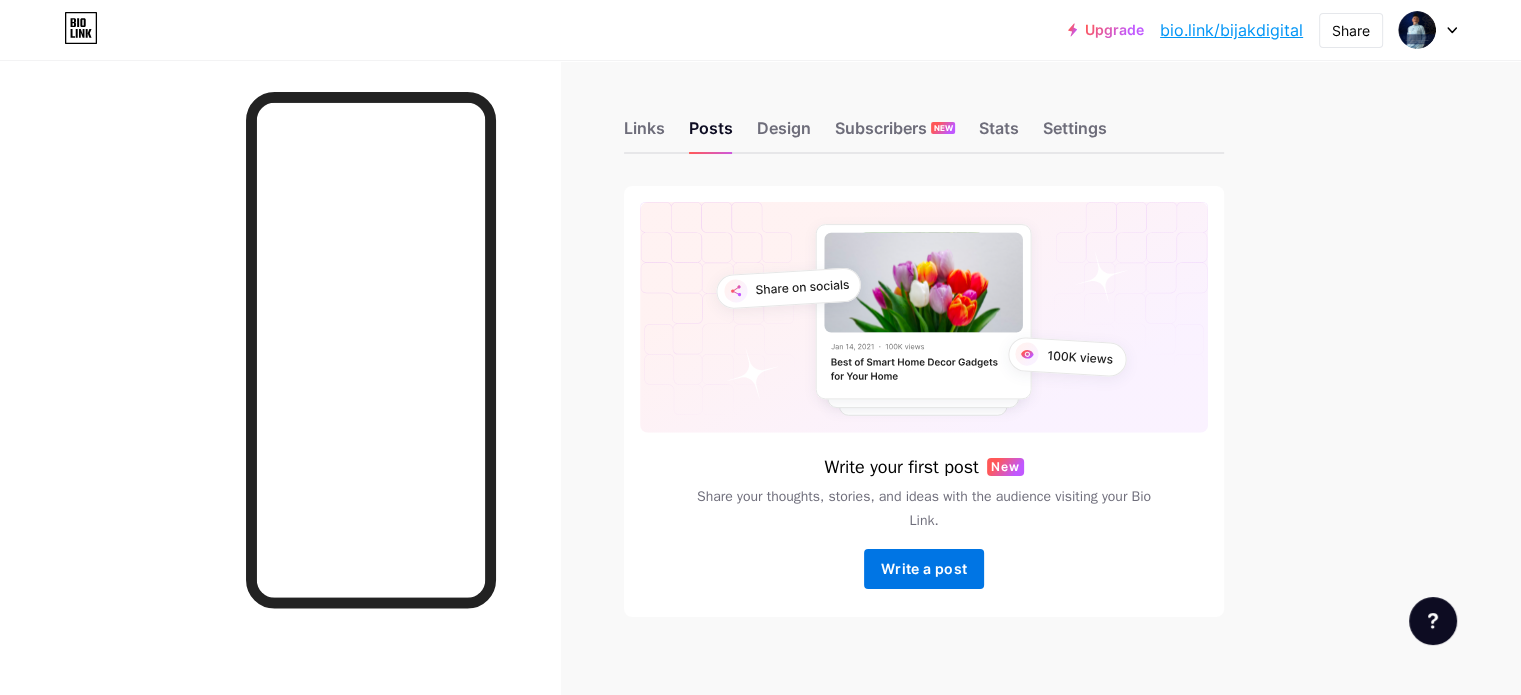 click on "Write a post" at bounding box center (924, 568) 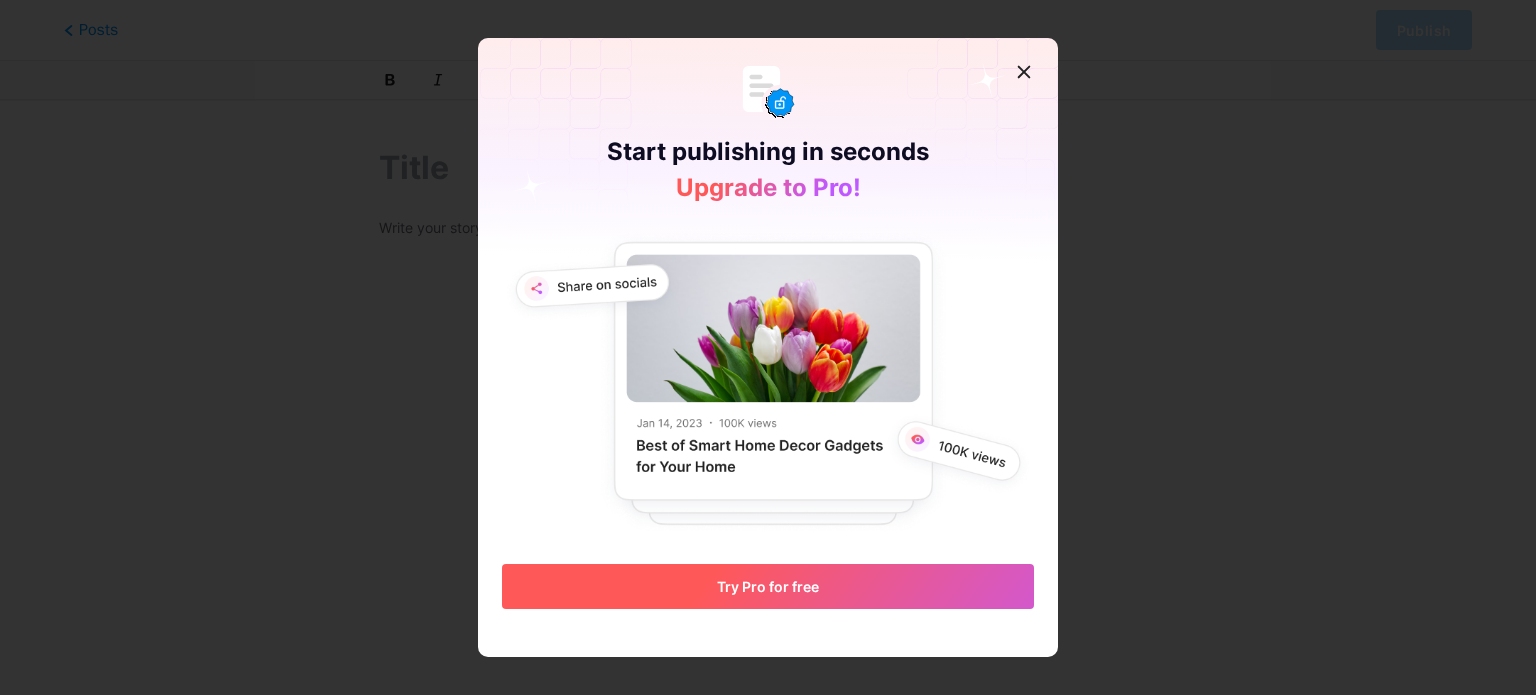 click on "Try Pro for free" at bounding box center (768, 586) 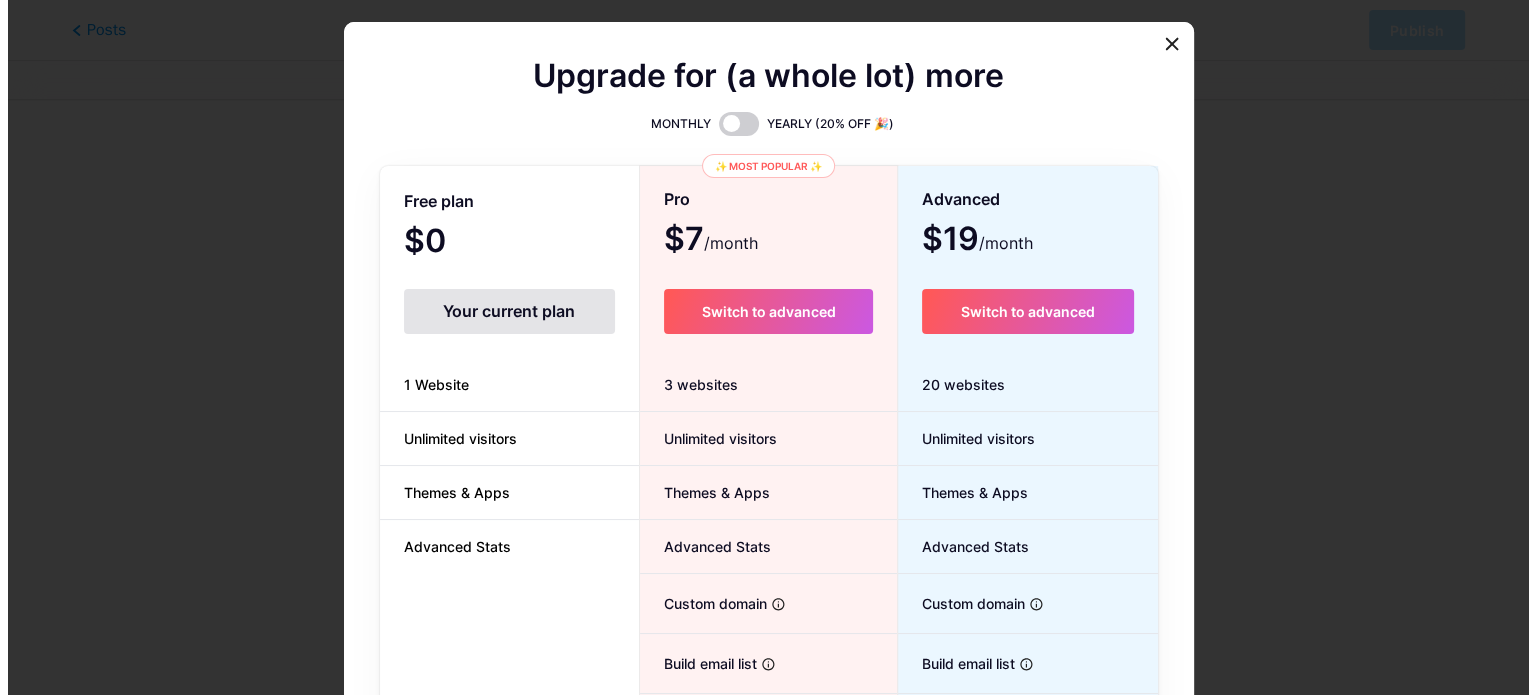 scroll, scrollTop: 0, scrollLeft: 0, axis: both 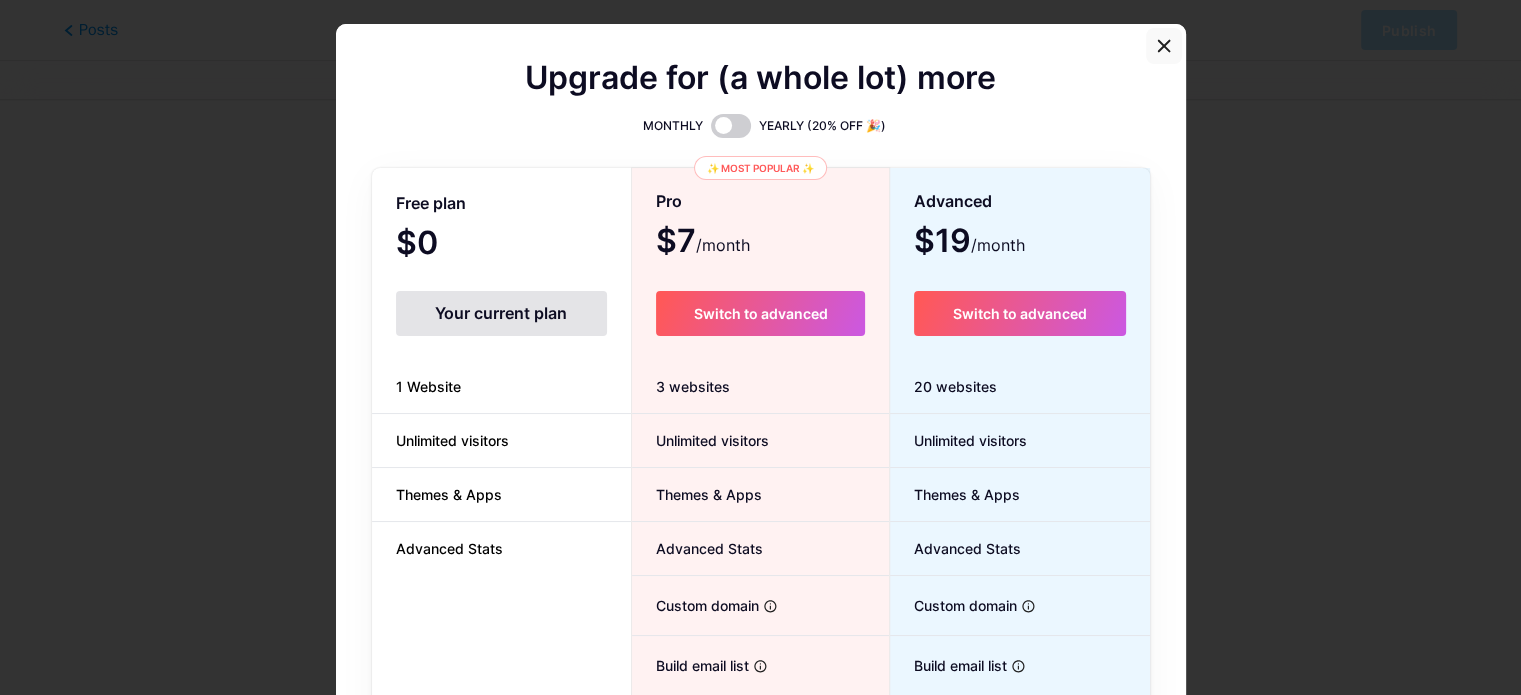 click 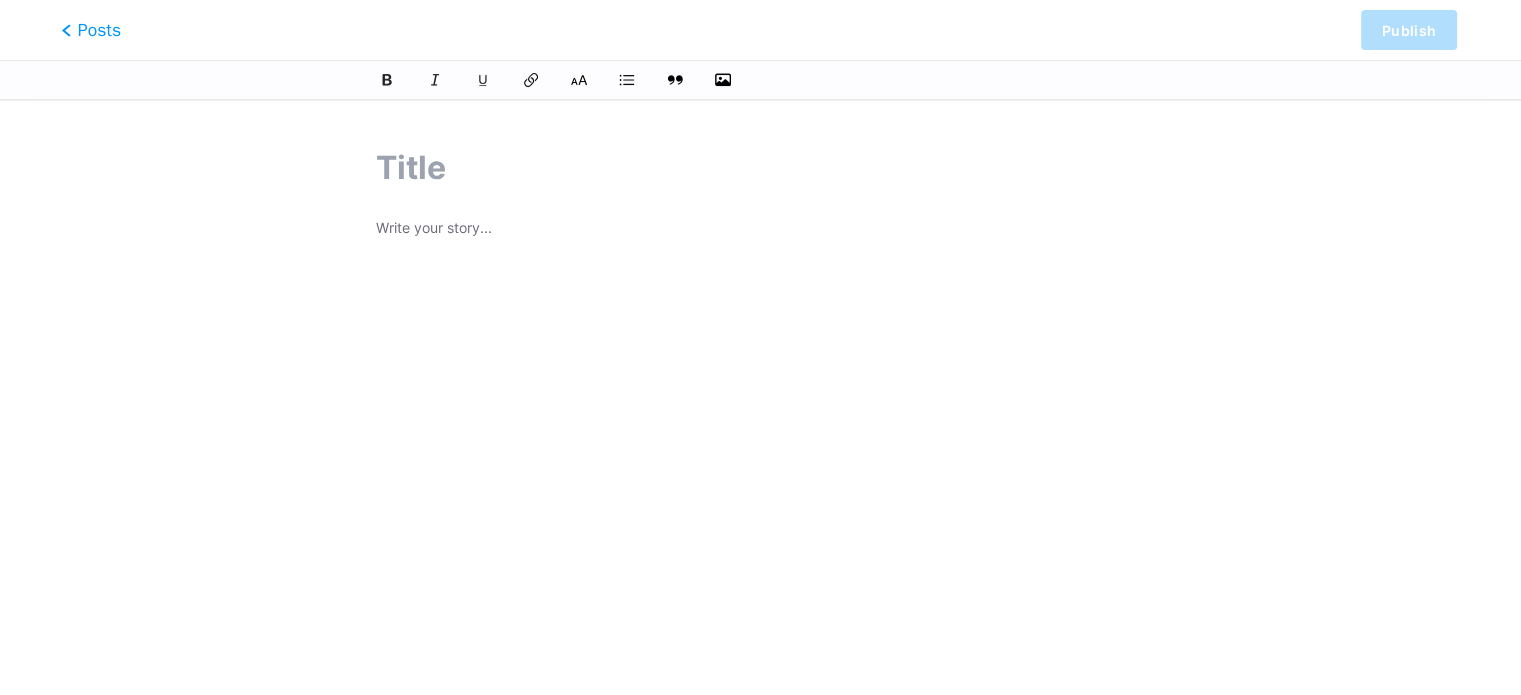 click 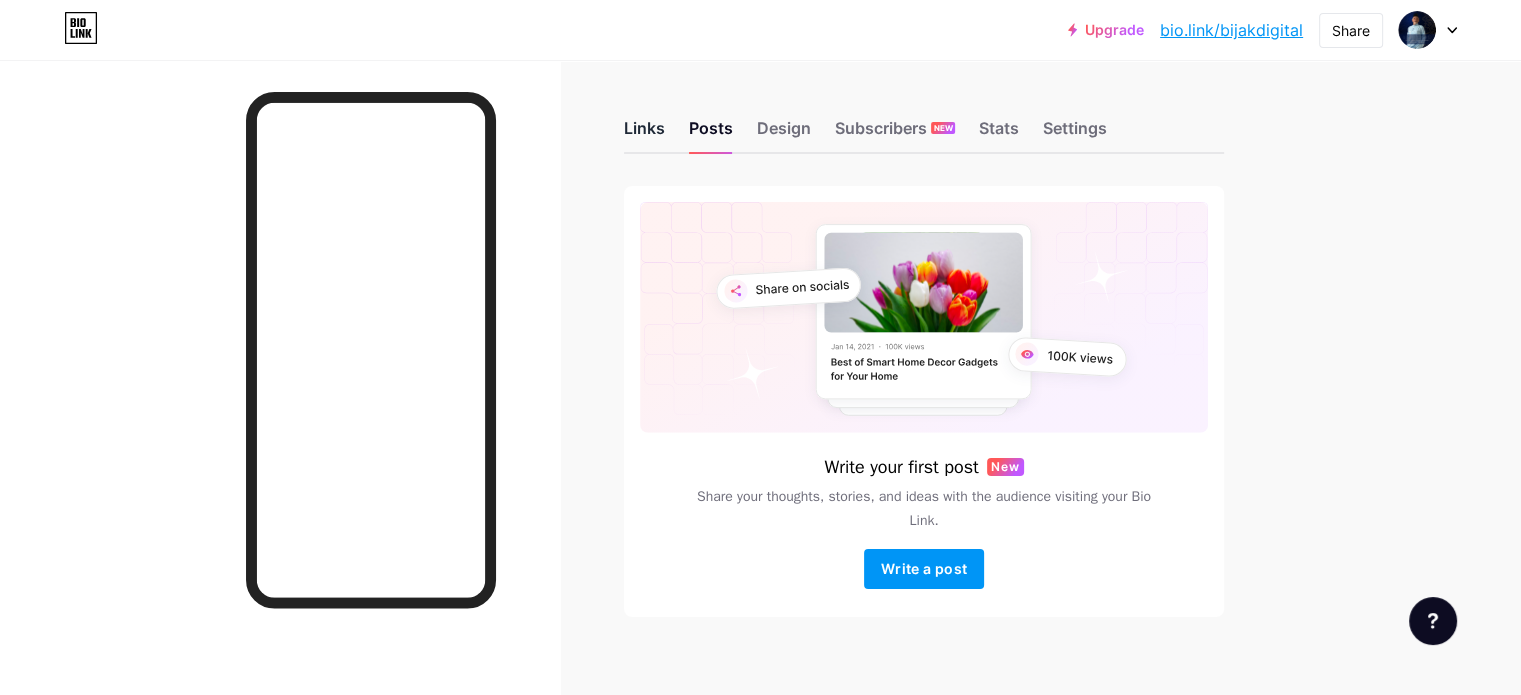 click on "Links" at bounding box center [644, 134] 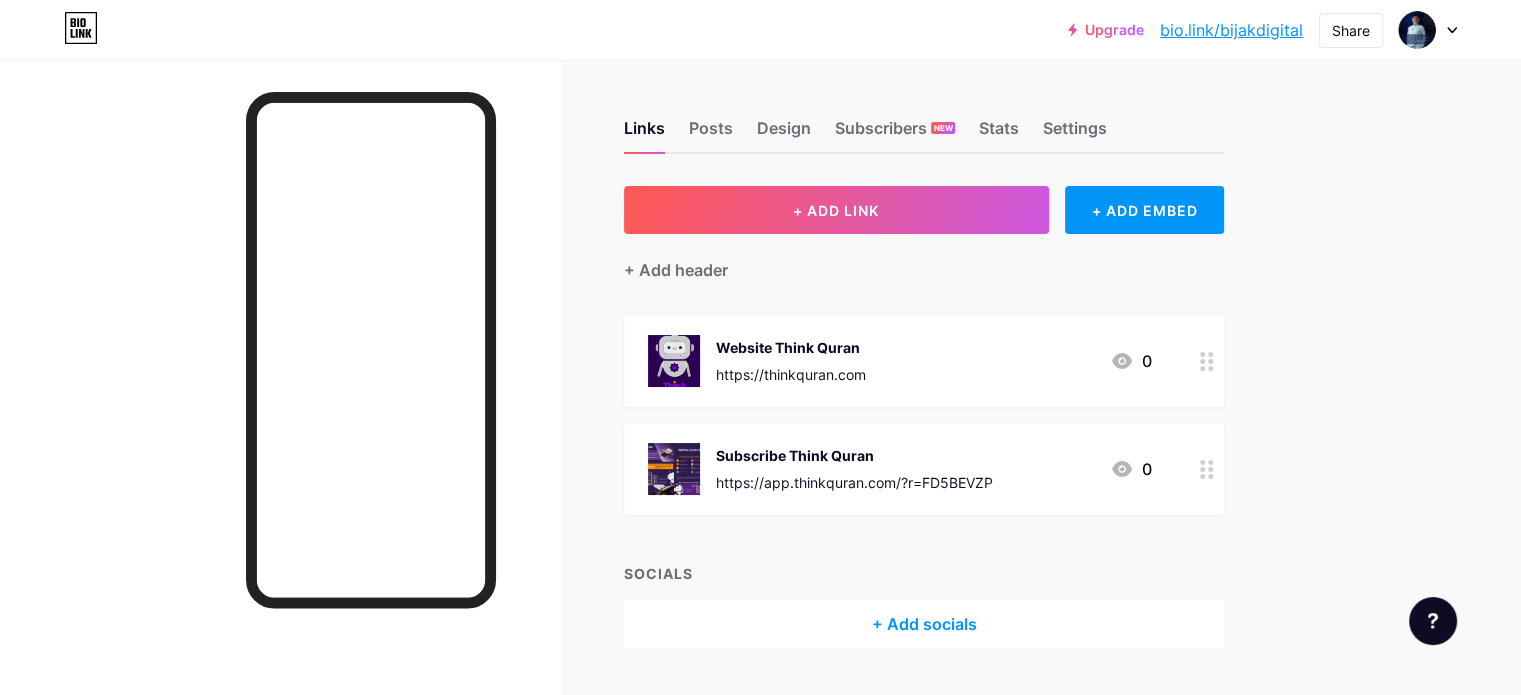 drag, startPoint x: 967, startPoint y: 372, endPoint x: 796, endPoint y: 364, distance: 171.18703 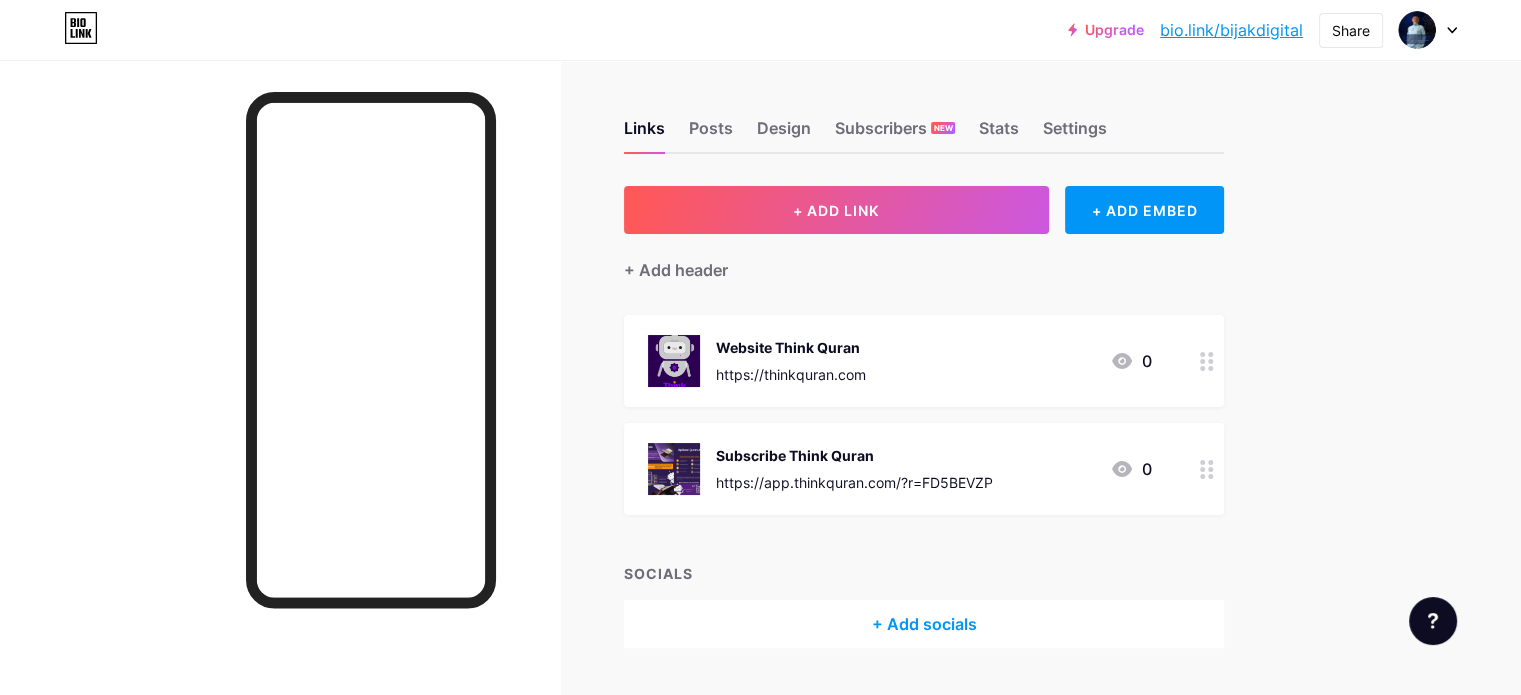 click on "Website Think Quran https://thinkquran.com 0" at bounding box center [900, 361] 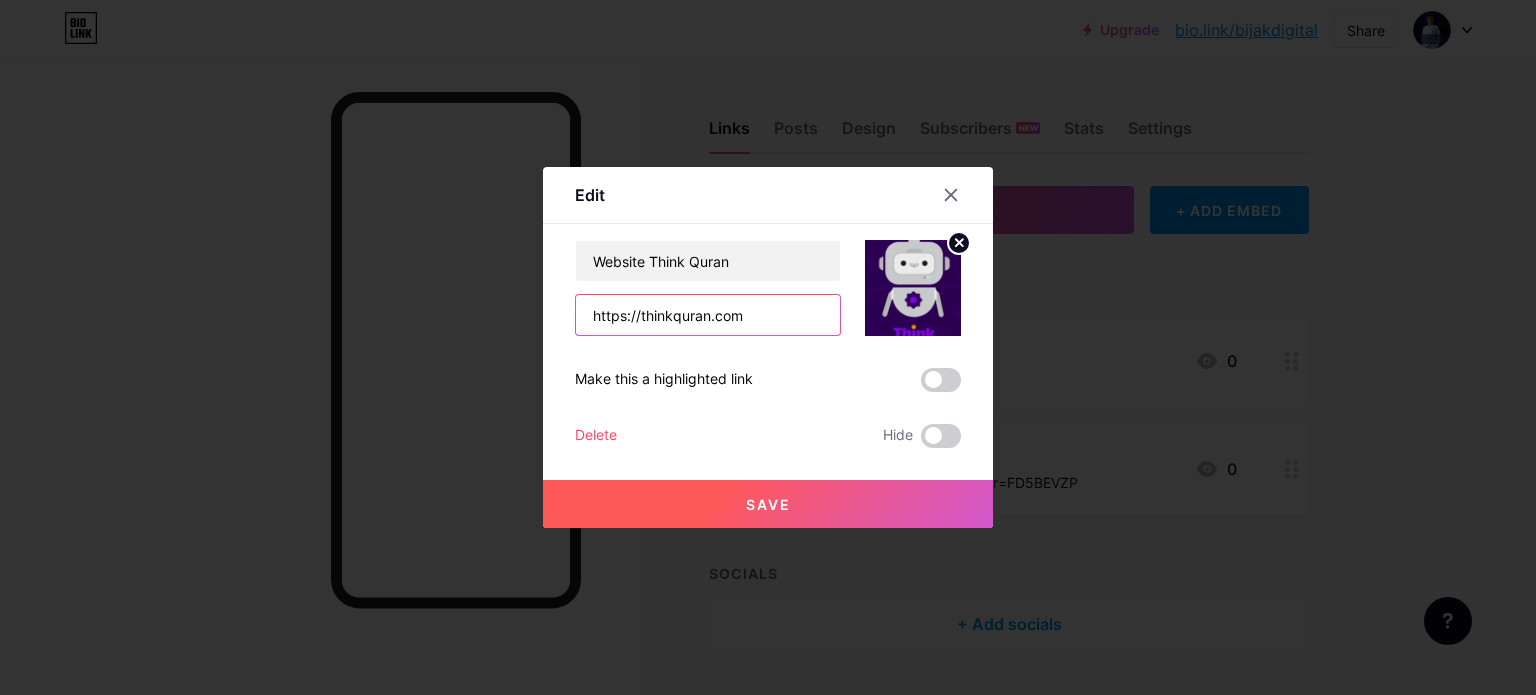 drag, startPoint x: 771, startPoint y: 331, endPoint x: 581, endPoint y: 331, distance: 190 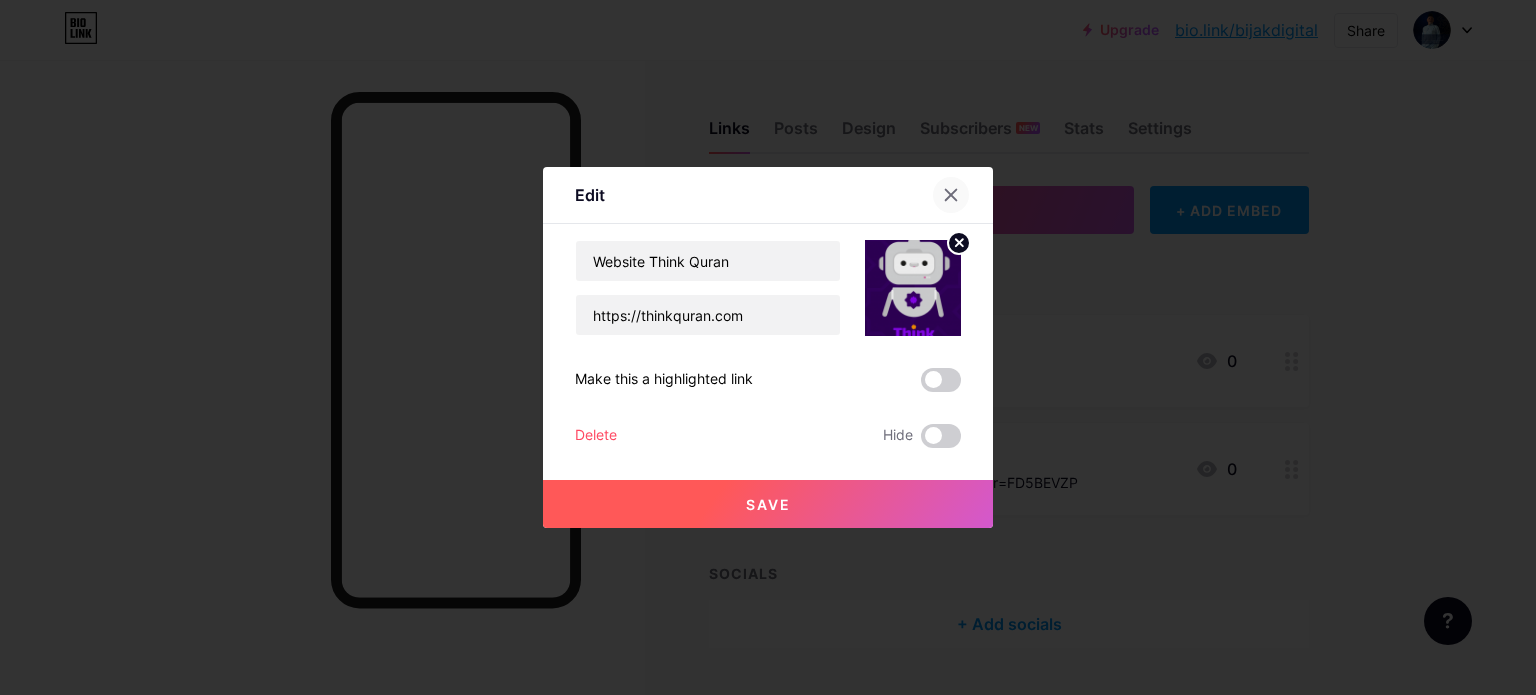 click 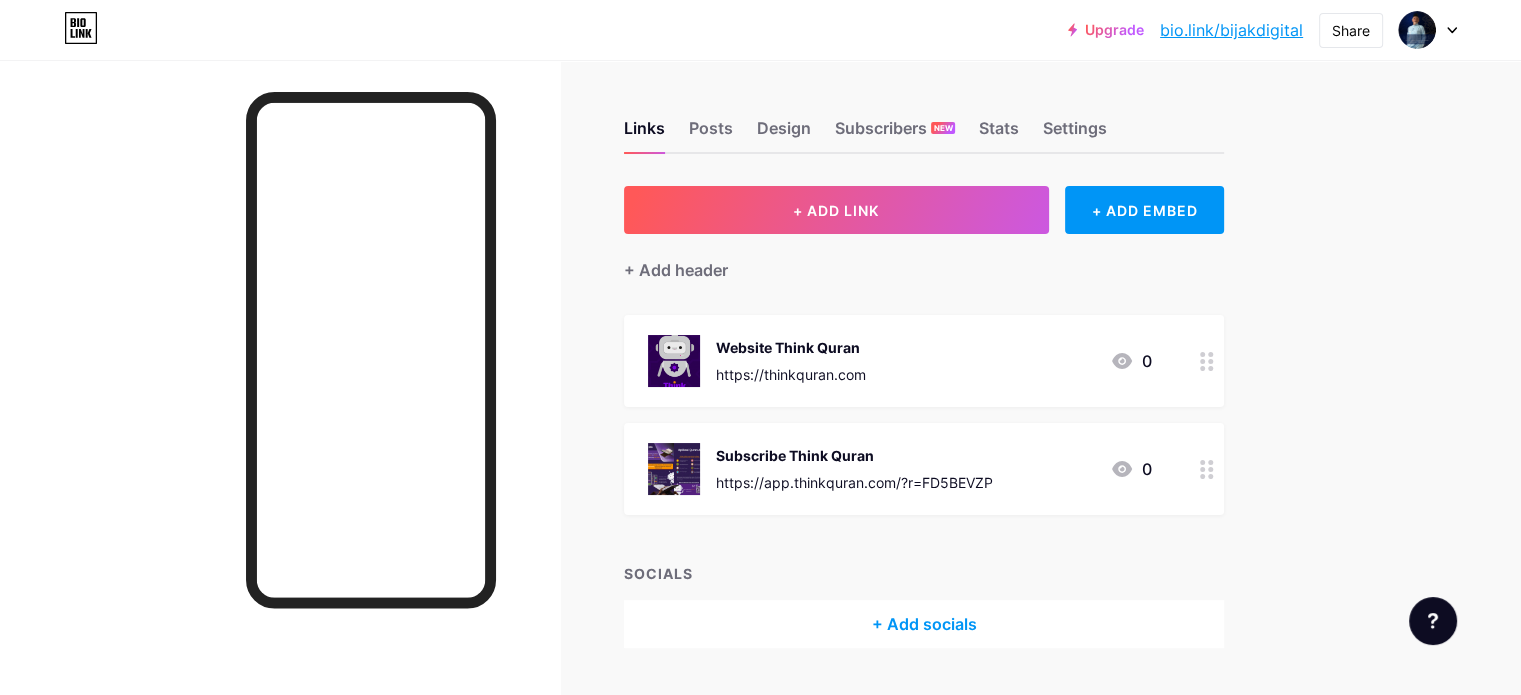 click on "Subscribe Think Quran https://app.thinkquran.com/?r=FD5BEVZP 0" at bounding box center (900, 469) 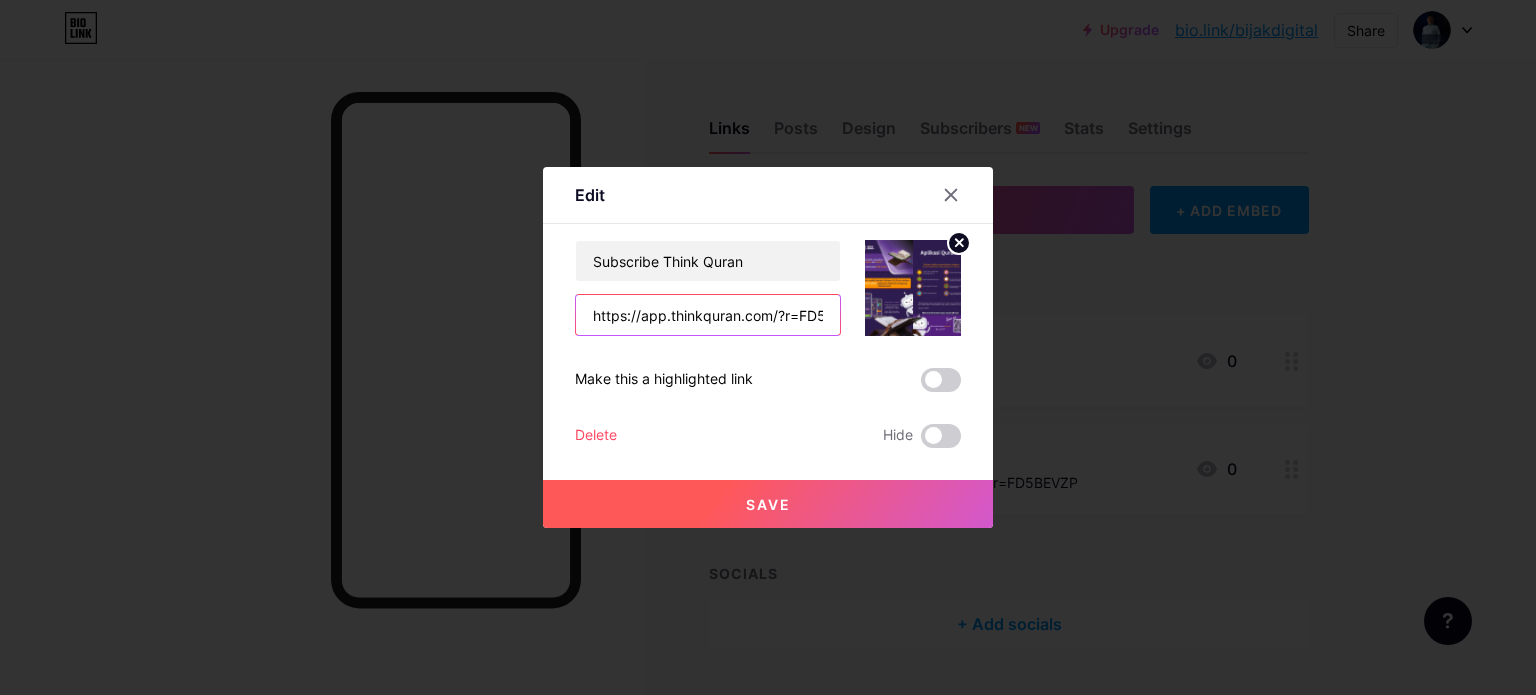 scroll, scrollTop: 0, scrollLeft: 46, axis: horizontal 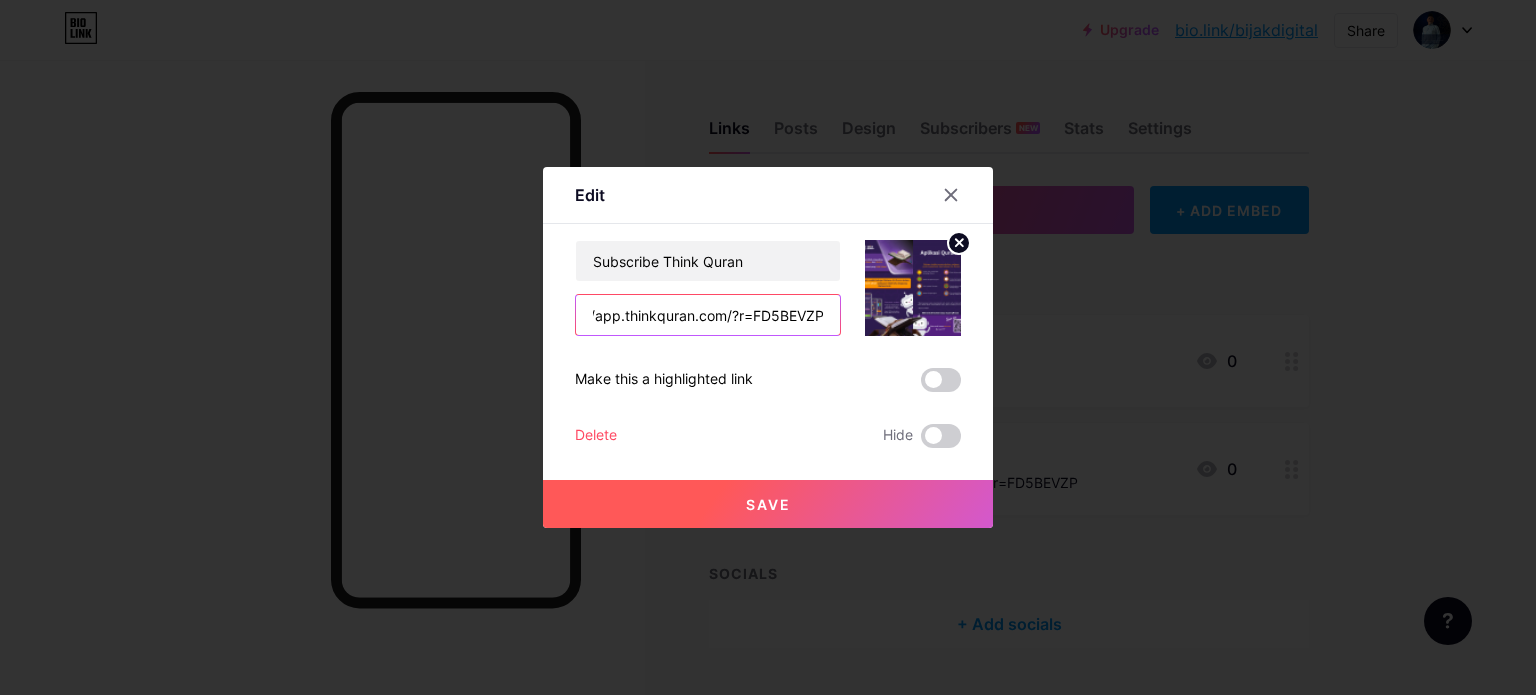drag, startPoint x: 580, startPoint y: 314, endPoint x: 990, endPoint y: 324, distance: 410.12195 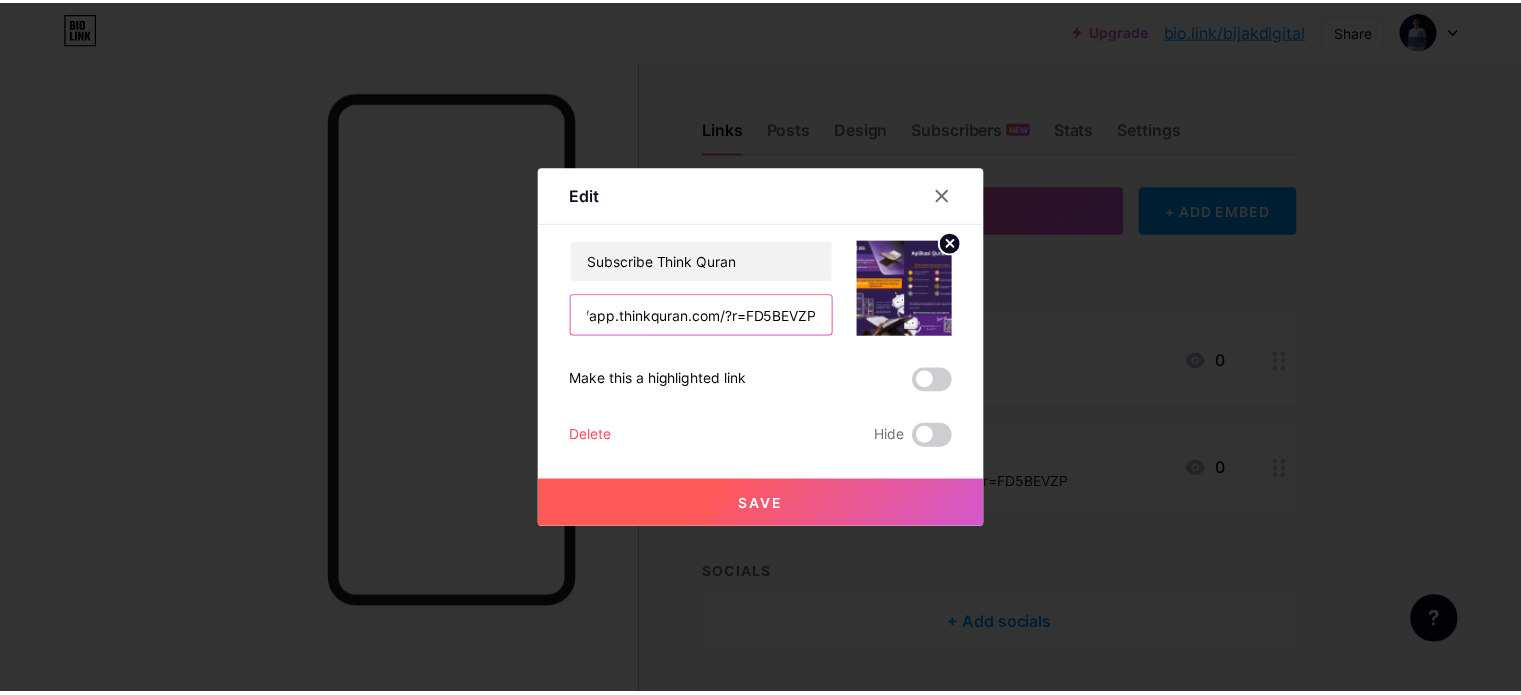 scroll, scrollTop: 0, scrollLeft: 0, axis: both 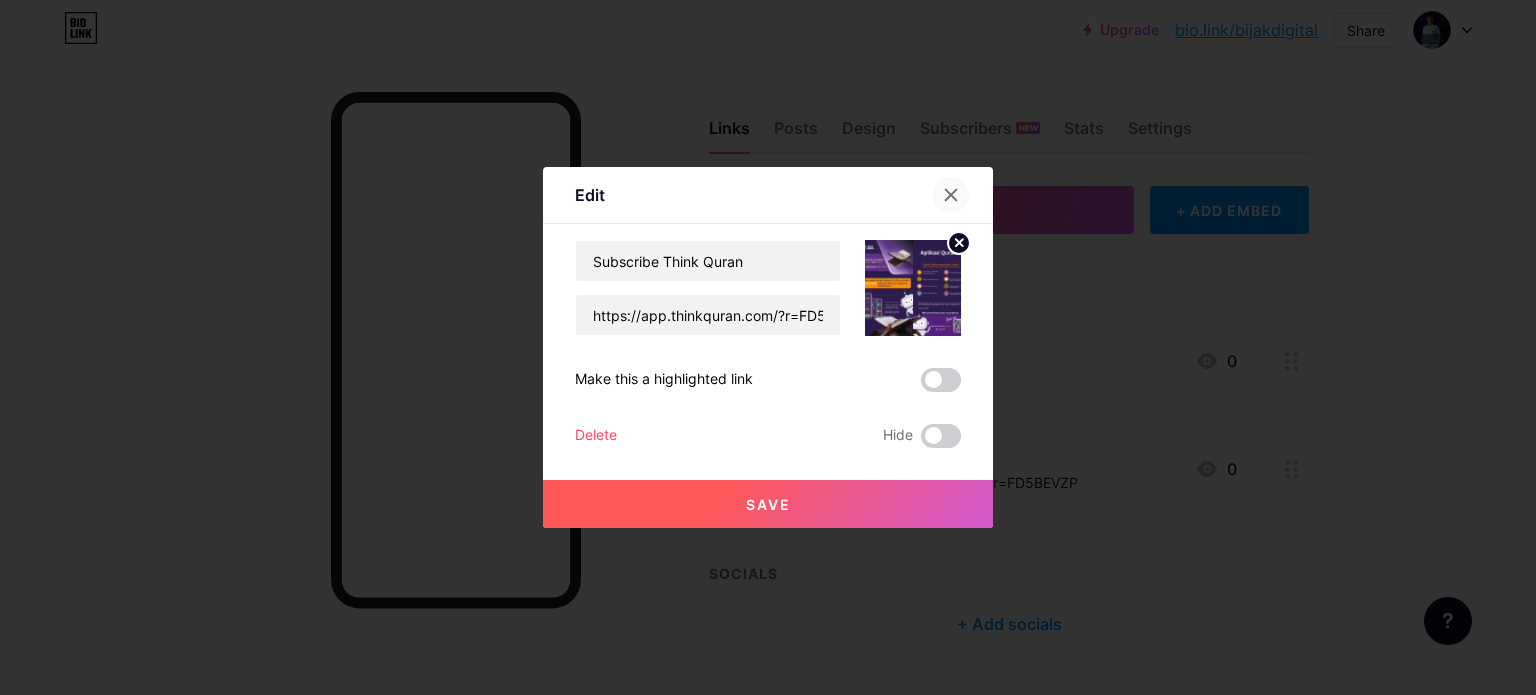 click 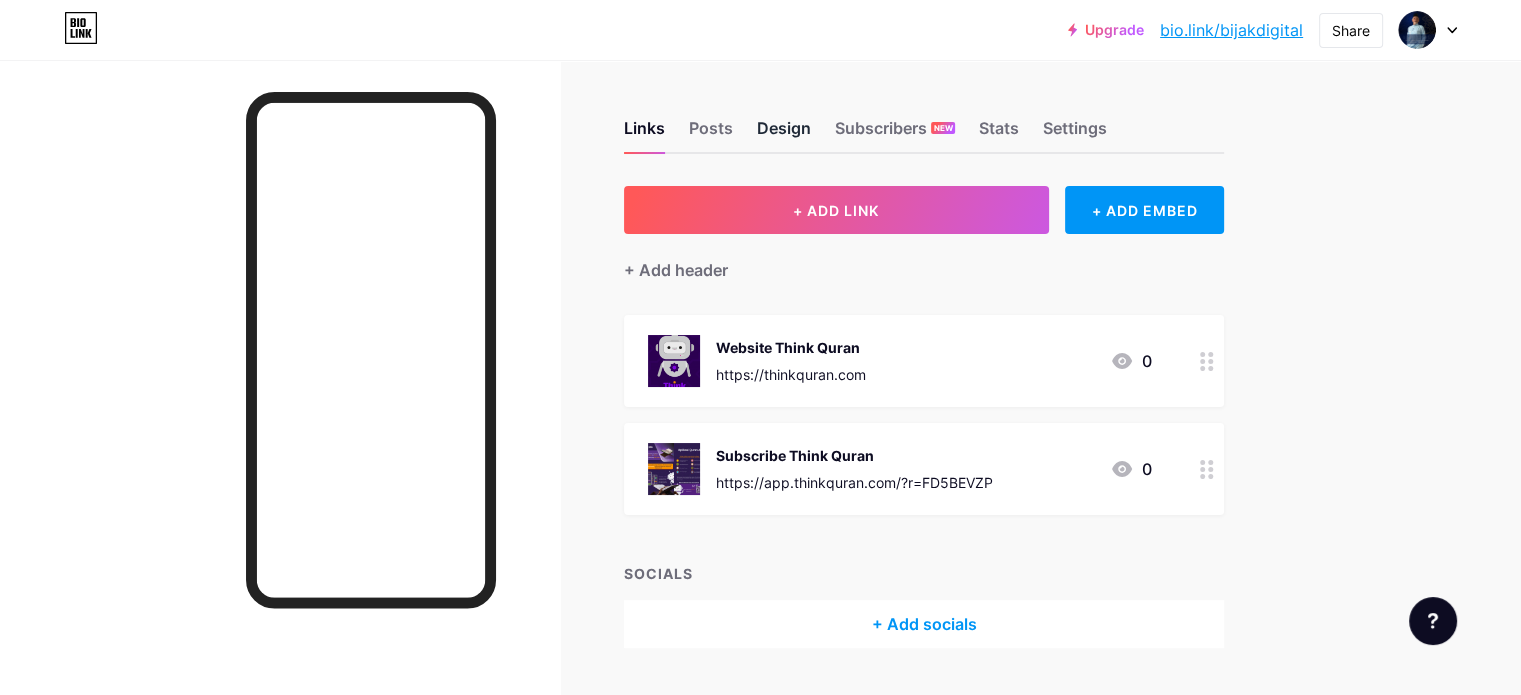 click on "Design" at bounding box center (784, 134) 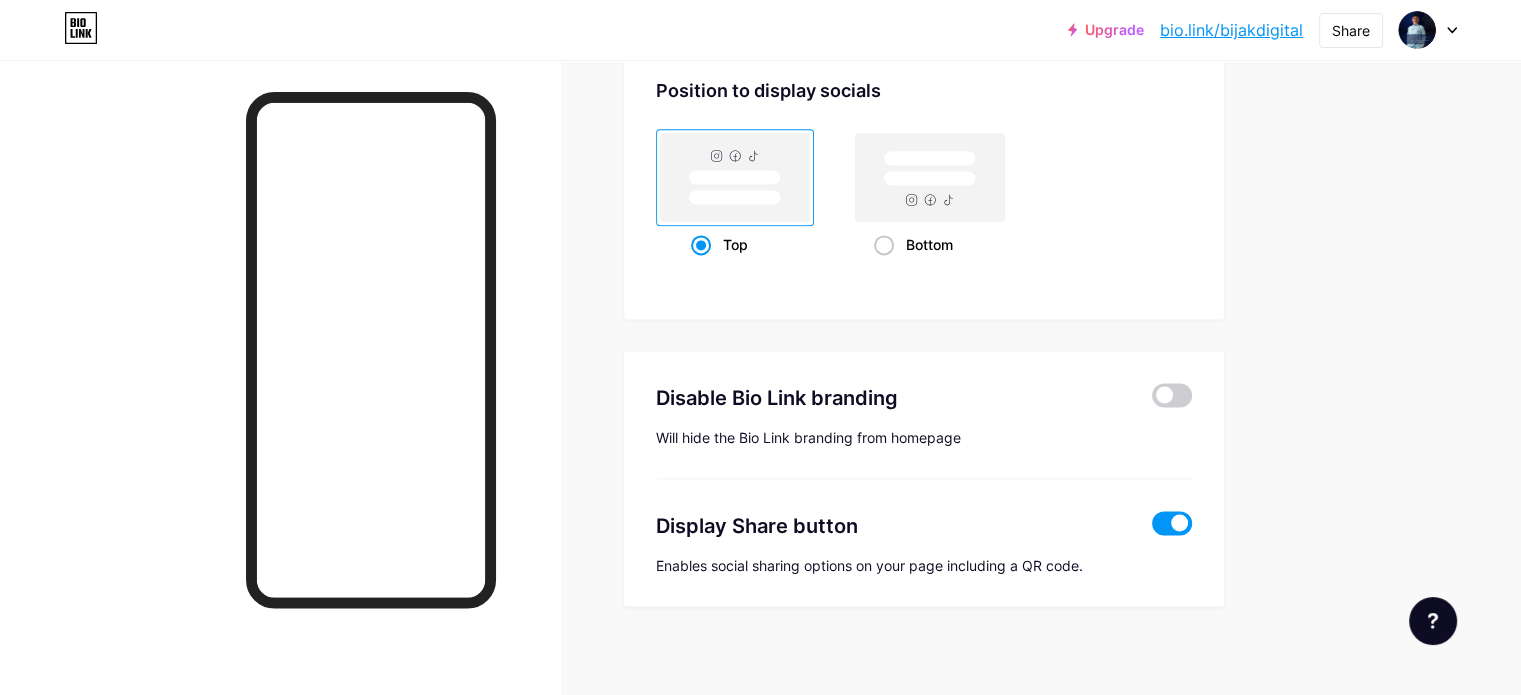 scroll, scrollTop: 2694, scrollLeft: 0, axis: vertical 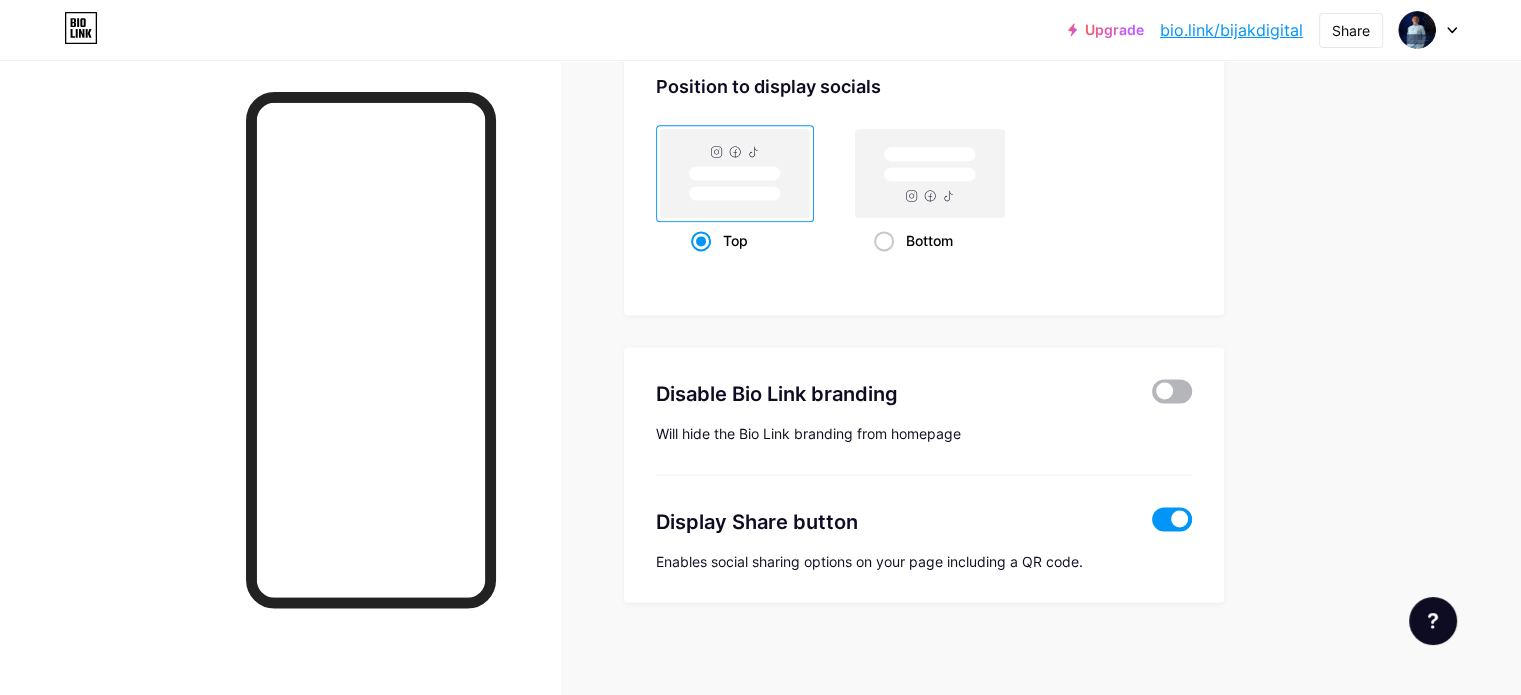 click at bounding box center [1172, 391] 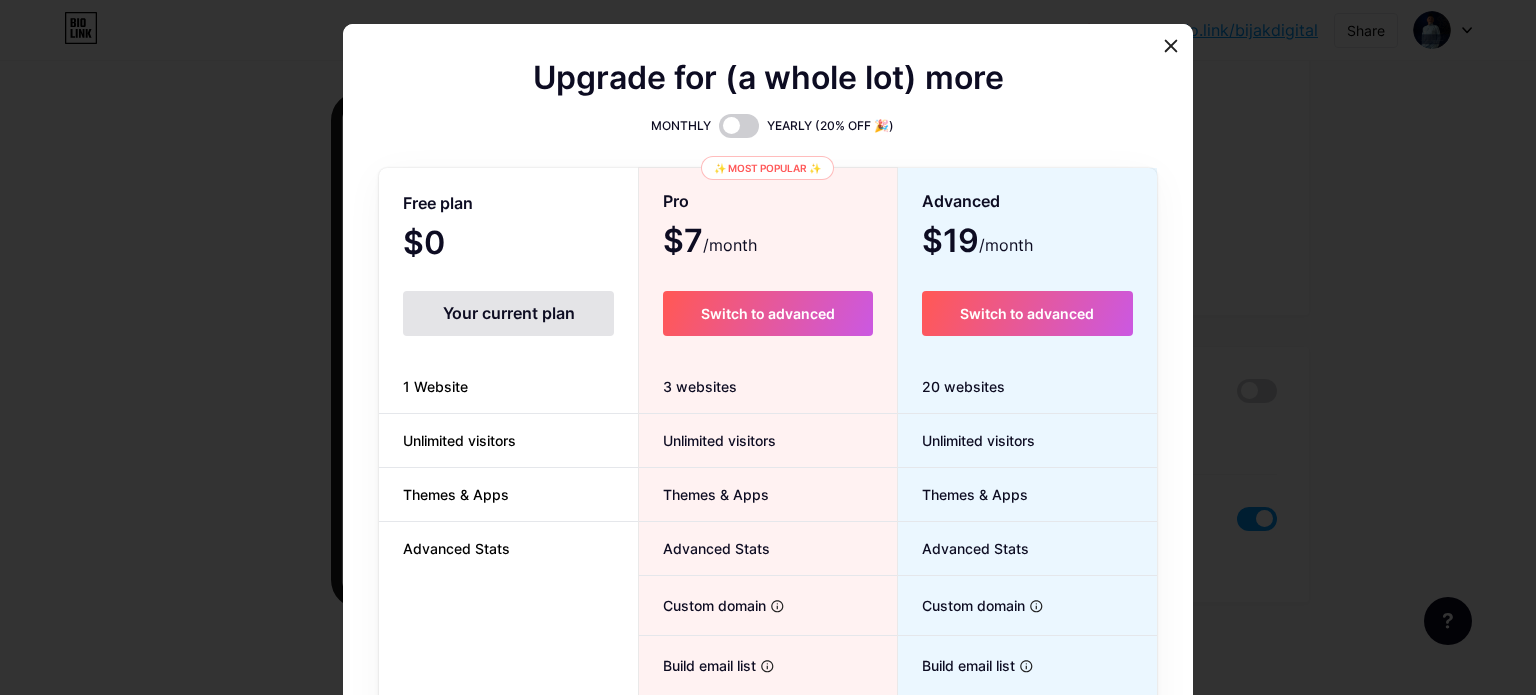 click 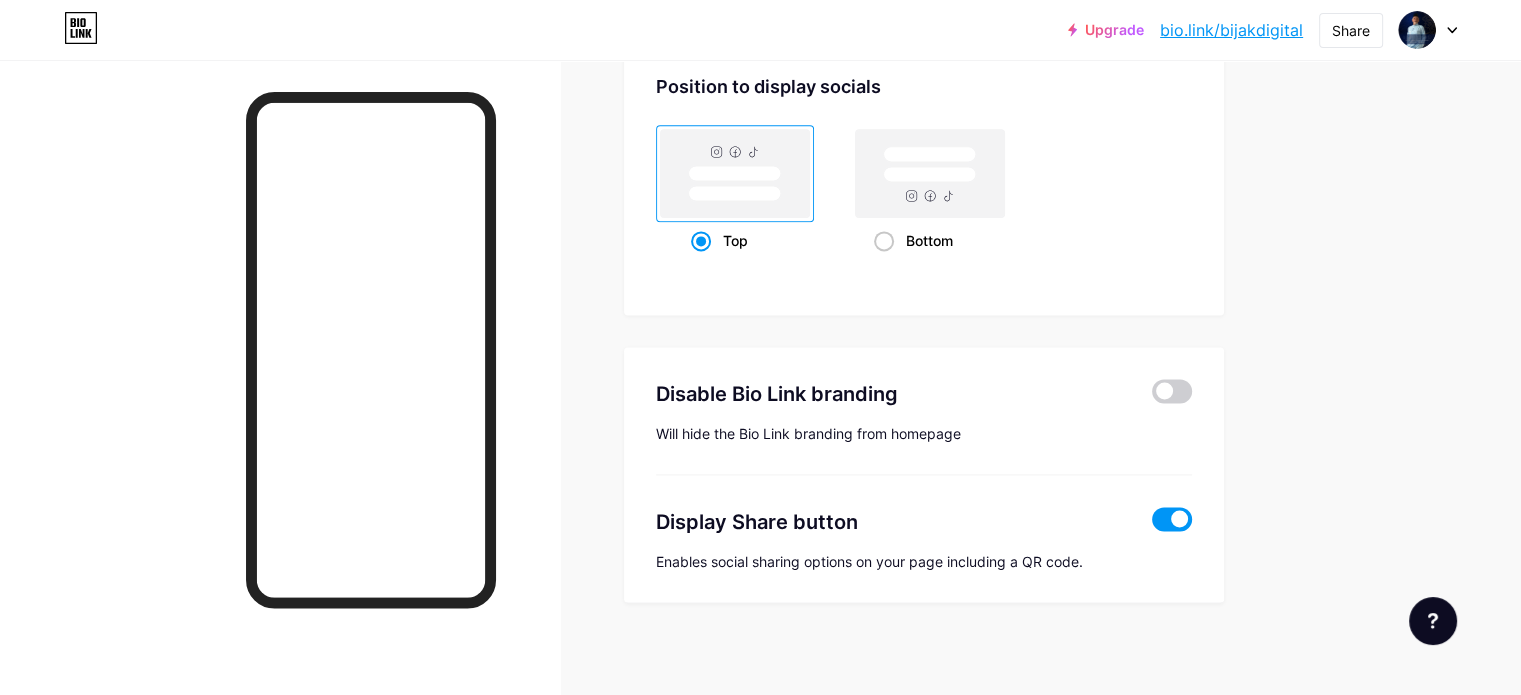 scroll, scrollTop: 2594, scrollLeft: 0, axis: vertical 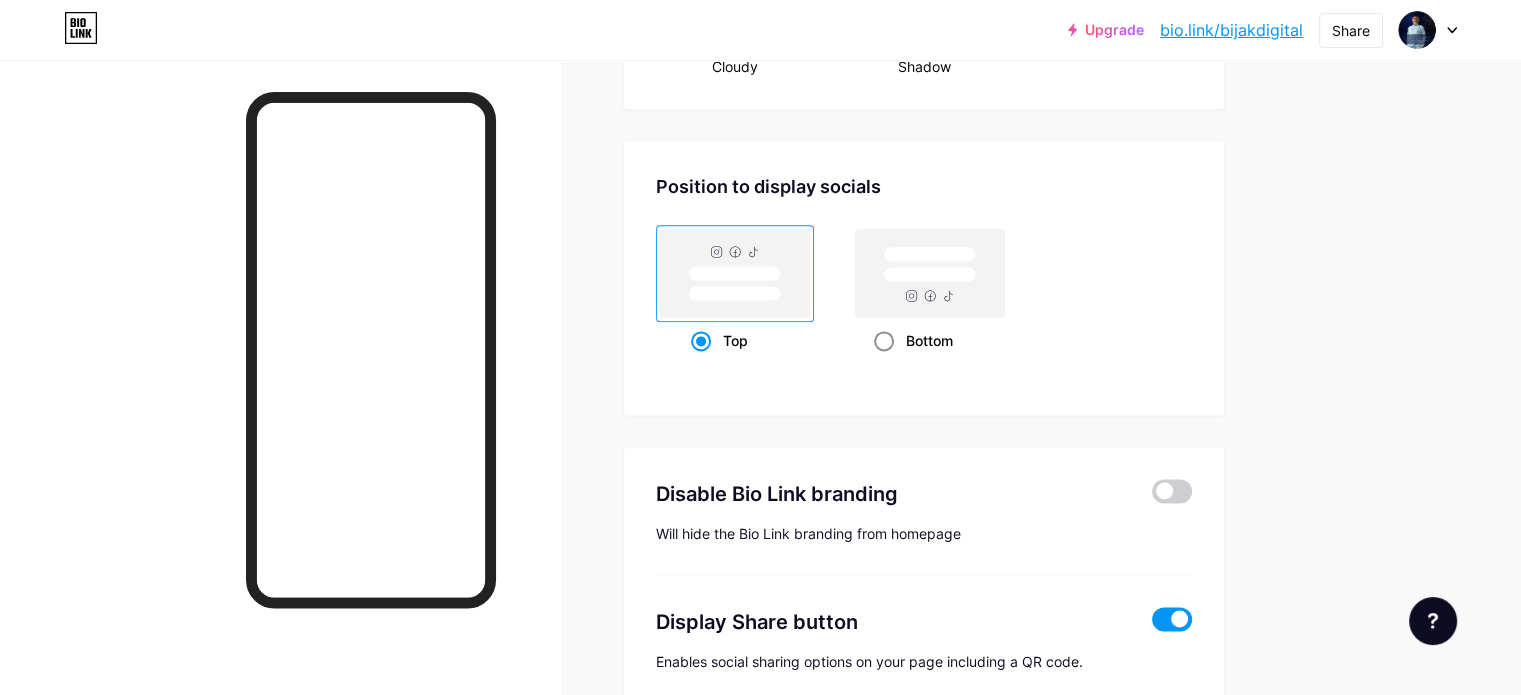 click at bounding box center (884, 341) 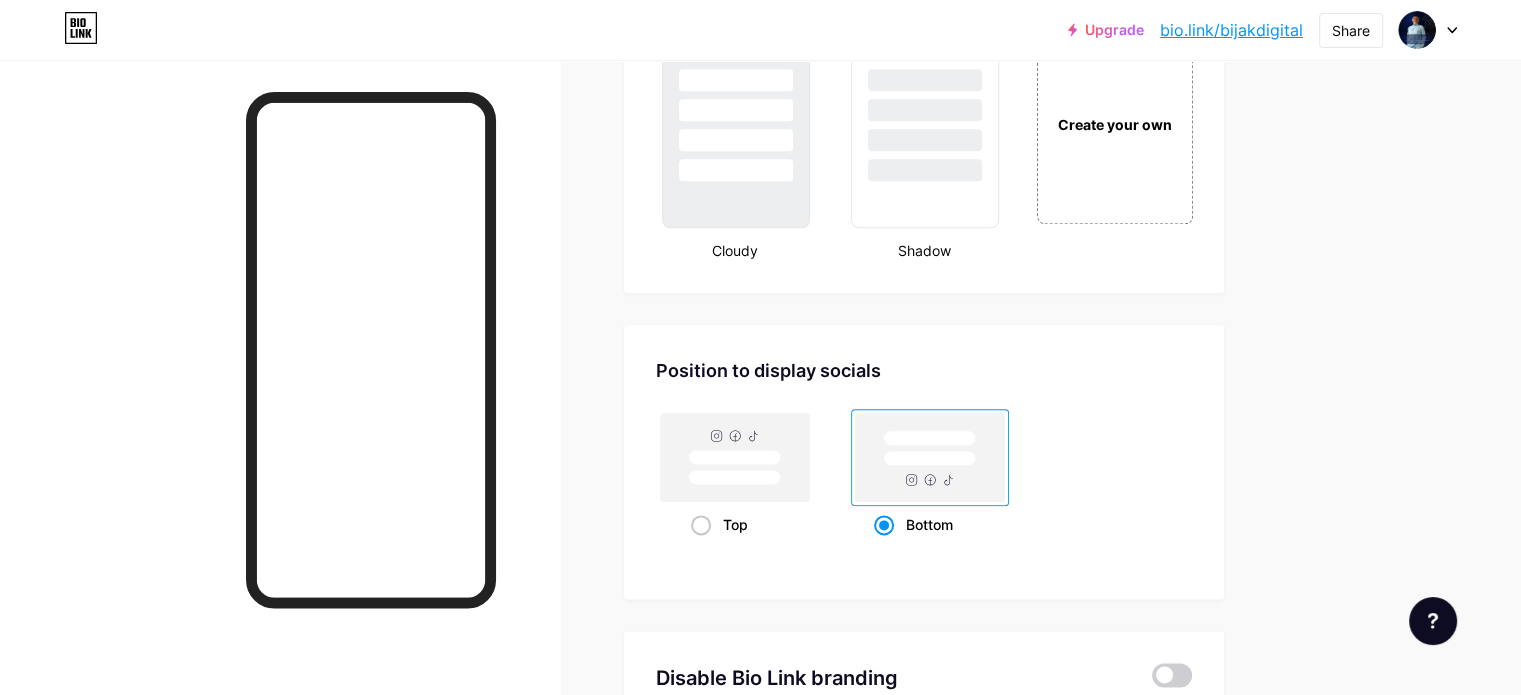 scroll, scrollTop: 2194, scrollLeft: 0, axis: vertical 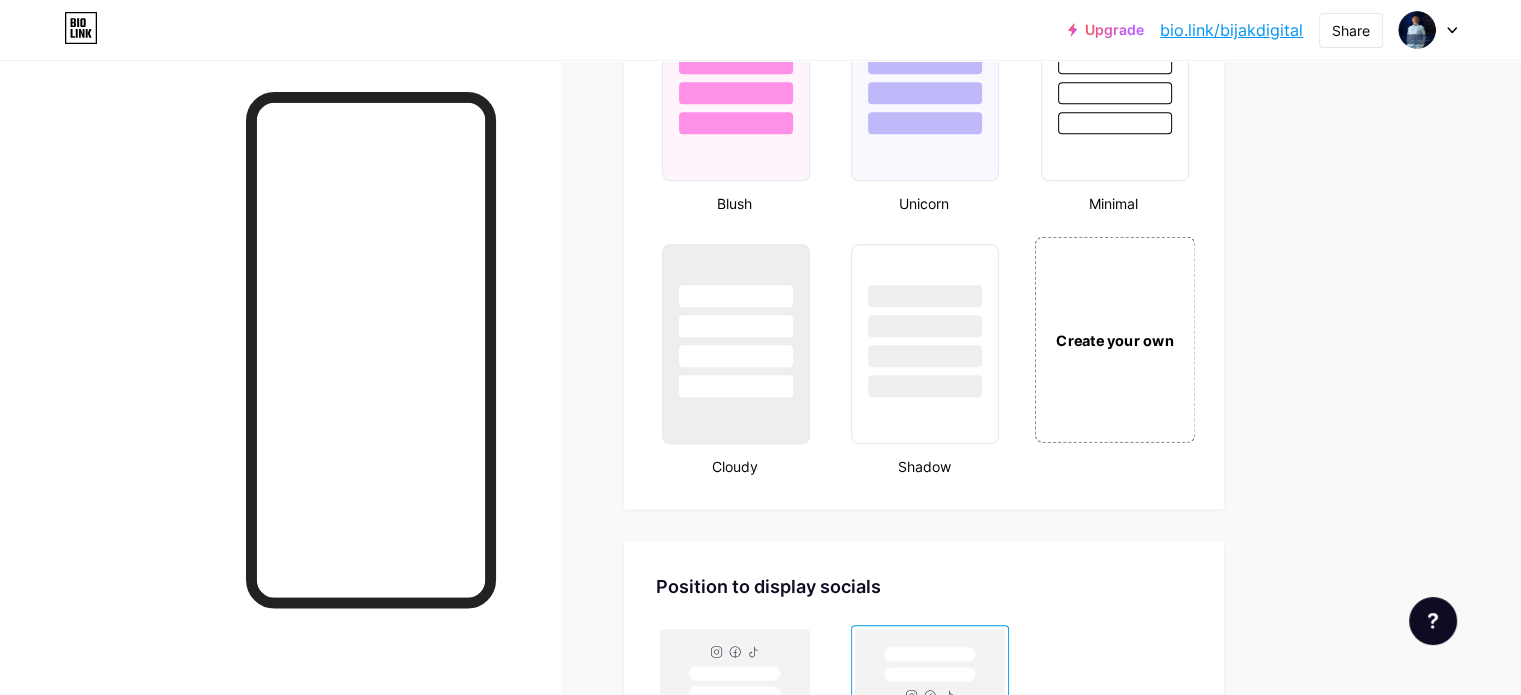 click on "Create your own" at bounding box center (1114, 340) 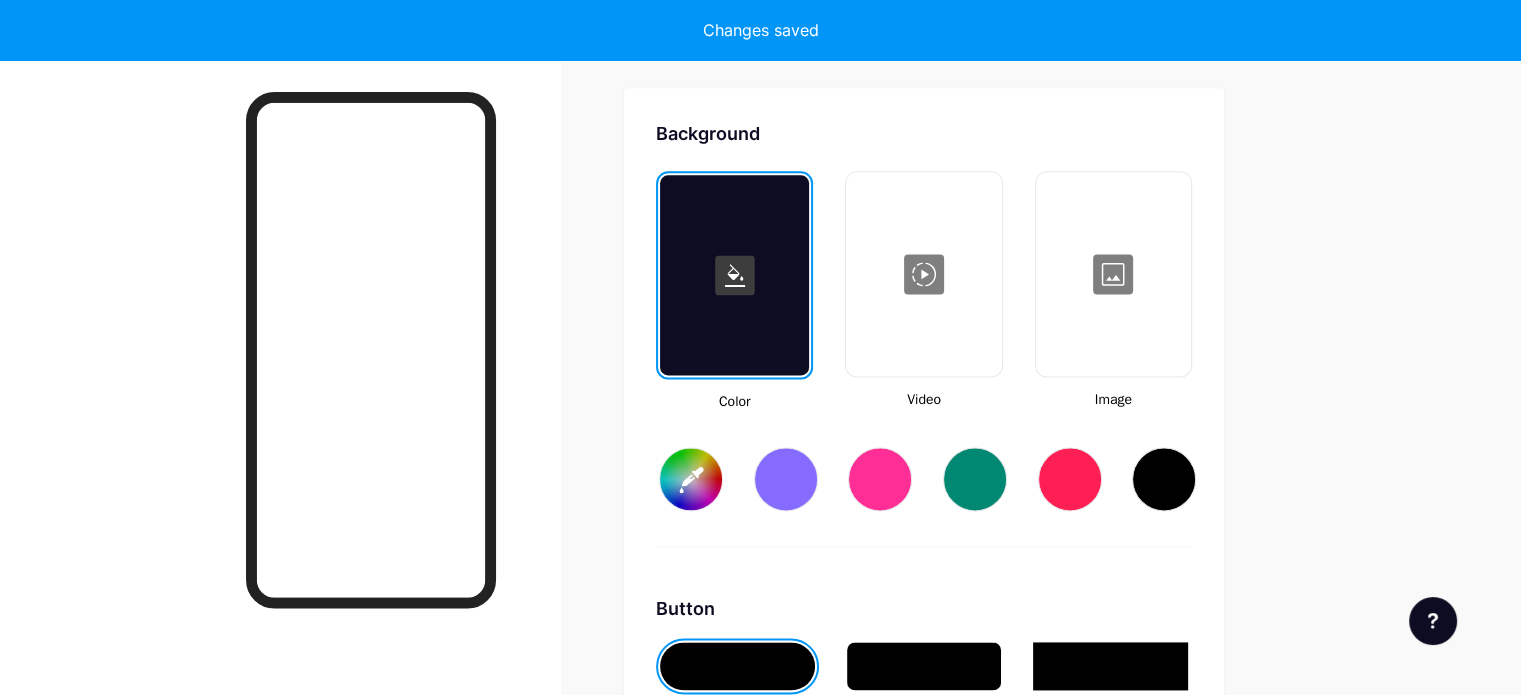scroll, scrollTop: 2648, scrollLeft: 0, axis: vertical 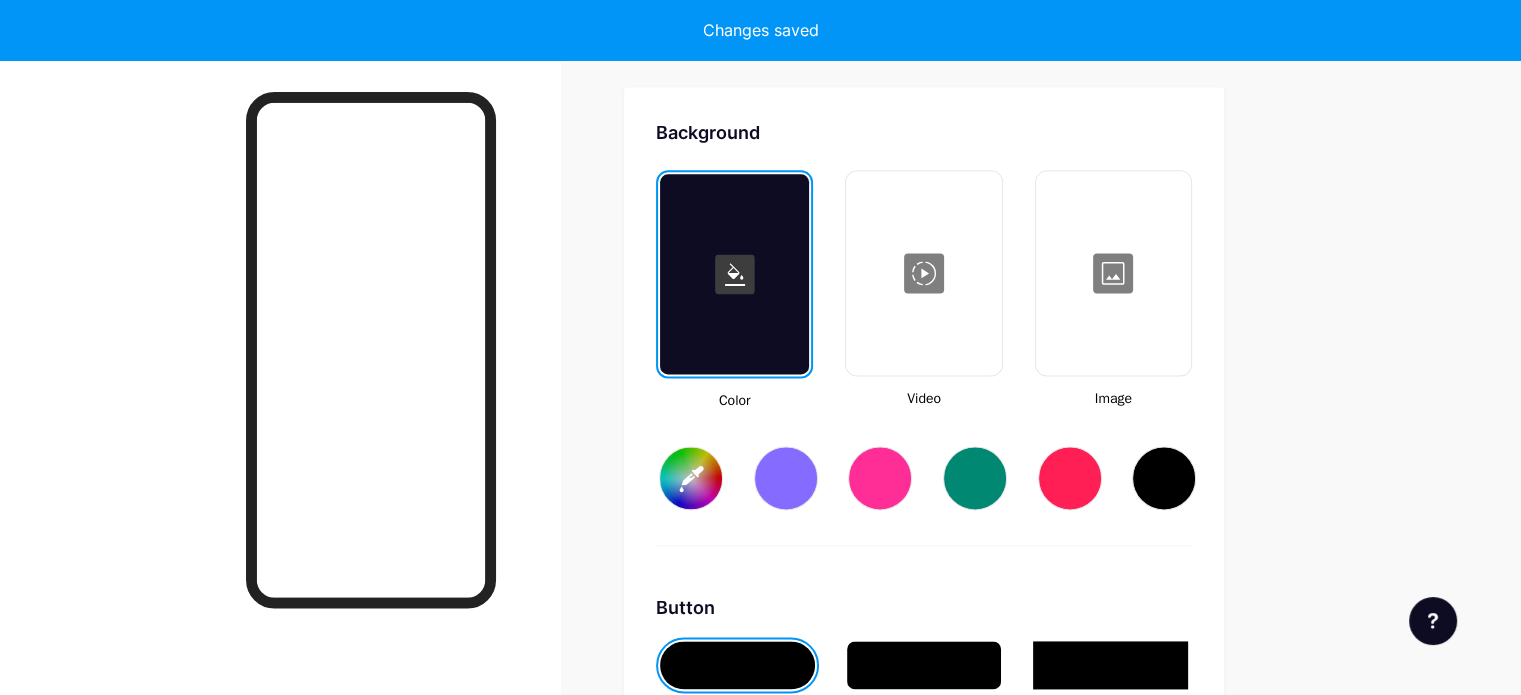 type on "#ffffff" 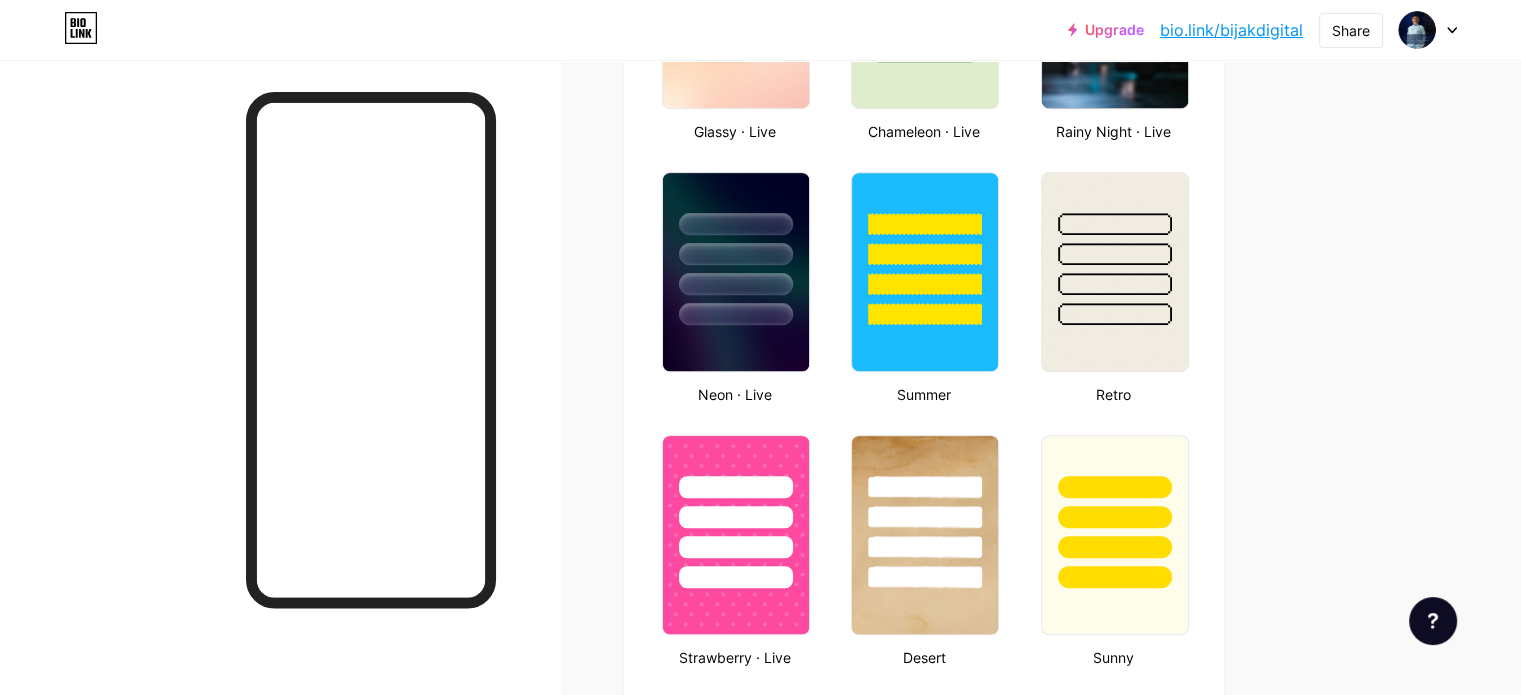 scroll, scrollTop: 973, scrollLeft: 0, axis: vertical 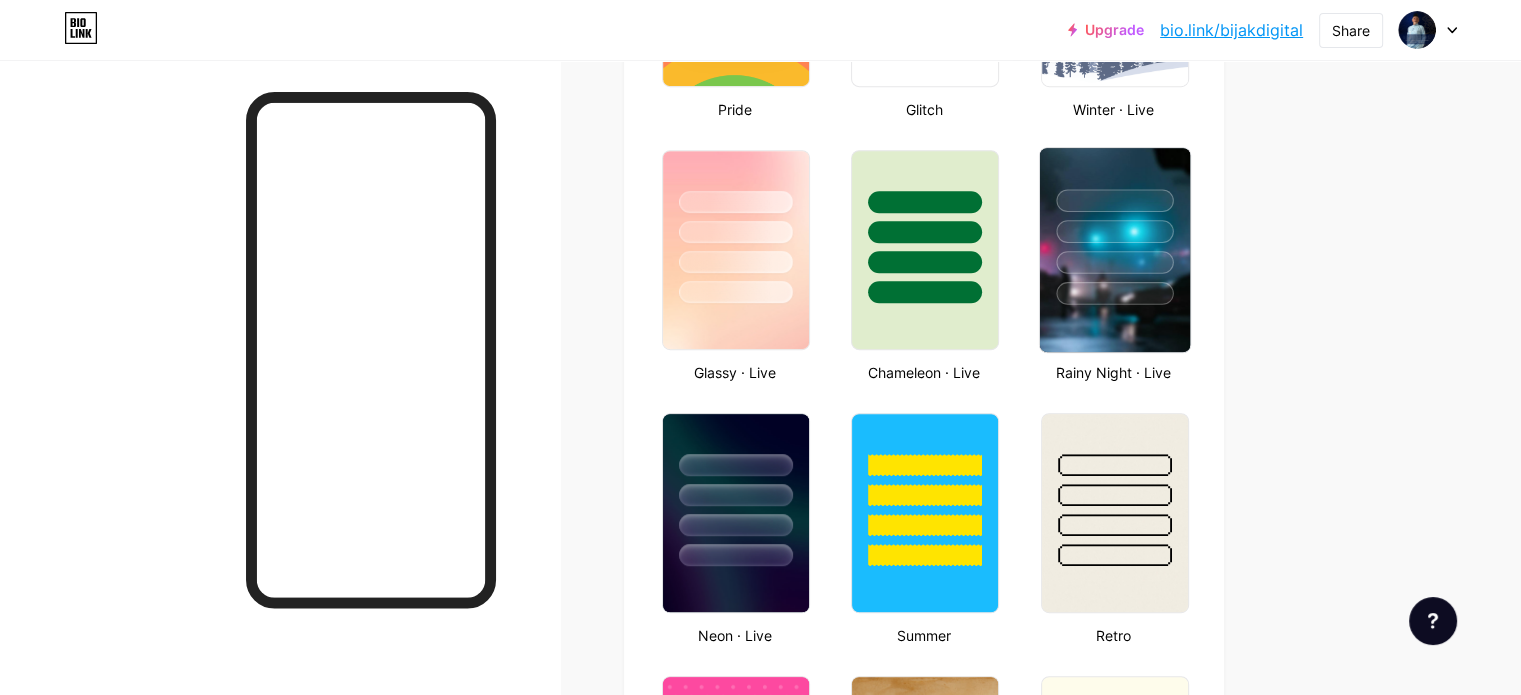 click at bounding box center [1114, 262] 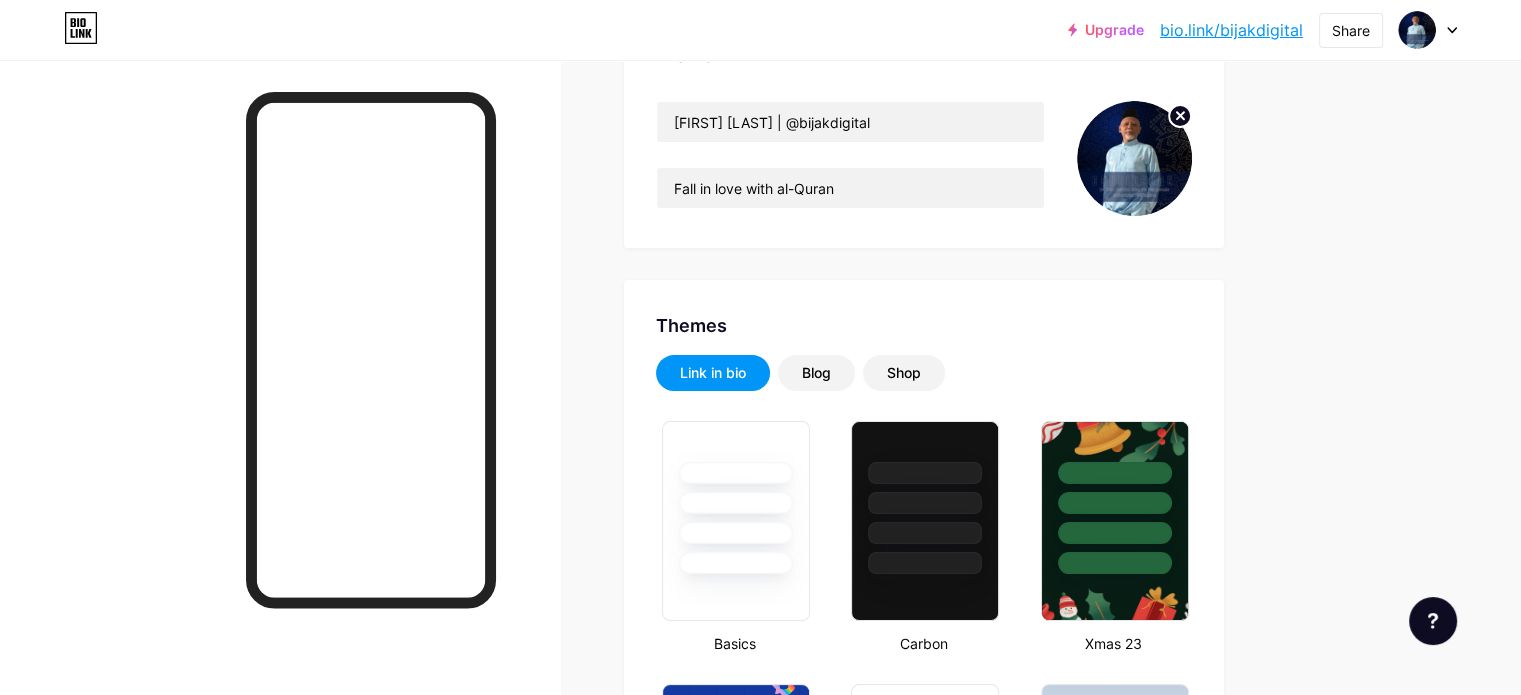 scroll, scrollTop: 73, scrollLeft: 0, axis: vertical 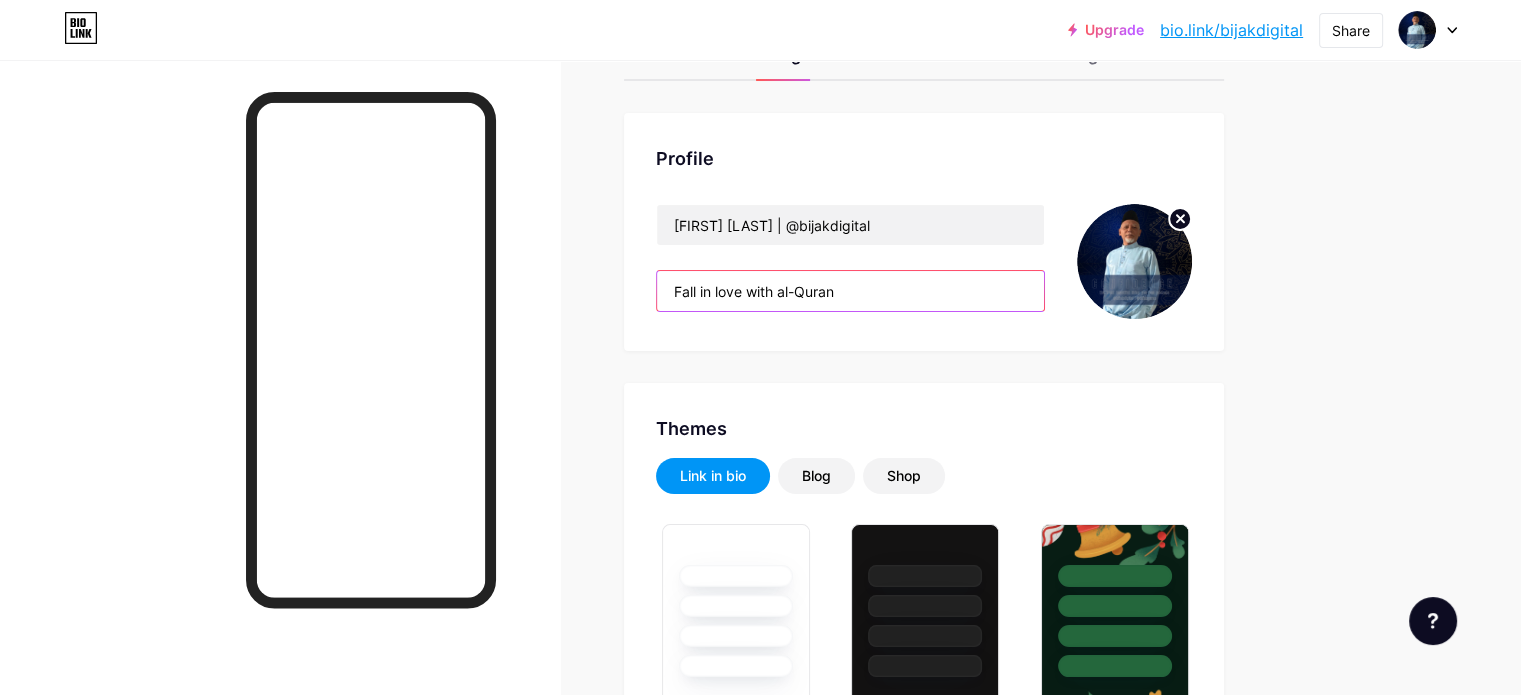 click on "Fall in love with al-Quran" at bounding box center (850, 291) 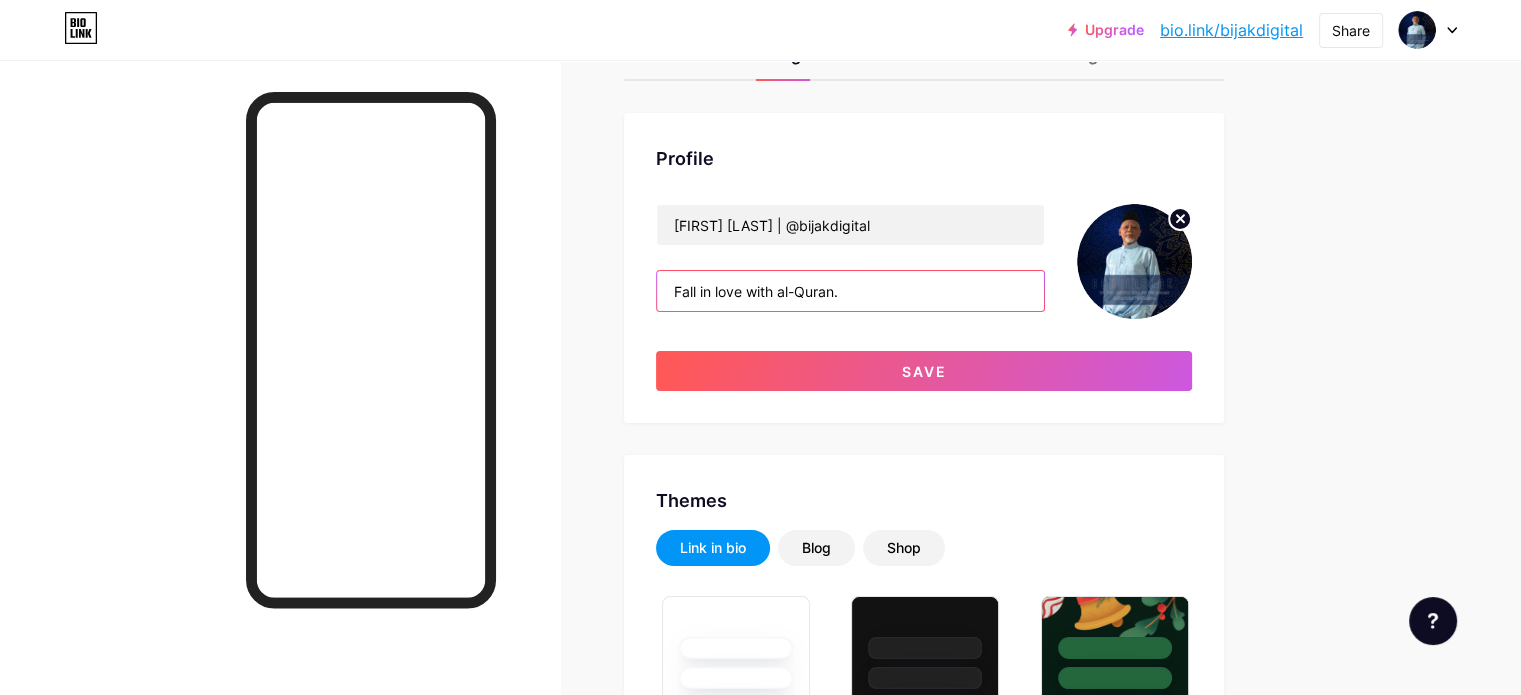 paste on "Try Think Quran hari ni — belajar faham Quran dengan cara moden, visual & seronok" 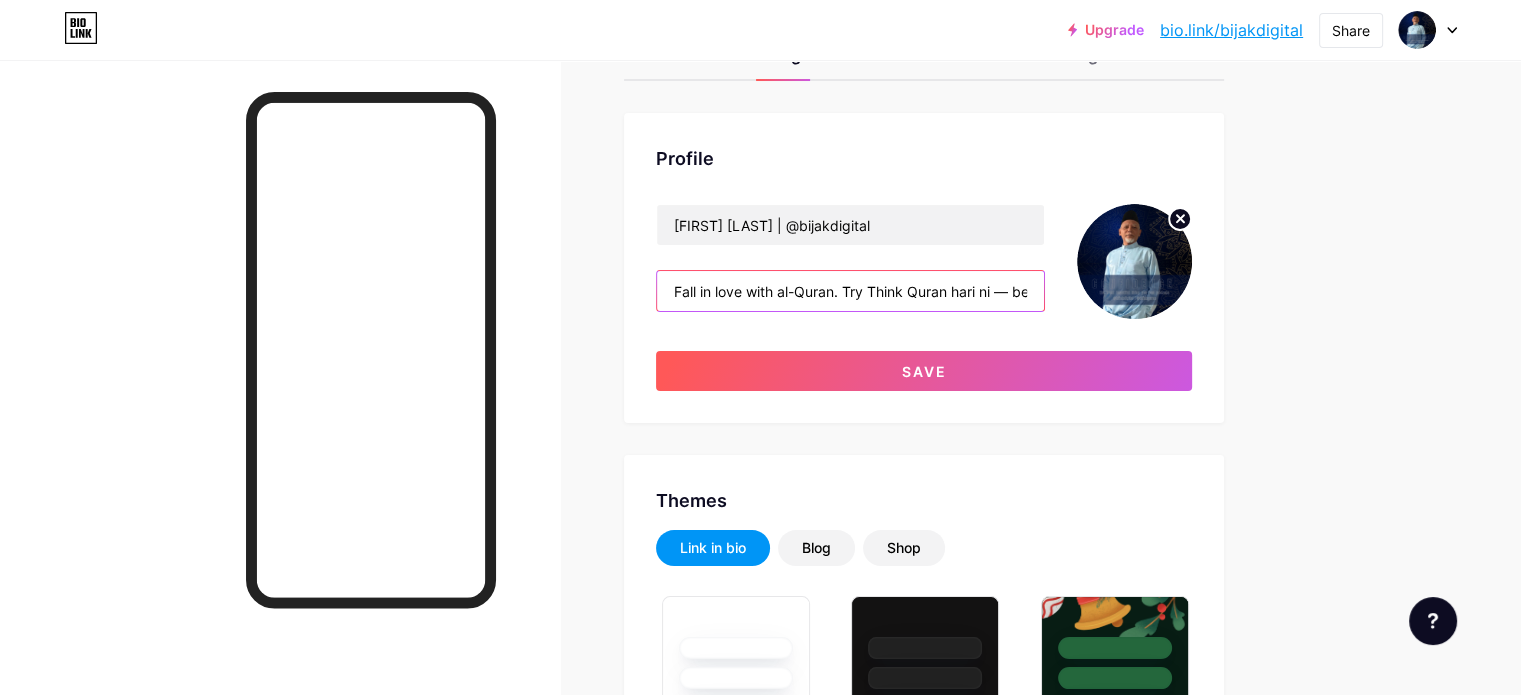 scroll, scrollTop: 0, scrollLeft: 373, axis: horizontal 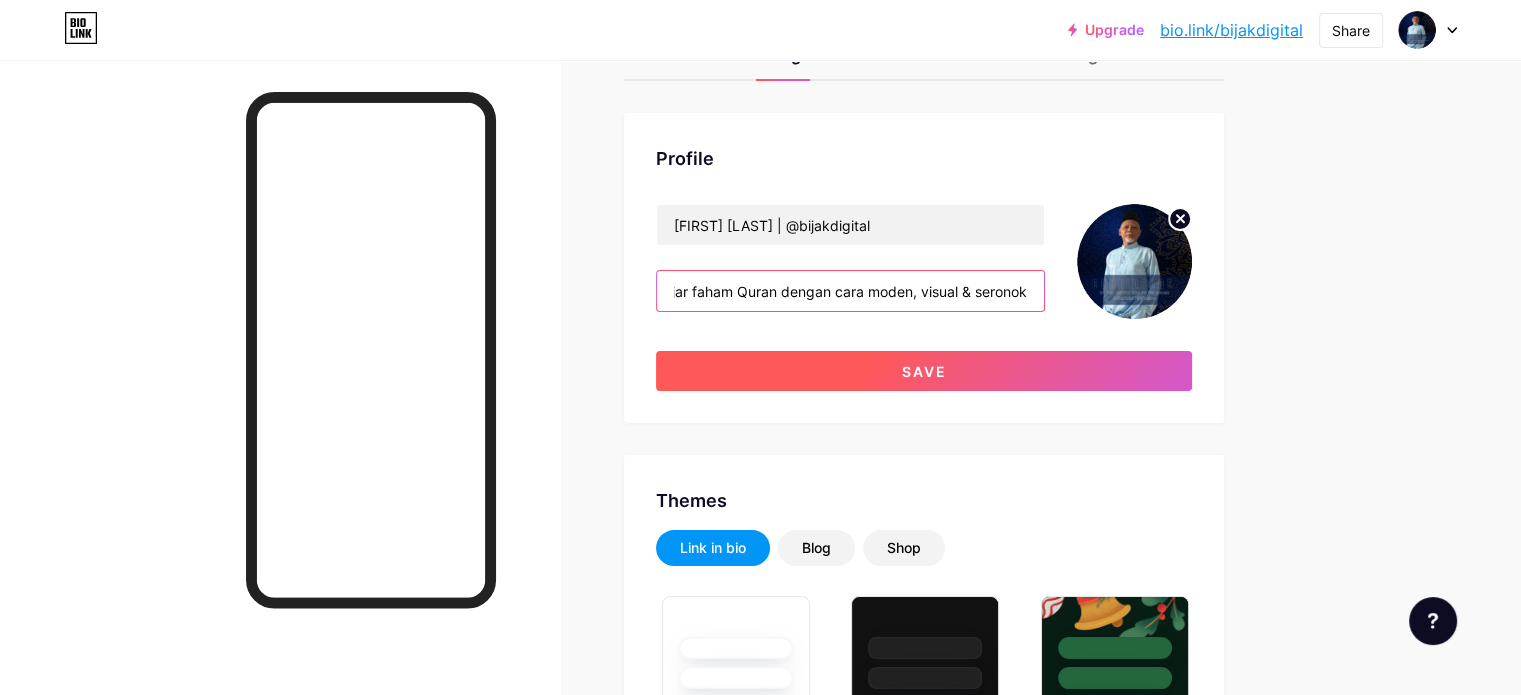 type on "Fall in love with al-Quran. Try Think Quran hari ni — belajar faham Quran dengan cara moden, visual & seronok" 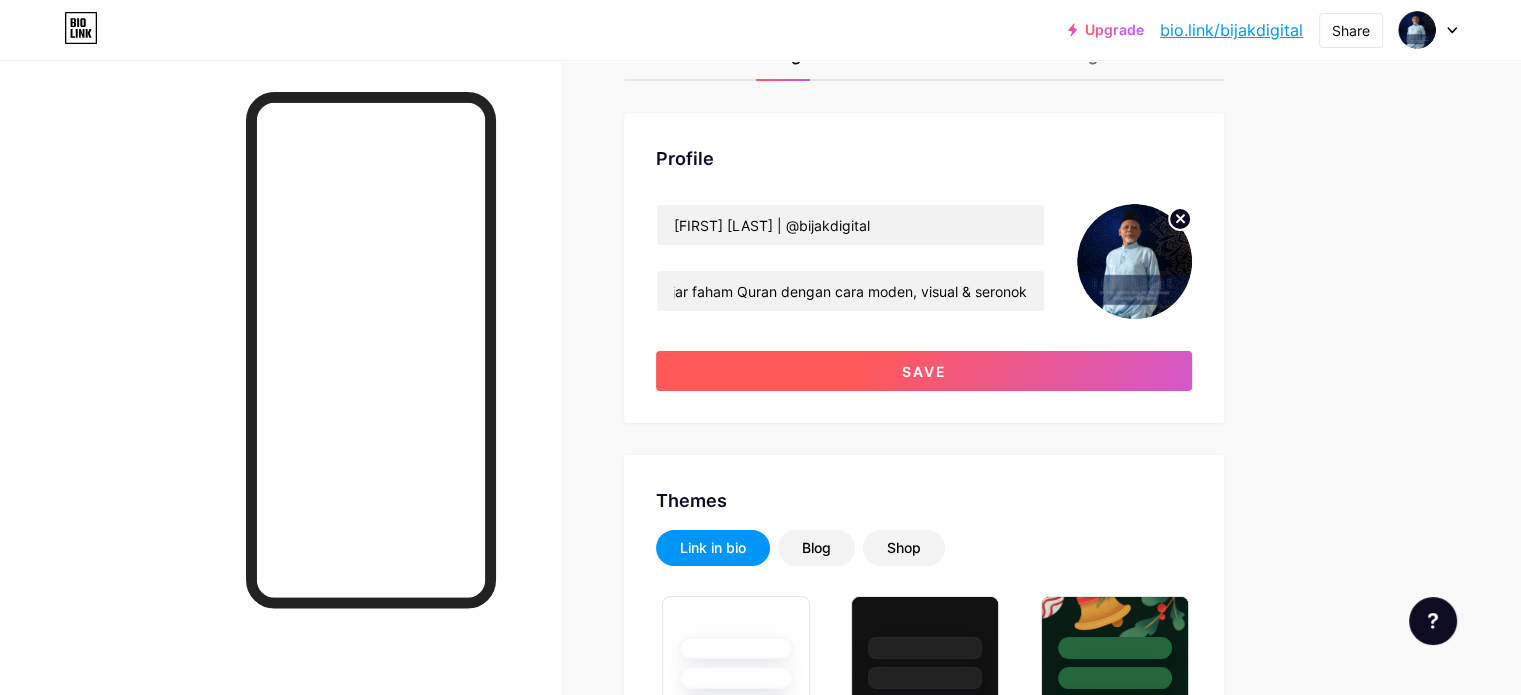 click on "Save" at bounding box center [924, 371] 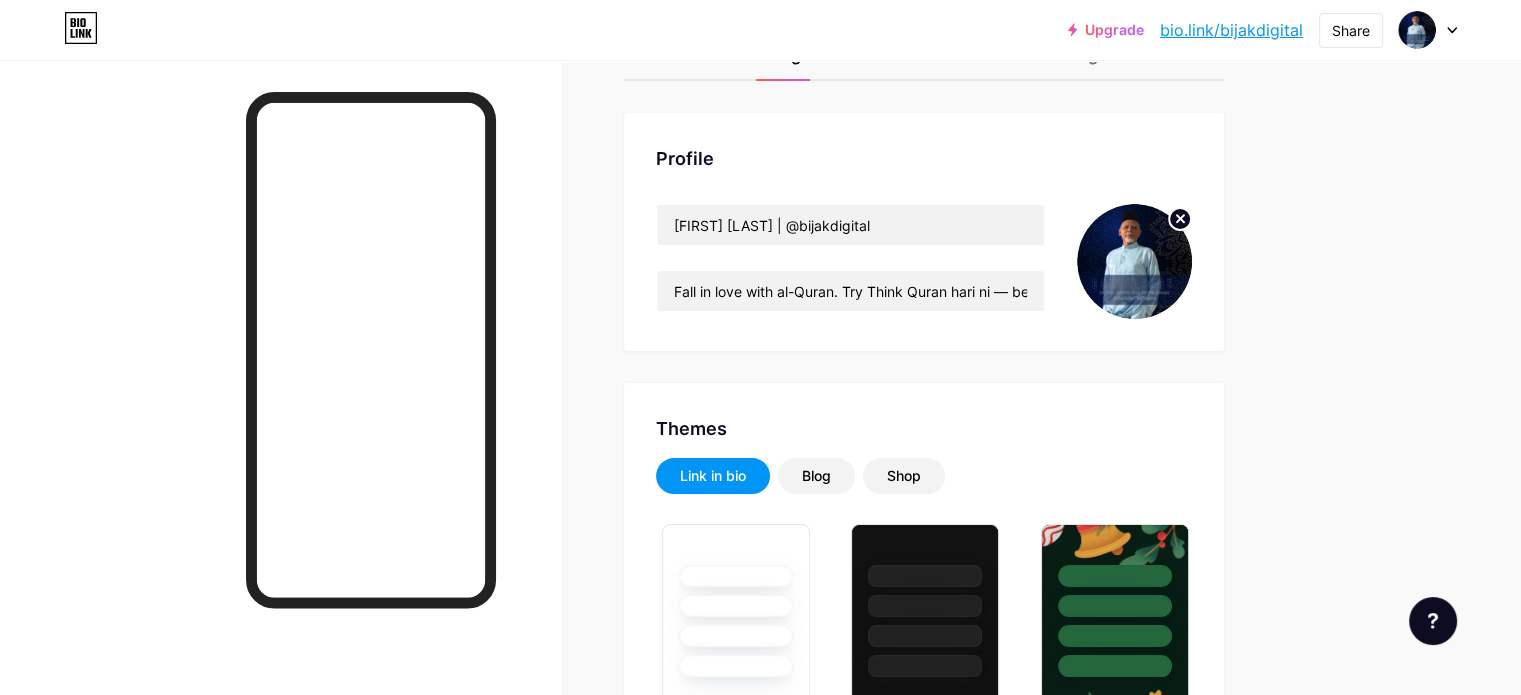 click on "Upgrade bio.link/bijakd... bio.link/bijakdigital Share Switch accounts [FIRST] [LAST] | @bijakdigital bio.link/bijakdigital + Add a new page Account settings Logout Link Copied Links Posts Design Subscribers NEW Stats Settings Profile [FIRST] [LAST] | @bijakdigital Fall in love with al-Quran. Try Think Quran hari ni — belajar faham Quran dengan cara moden, visual & seronok Themes Link in bio Blog Shop Basics Carbon Xmas 23 Pride Glitch Winter · Live Glassy · Live Chameleon · Live Rainy Night · Live Neon · Live Summer Retro Strawberry · Live Desert Sunny Autumn Leaf Clear Sky Blush Unicorn Minimal Cloudy Shadow Create your own Changes saved Position to display socials" at bounding box center (760, 1625) 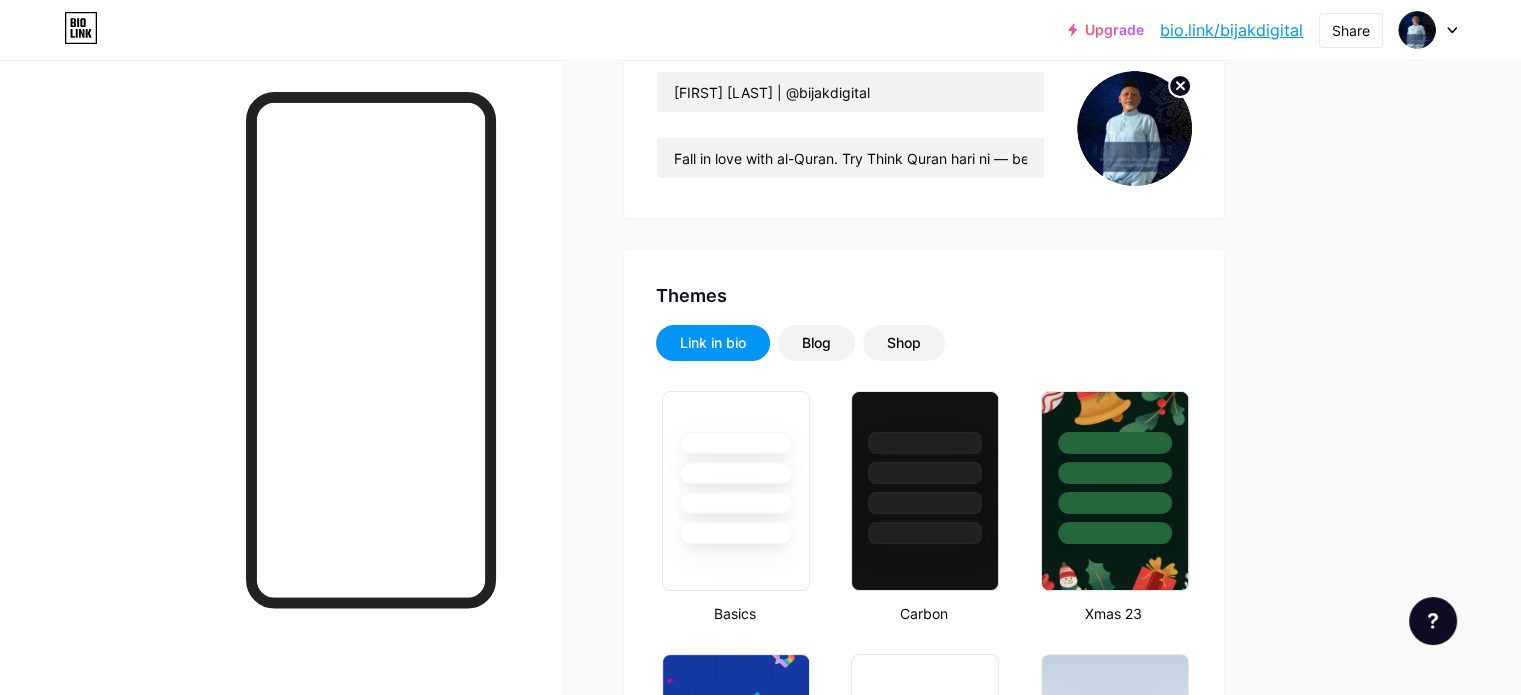 scroll, scrollTop: 400, scrollLeft: 0, axis: vertical 